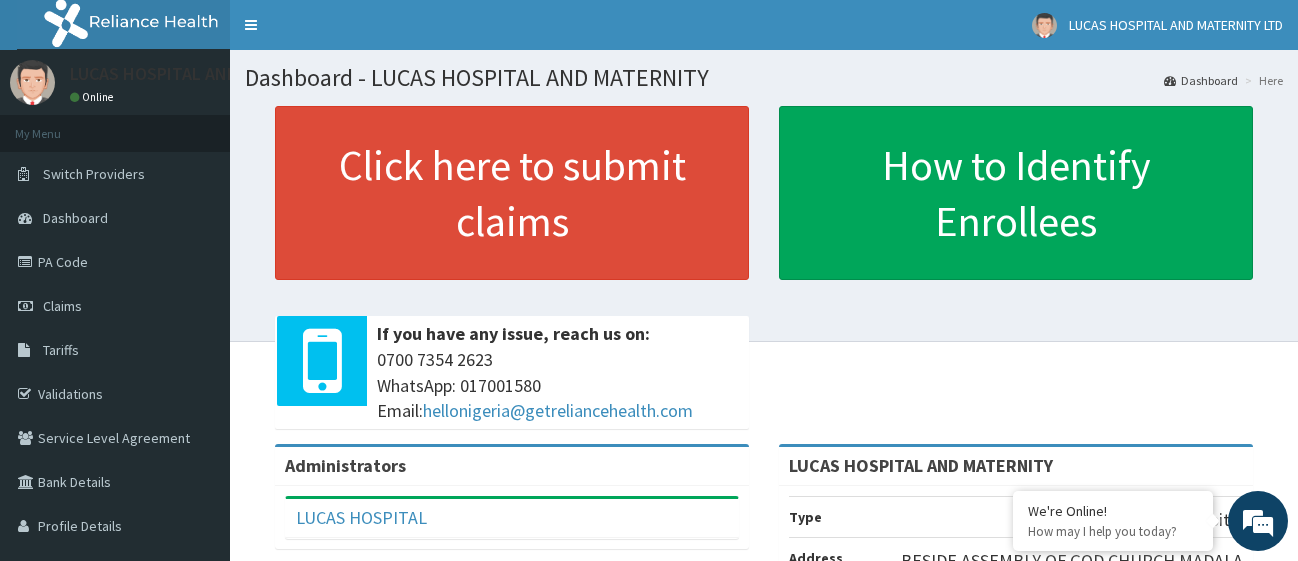 scroll, scrollTop: 0, scrollLeft: 0, axis: both 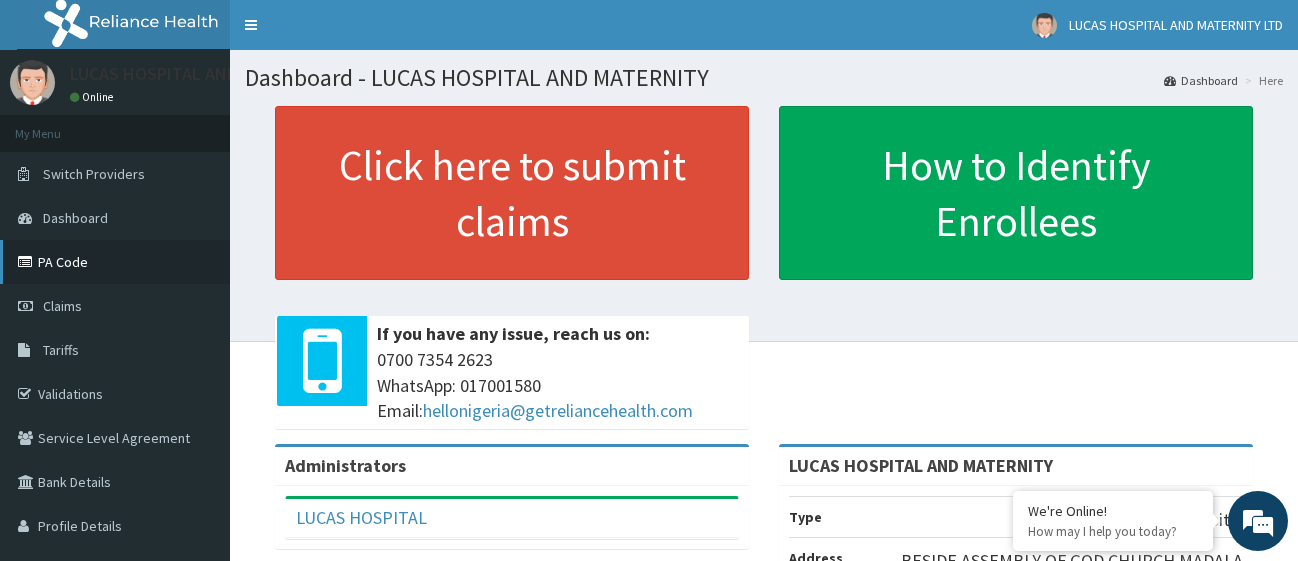 click on "PA Code" at bounding box center (115, 262) 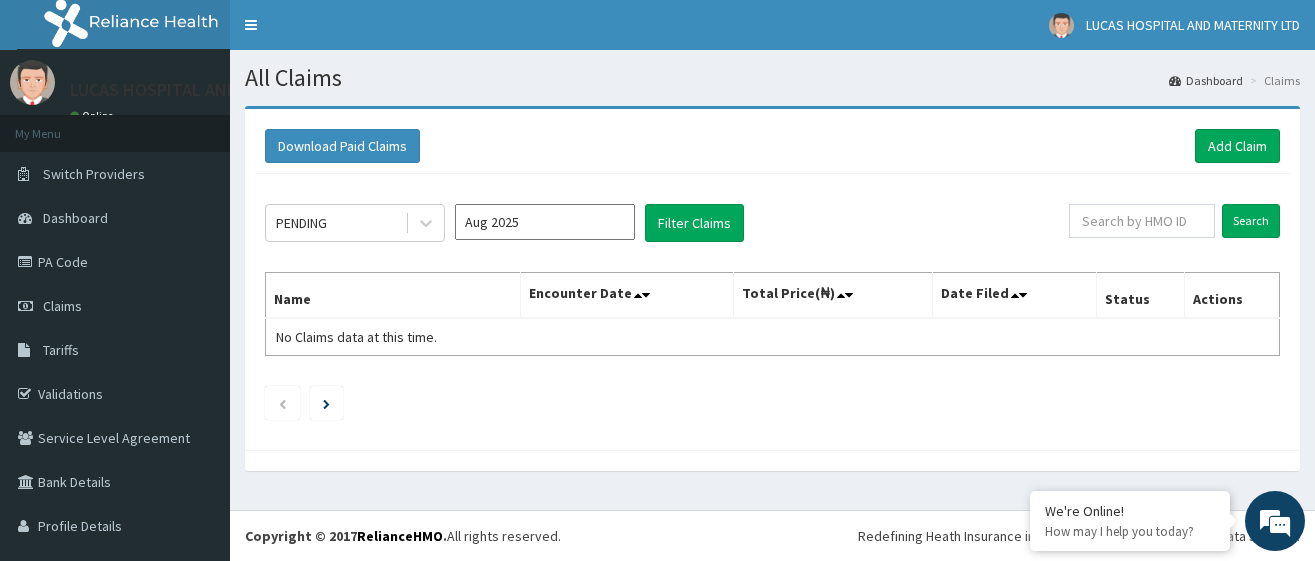 scroll, scrollTop: 0, scrollLeft: 0, axis: both 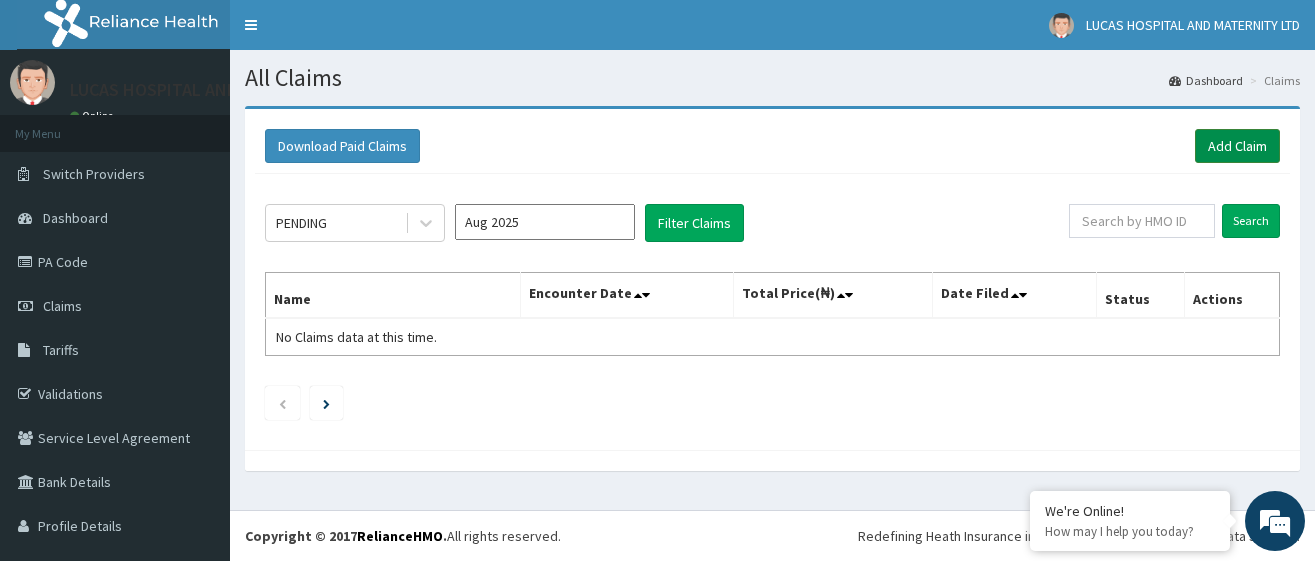 click on "Add Claim" at bounding box center (1237, 146) 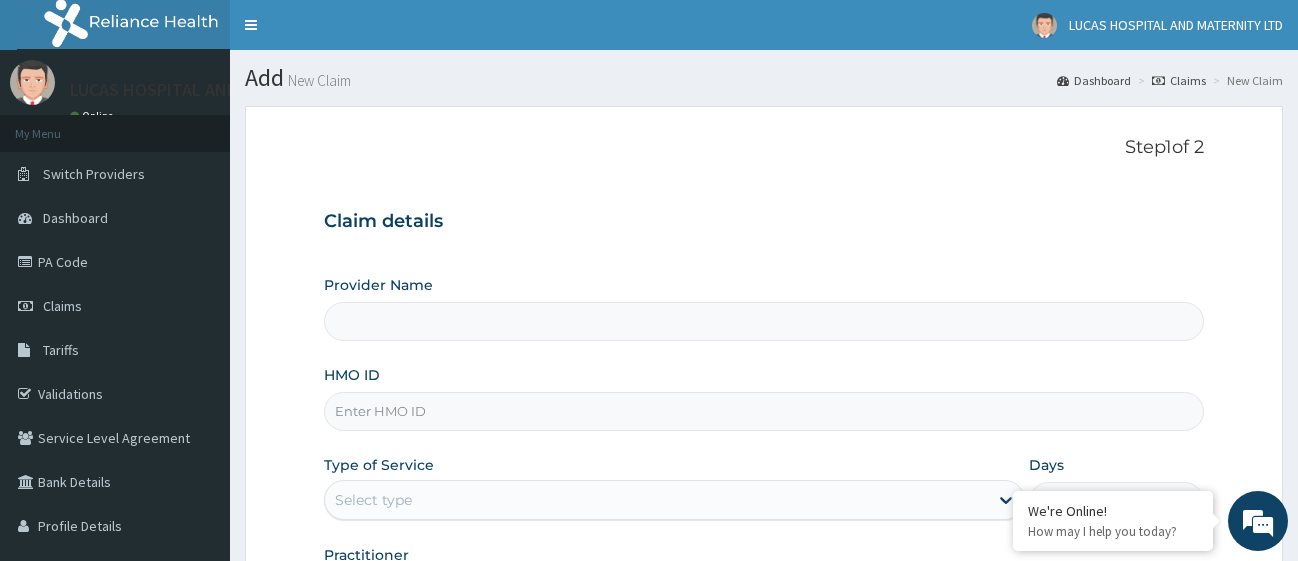 scroll, scrollTop: 204, scrollLeft: 0, axis: vertical 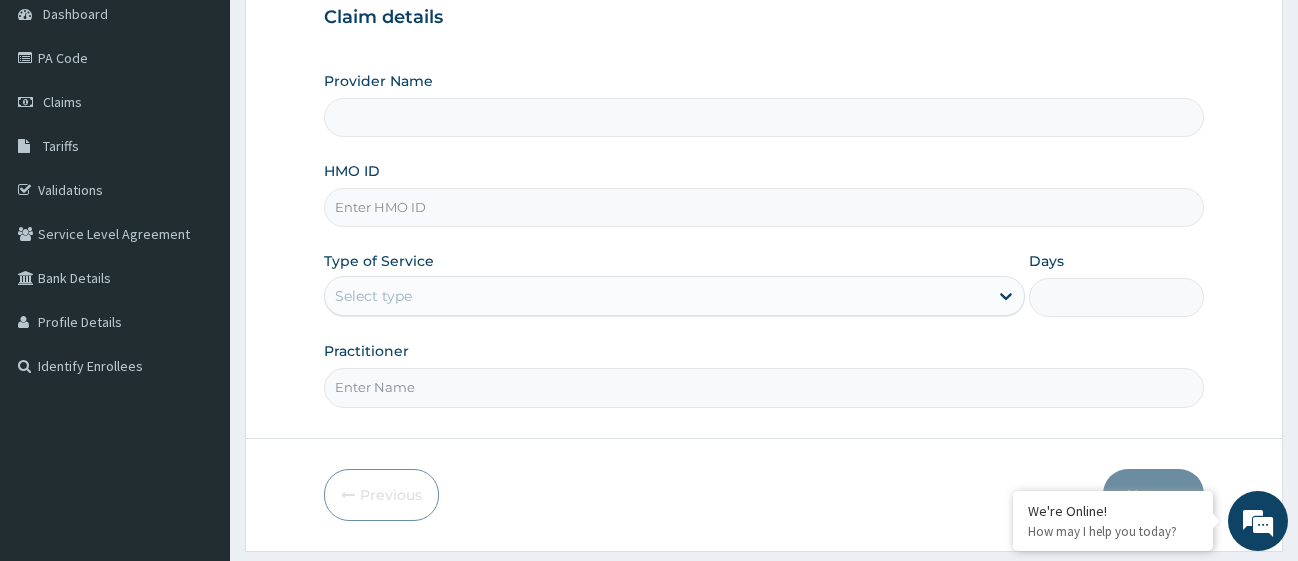 click on "HMO ID" at bounding box center (764, 207) 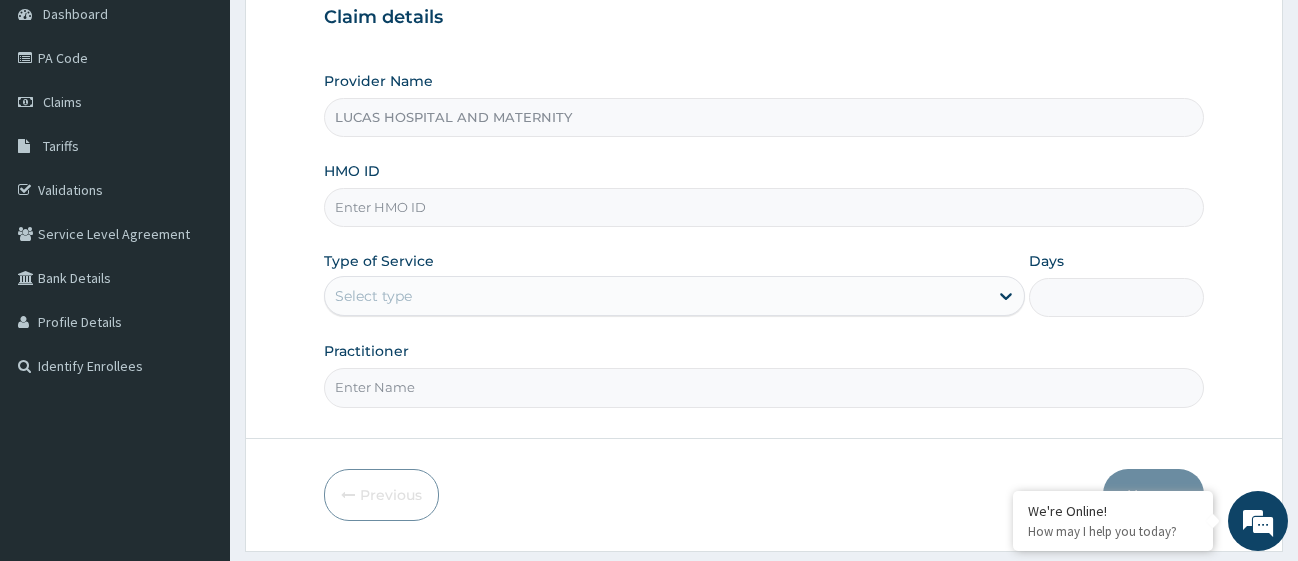 paste on "FCC/15852/A" 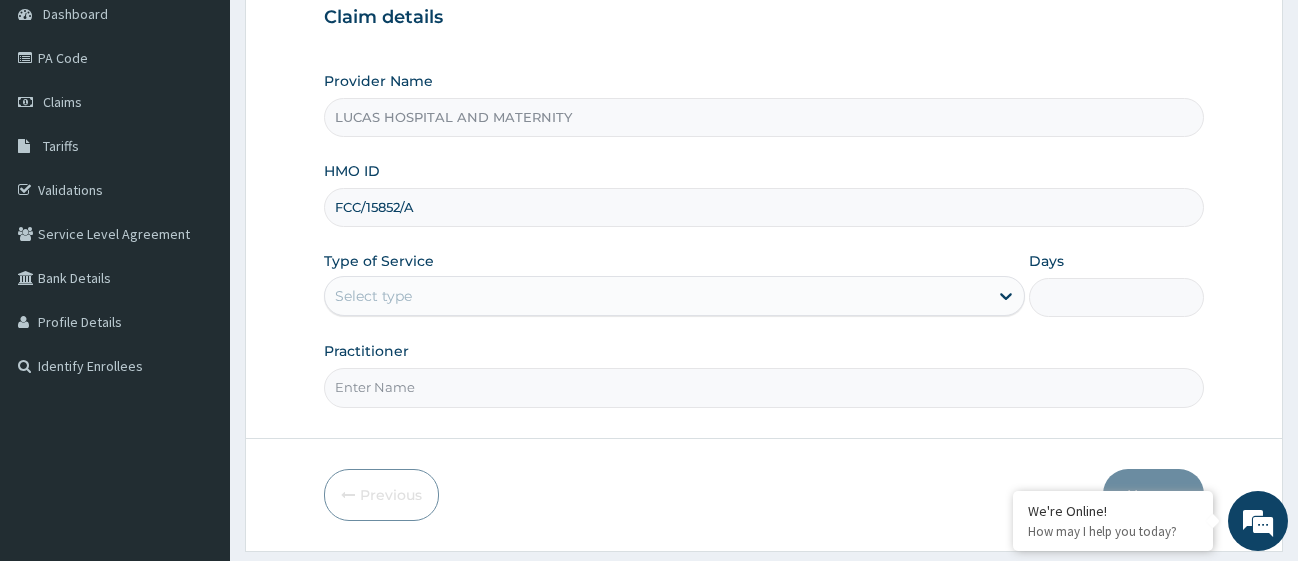 type on "FCC/15852/A" 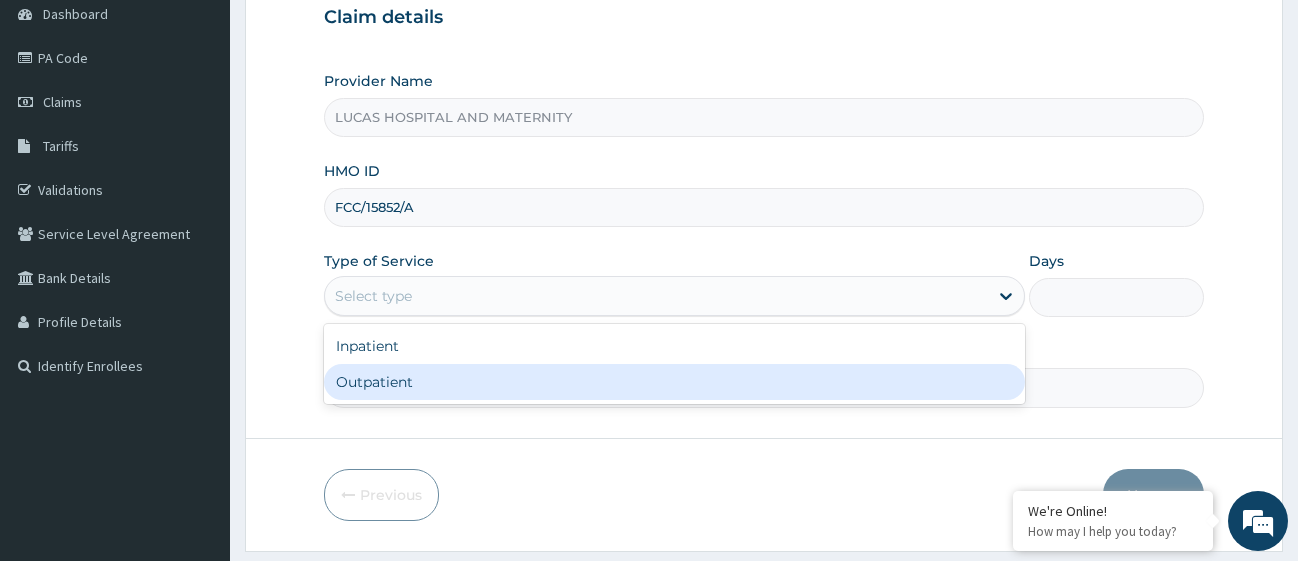 click on "Outpatient" at bounding box center (674, 382) 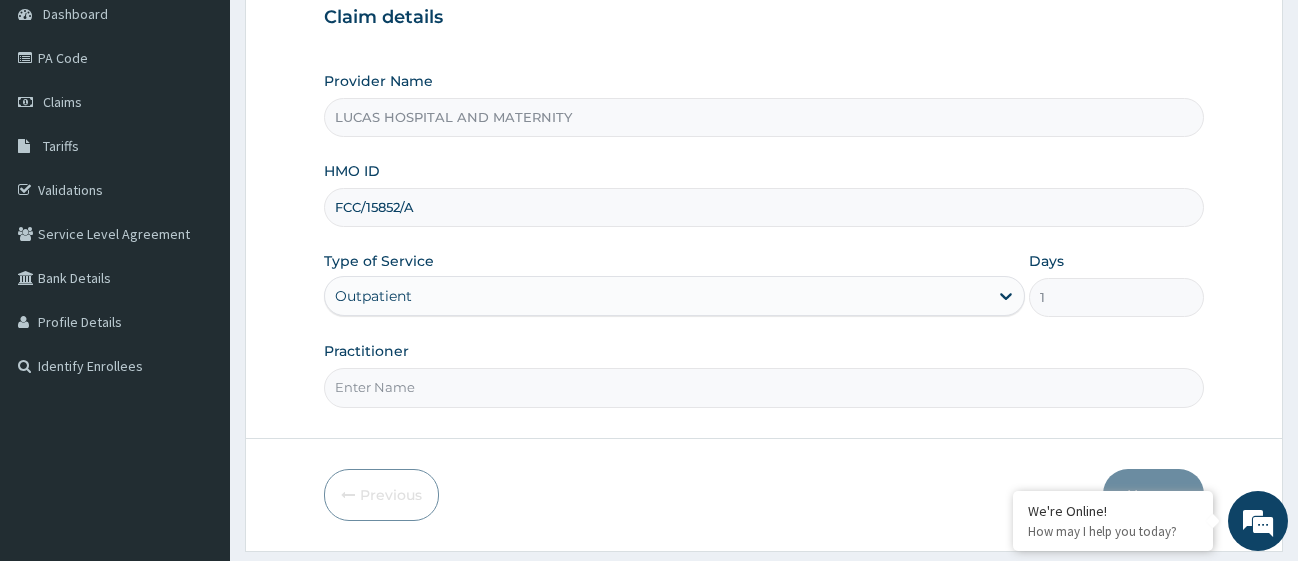 click on "Practitioner" at bounding box center [764, 387] 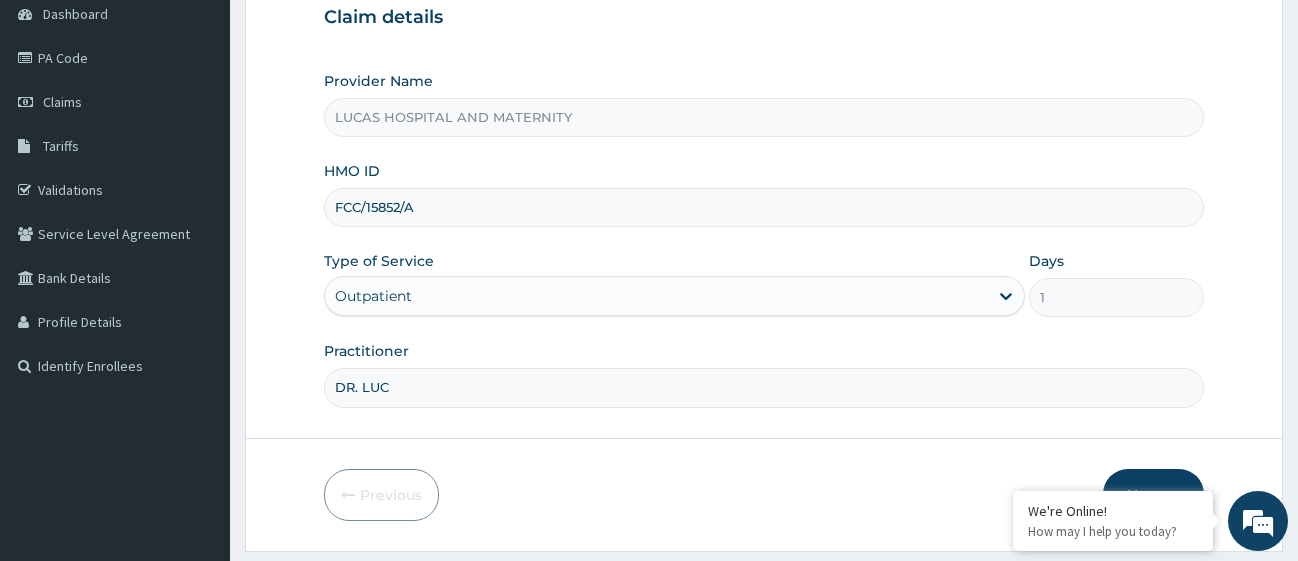scroll, scrollTop: 0, scrollLeft: 0, axis: both 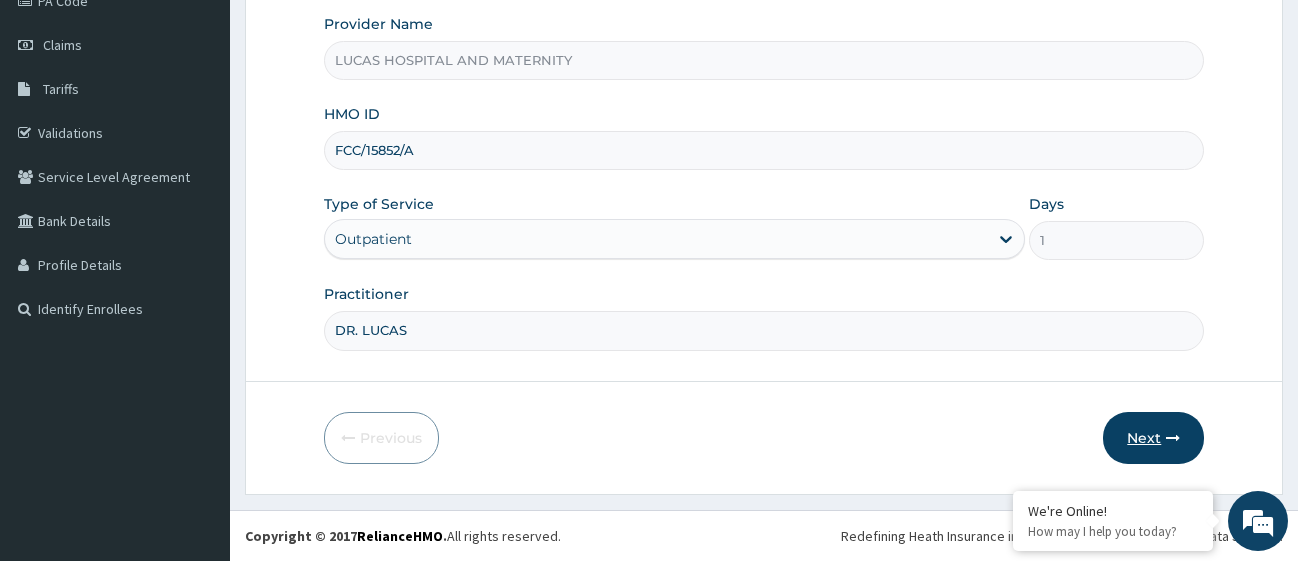 type on "DR. LUCAS" 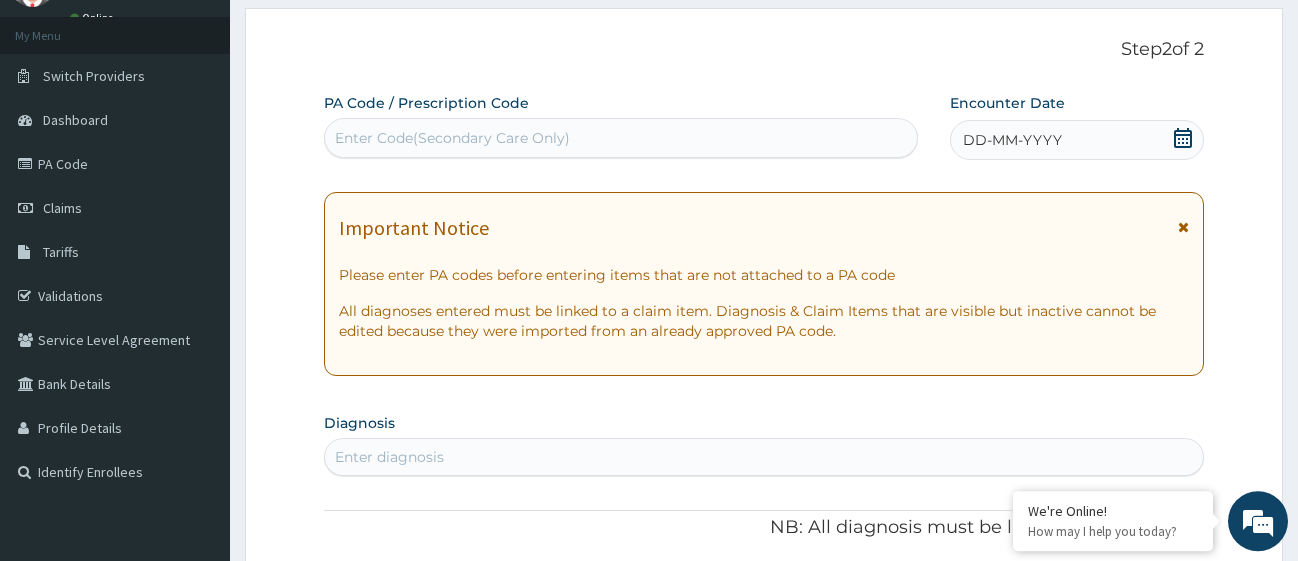 scroll, scrollTop: 57, scrollLeft: 0, axis: vertical 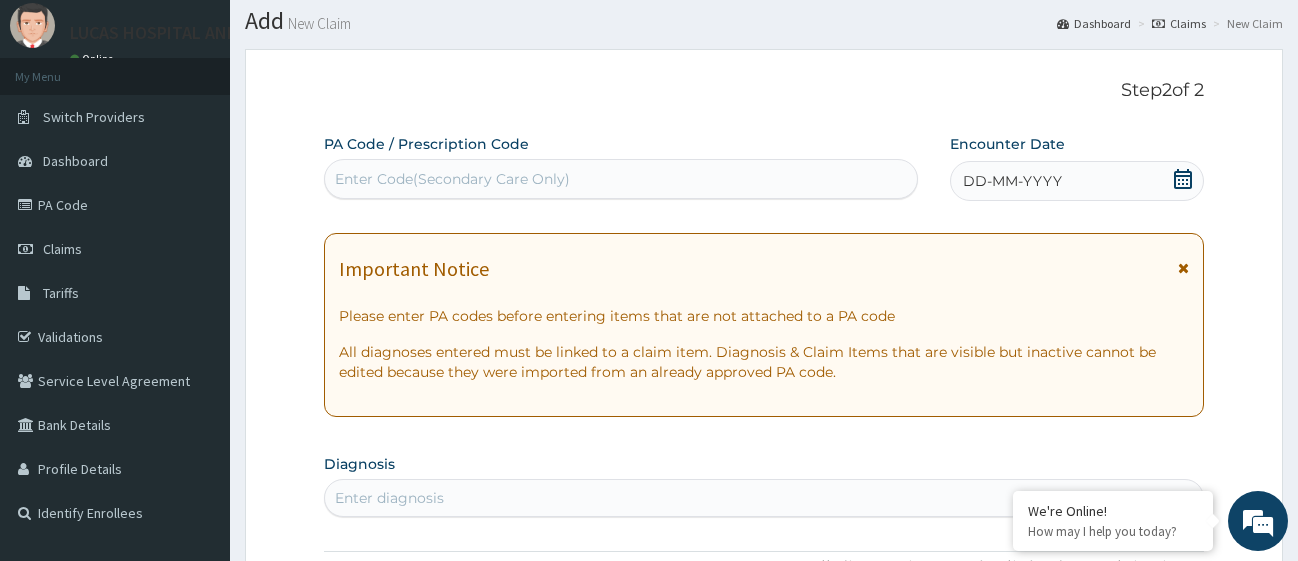 click on "Enter Code(Secondary Care Only)" at bounding box center [452, 179] 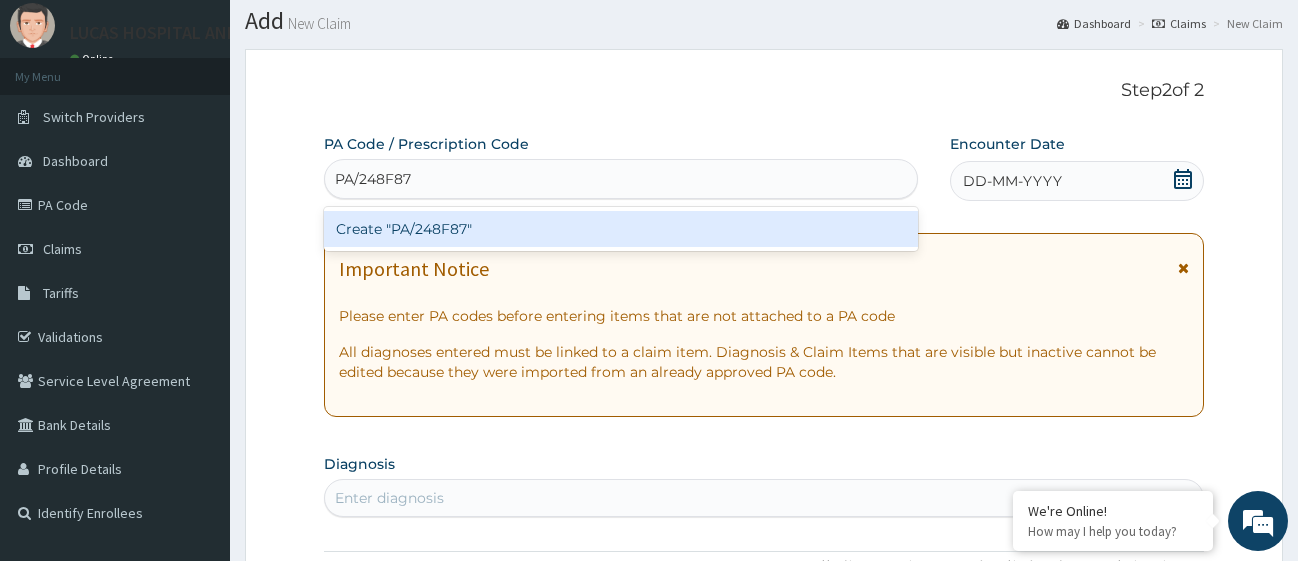type on "PA/248F87" 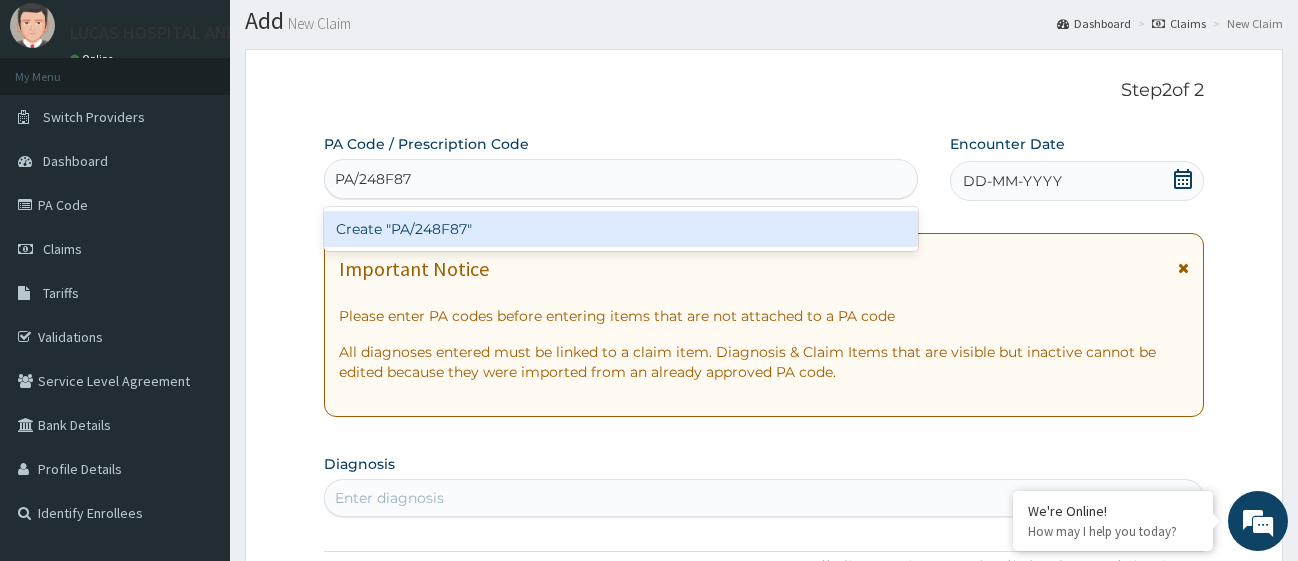 click on "Create "PA/248F87"" at bounding box center (621, 229) 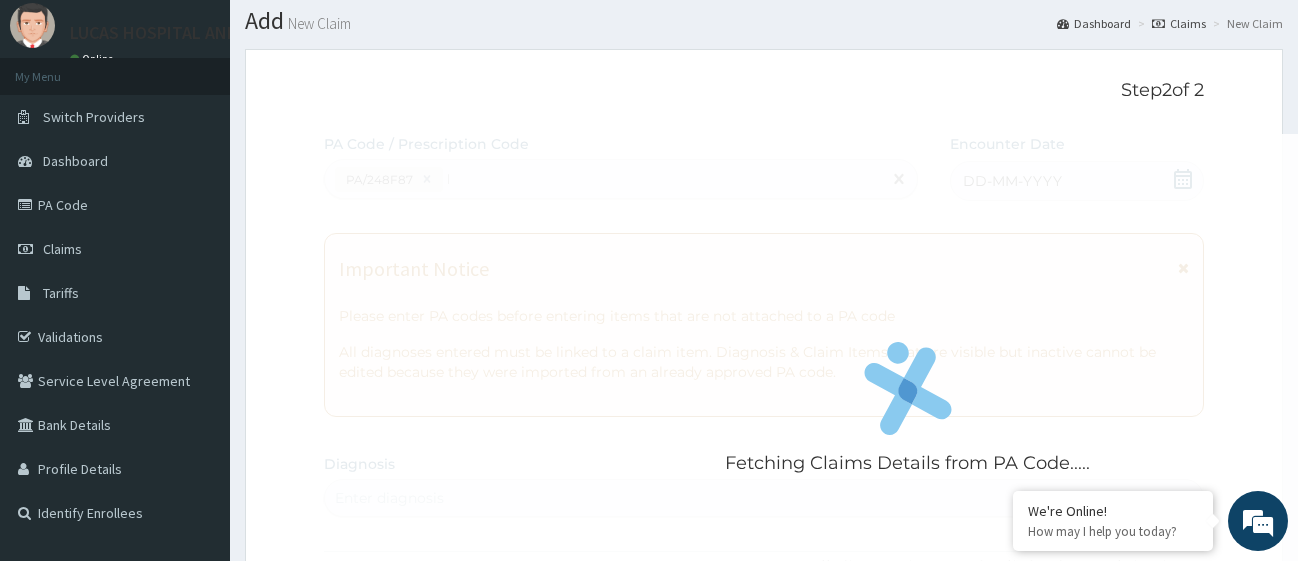 type 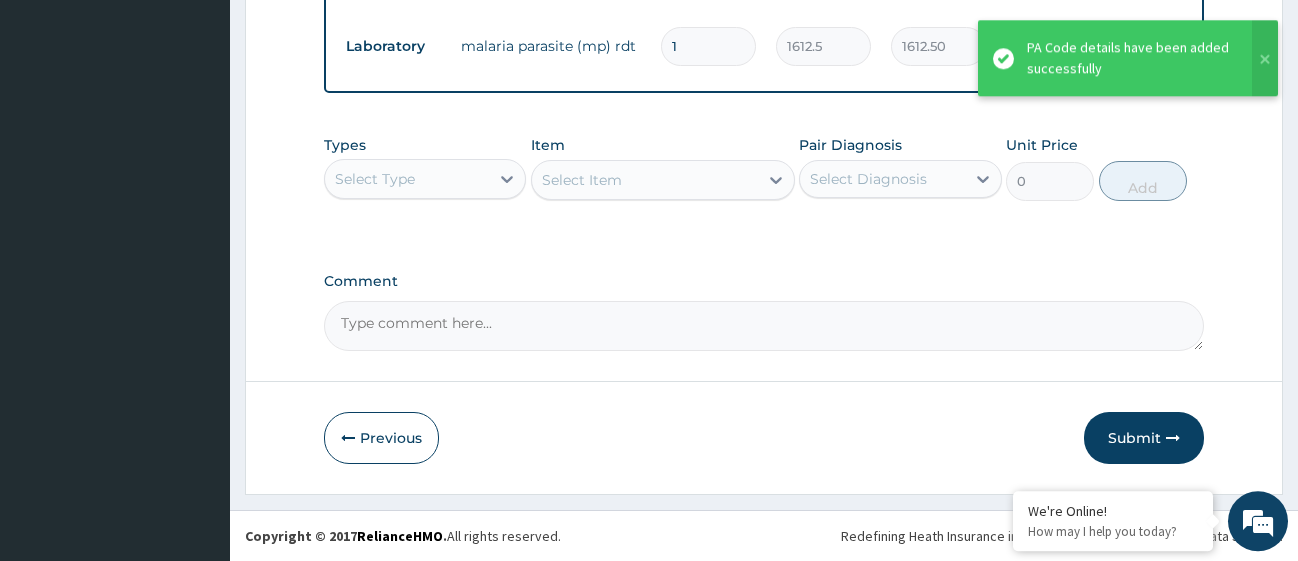 scroll, scrollTop: 1377, scrollLeft: 0, axis: vertical 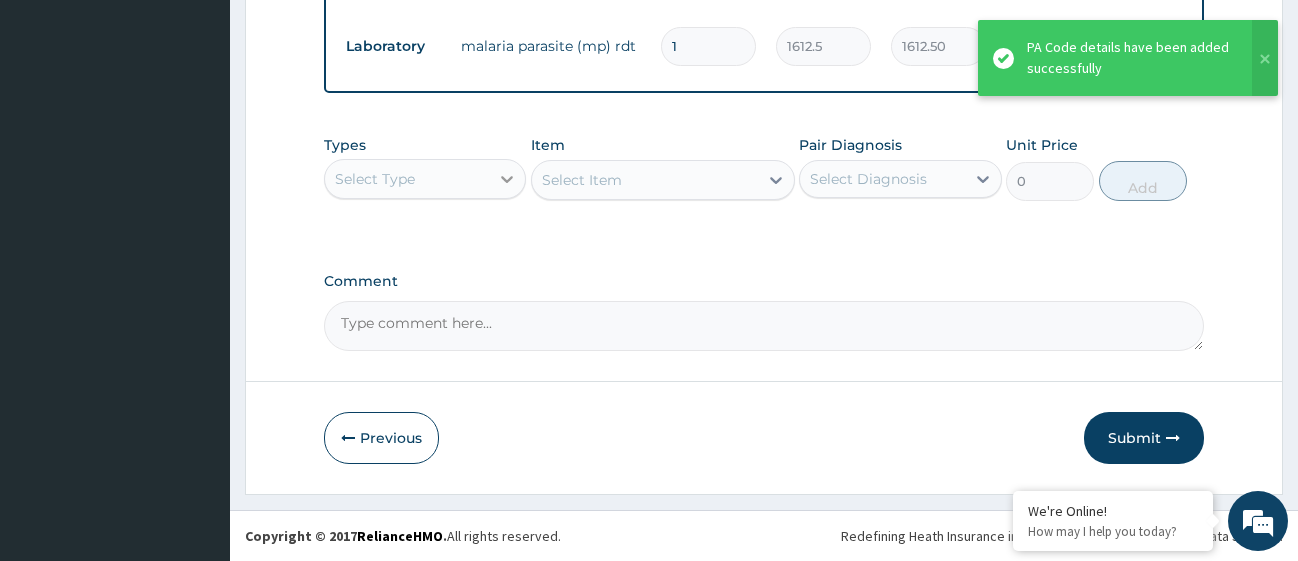 click 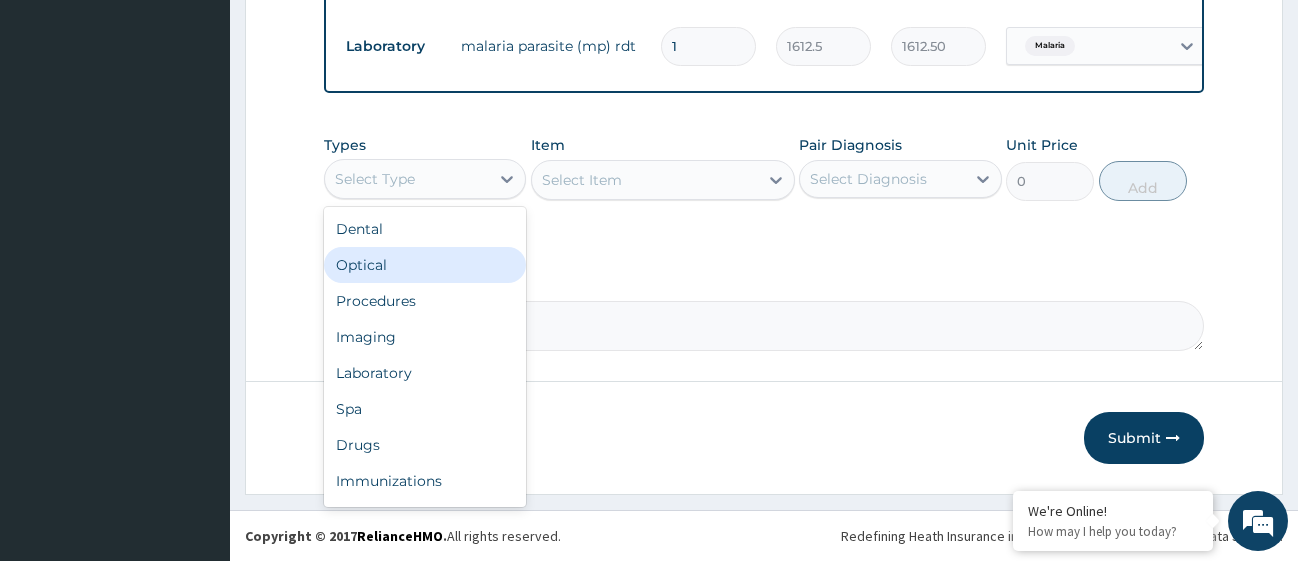 scroll, scrollTop: 68, scrollLeft: 0, axis: vertical 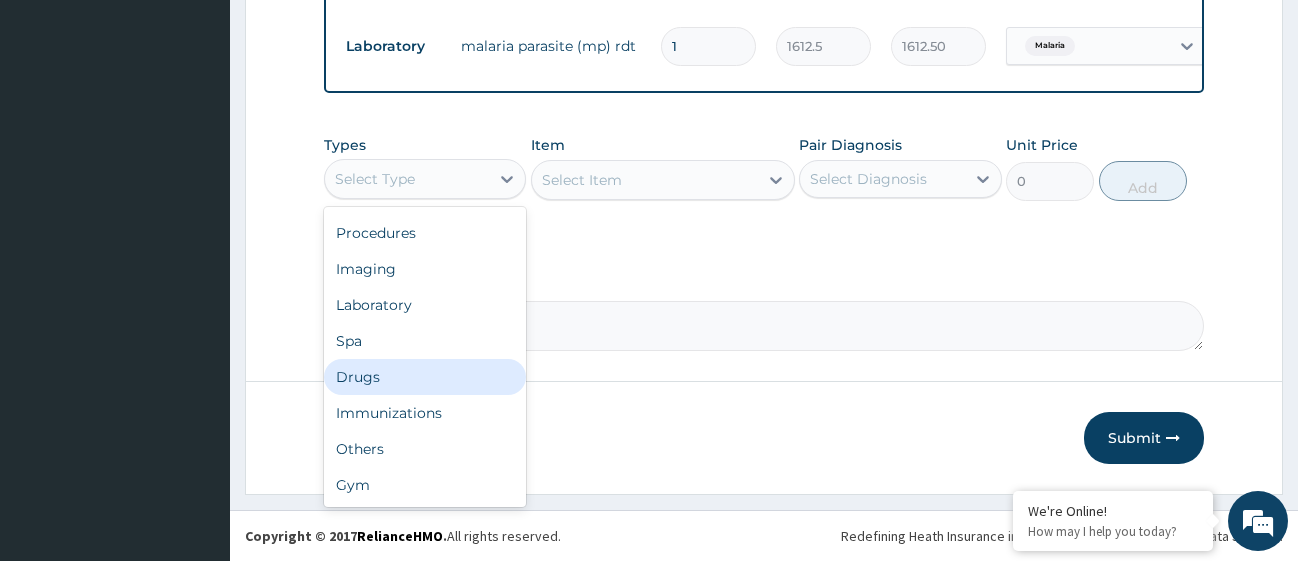 click on "Drugs" at bounding box center [425, 377] 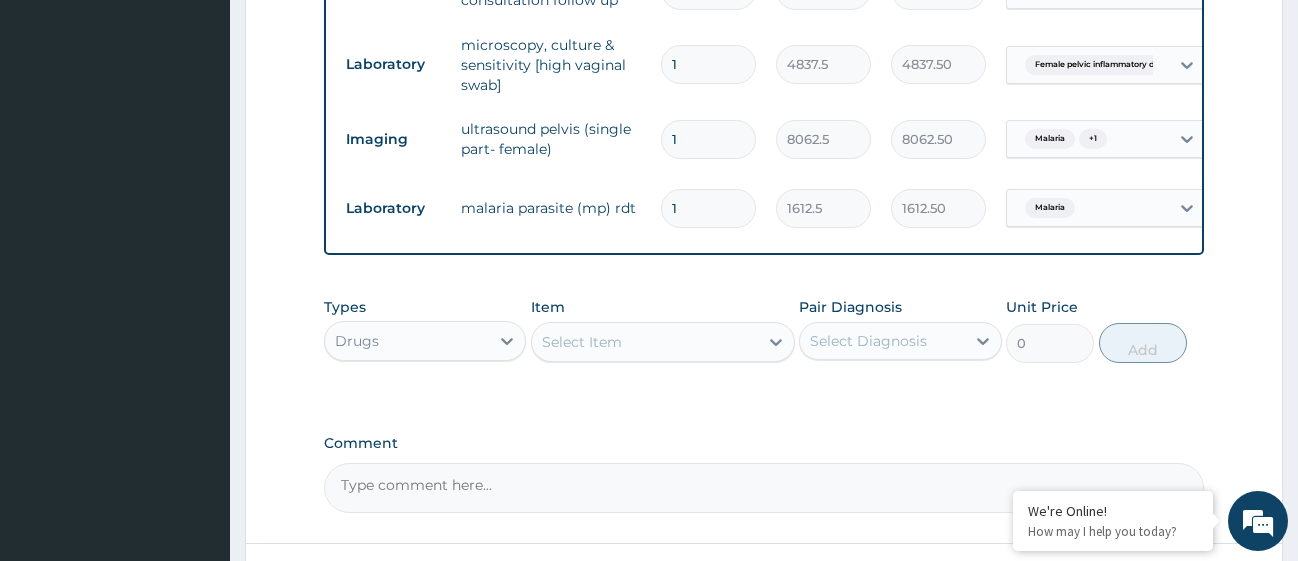 scroll, scrollTop: 1377, scrollLeft: 0, axis: vertical 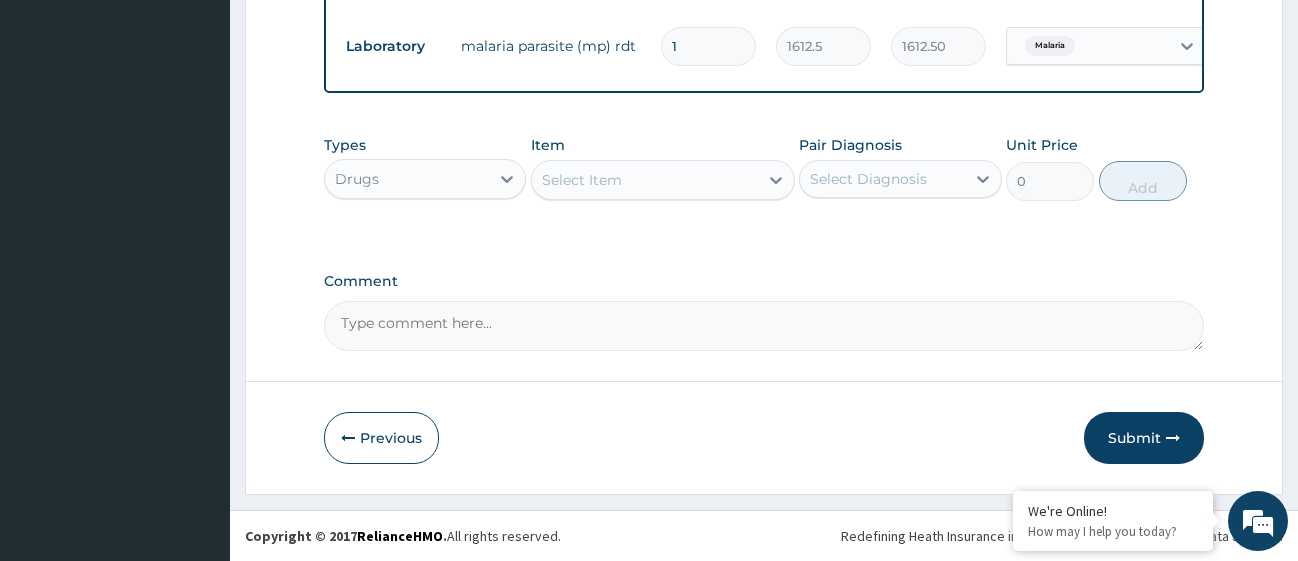 click on "Select Item" at bounding box center [645, 180] 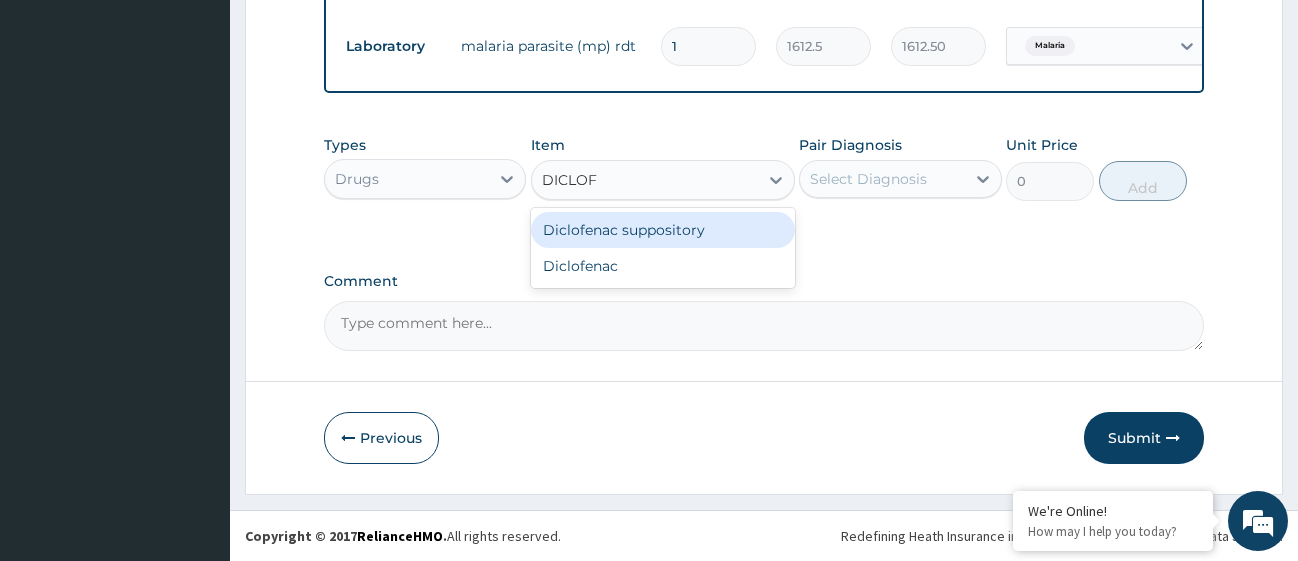 type on "DICLOFE" 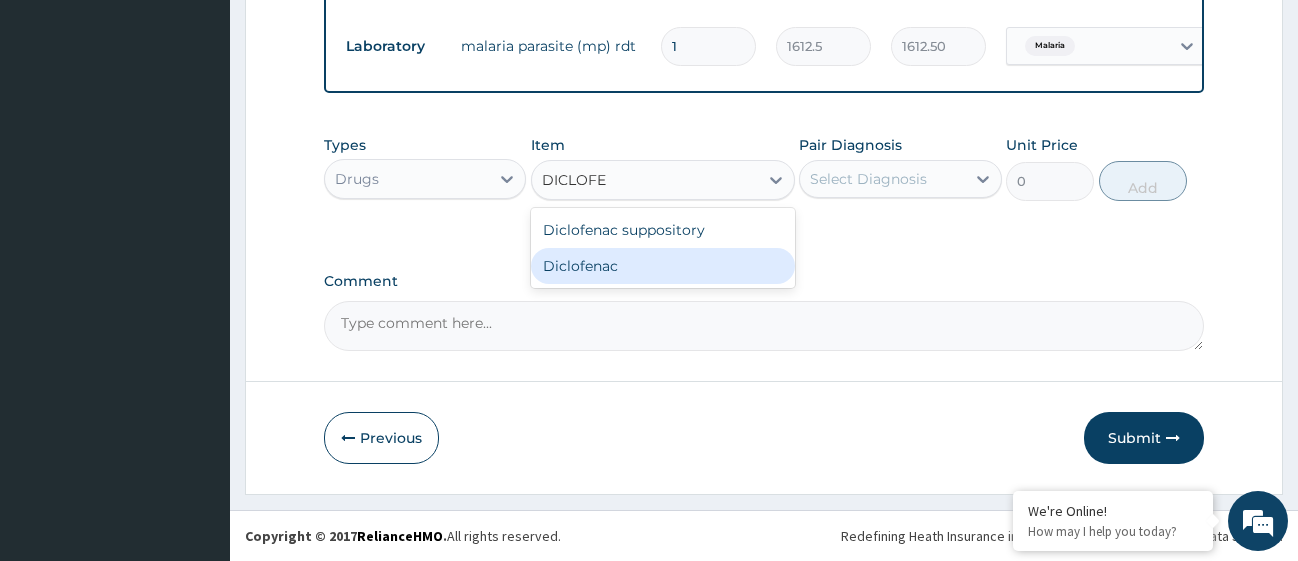 click on "Diclofenac" at bounding box center [663, 266] 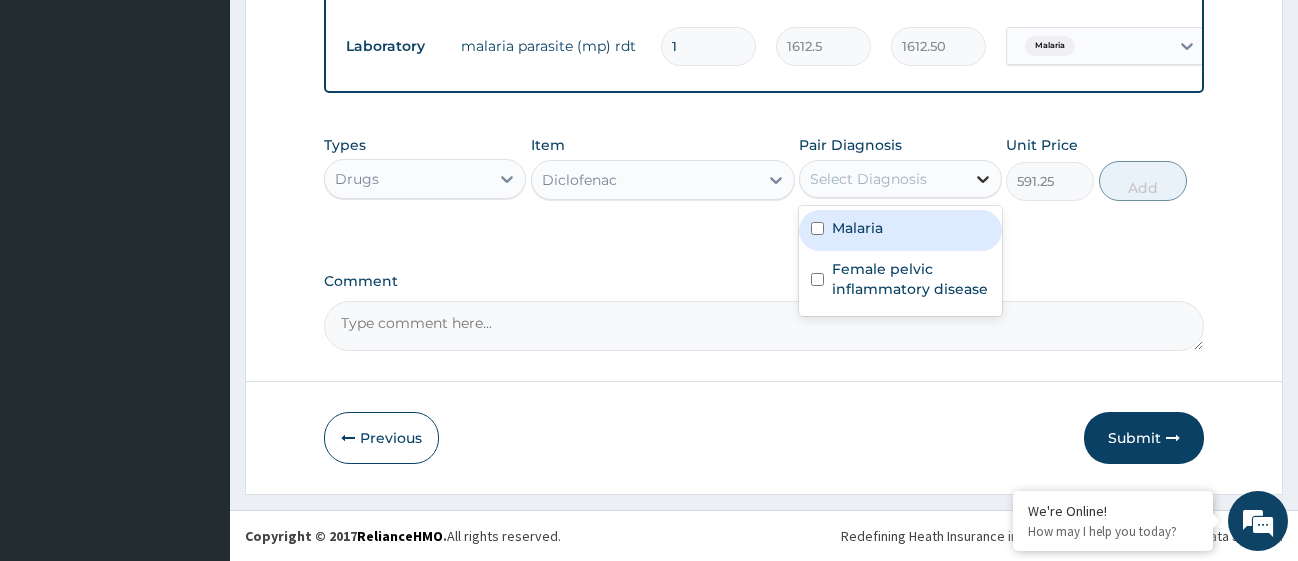 click at bounding box center [983, 179] 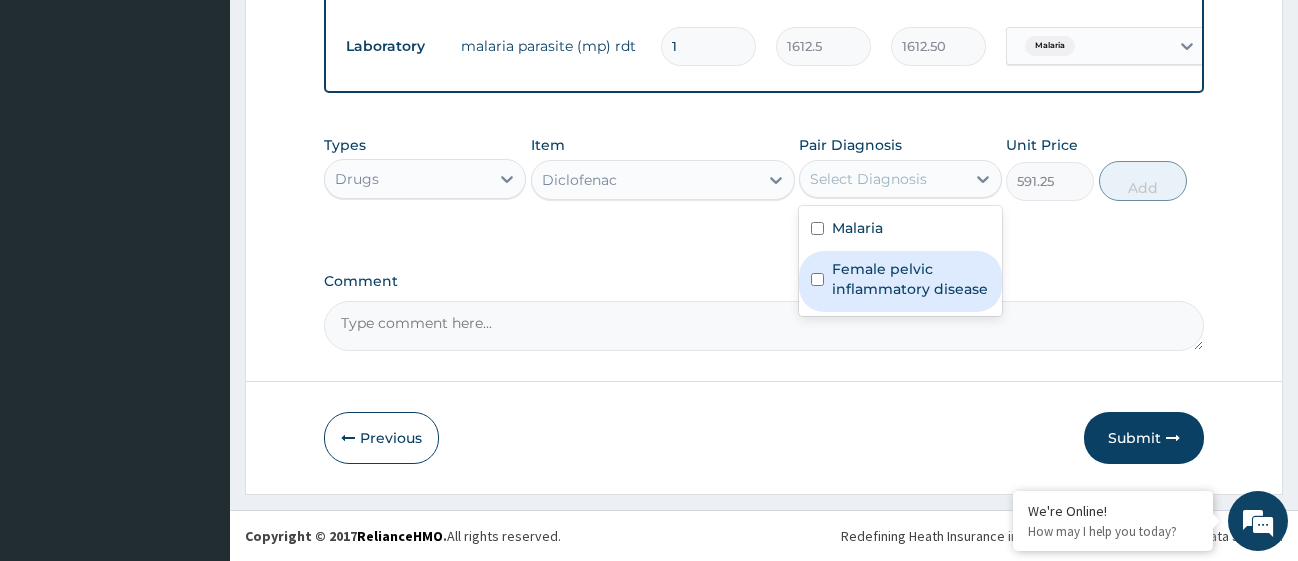 drag, startPoint x: 821, startPoint y: 280, endPoint x: 819, endPoint y: 264, distance: 16.124516 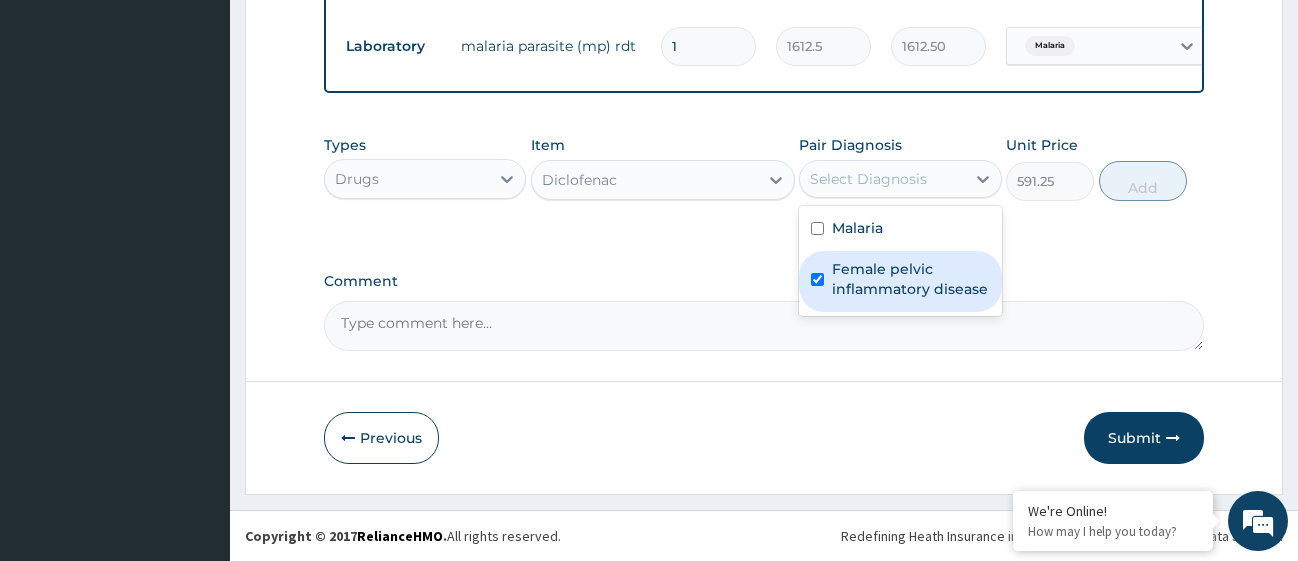 checkbox on "true" 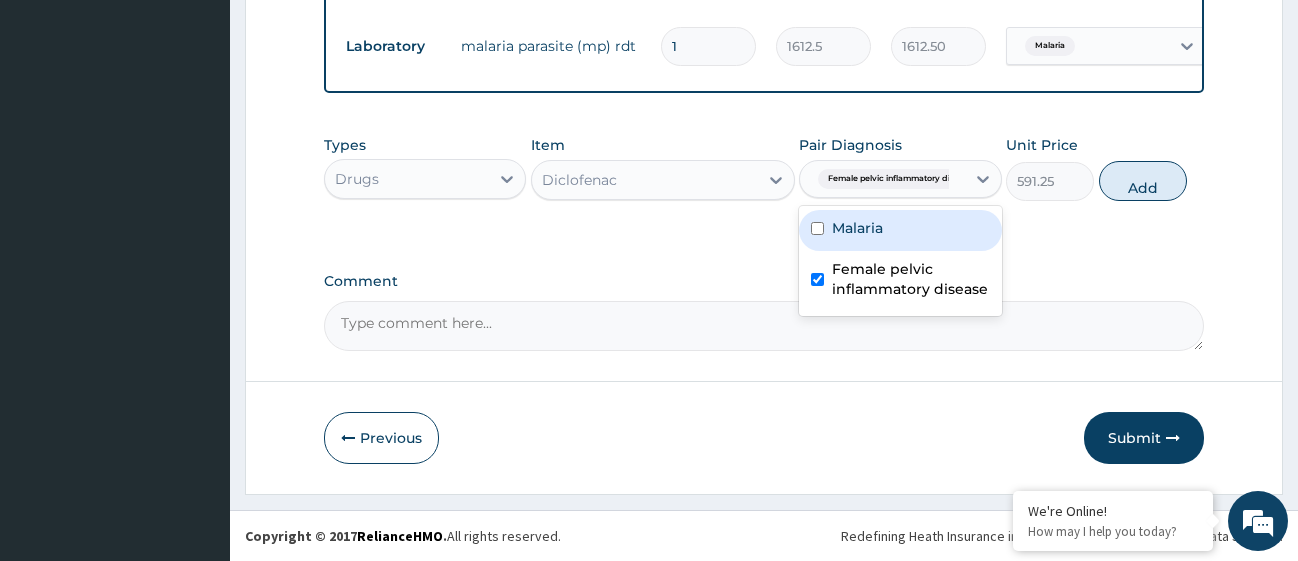 click at bounding box center (817, 228) 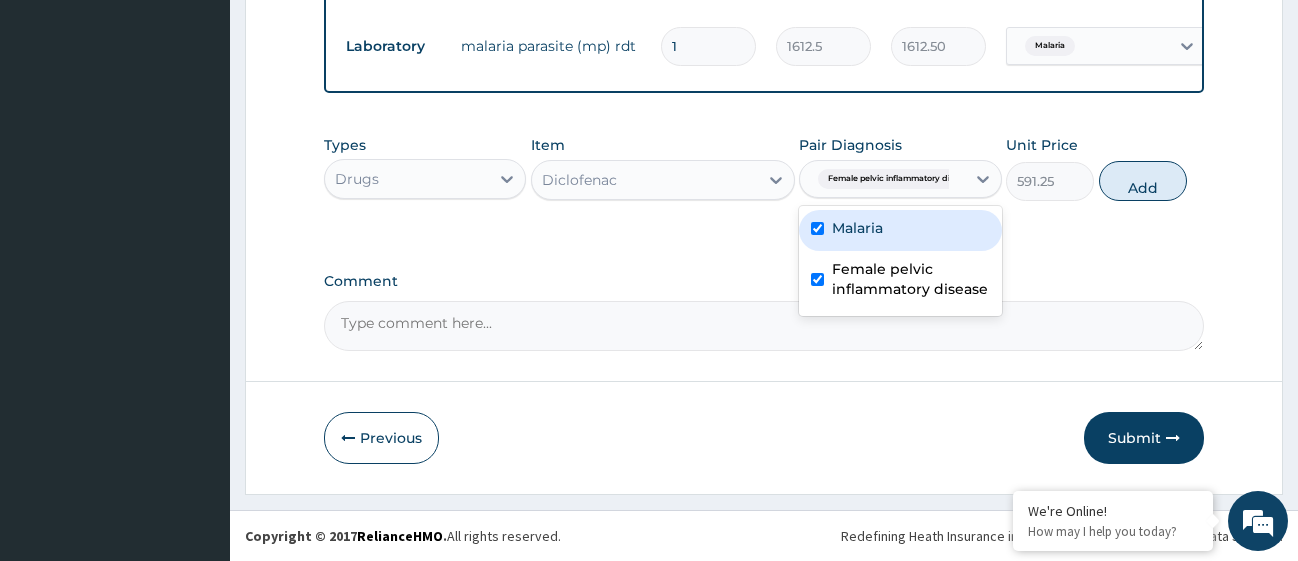 checkbox on "true" 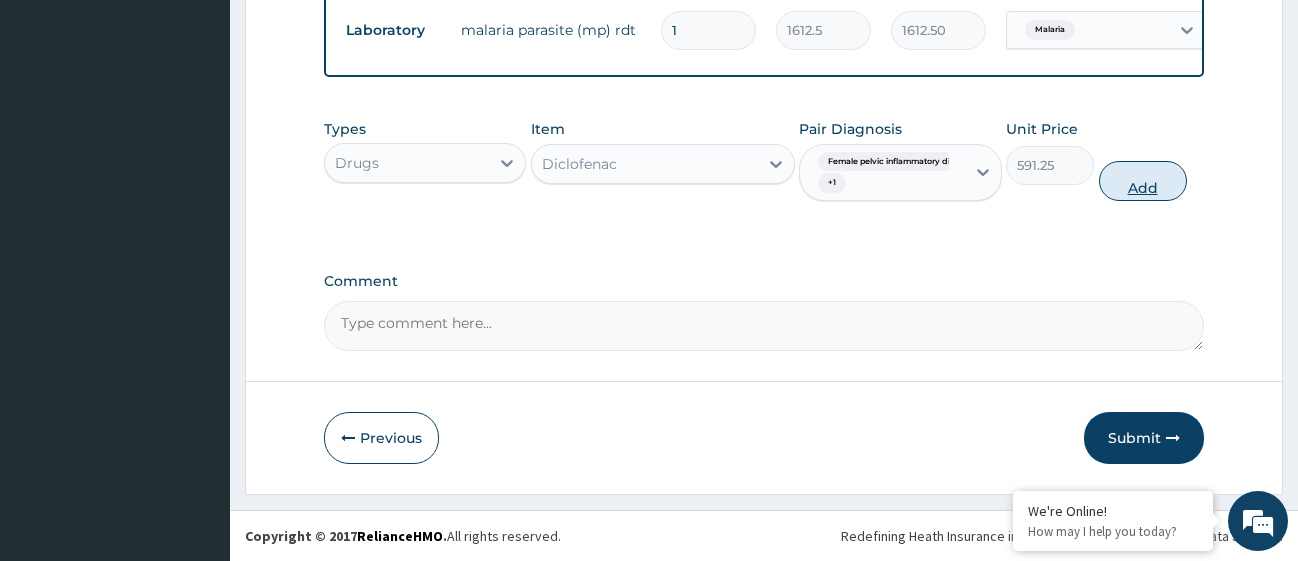 click on "Add" at bounding box center (1143, 181) 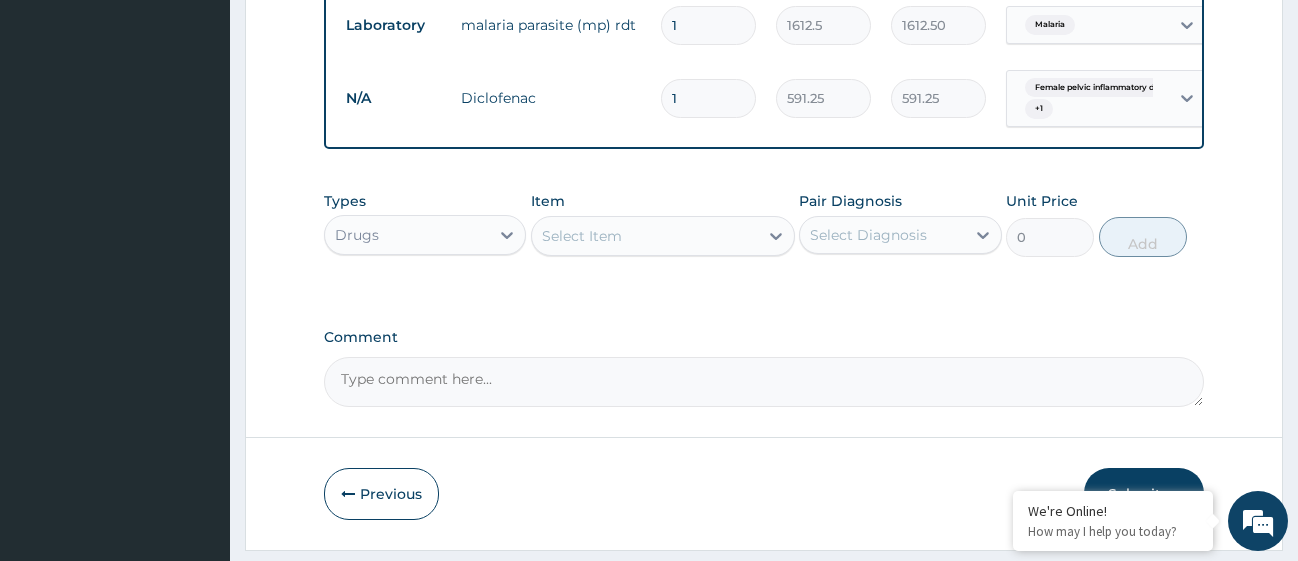 scroll, scrollTop: 1454, scrollLeft: 0, axis: vertical 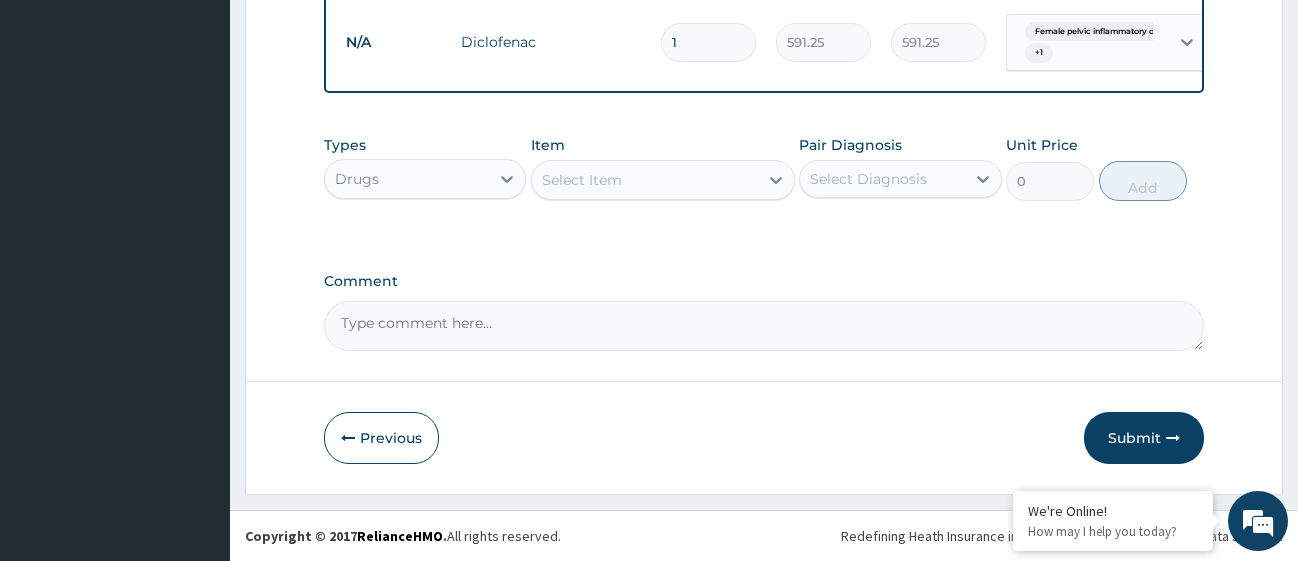 click on "Select Item" at bounding box center (645, 180) 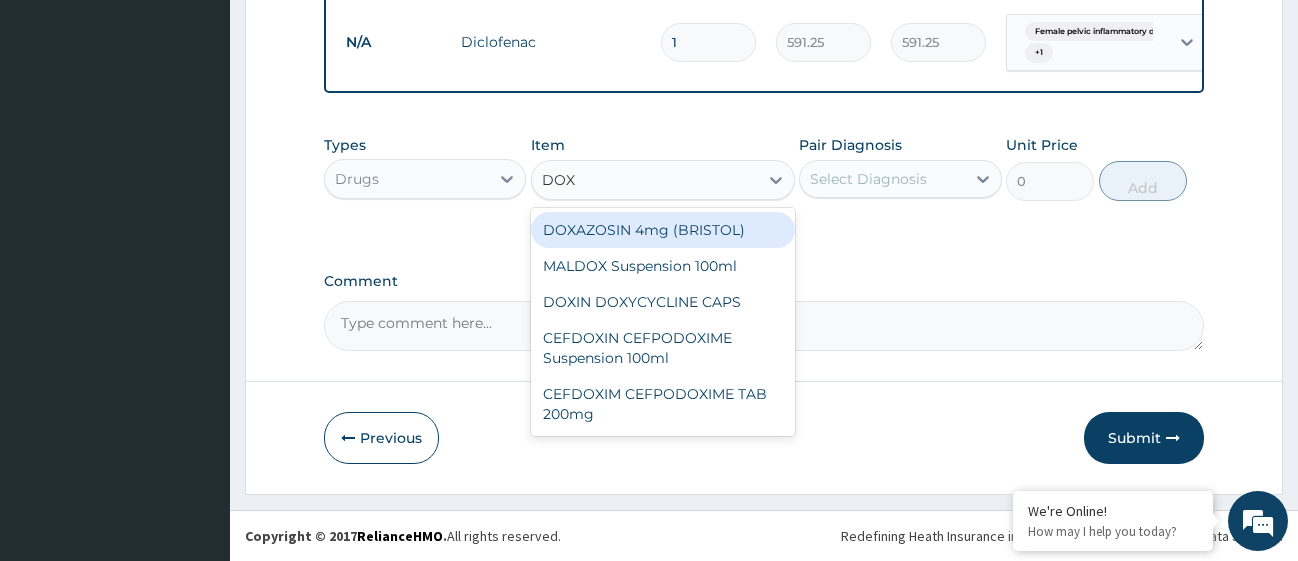 type on "DOXY" 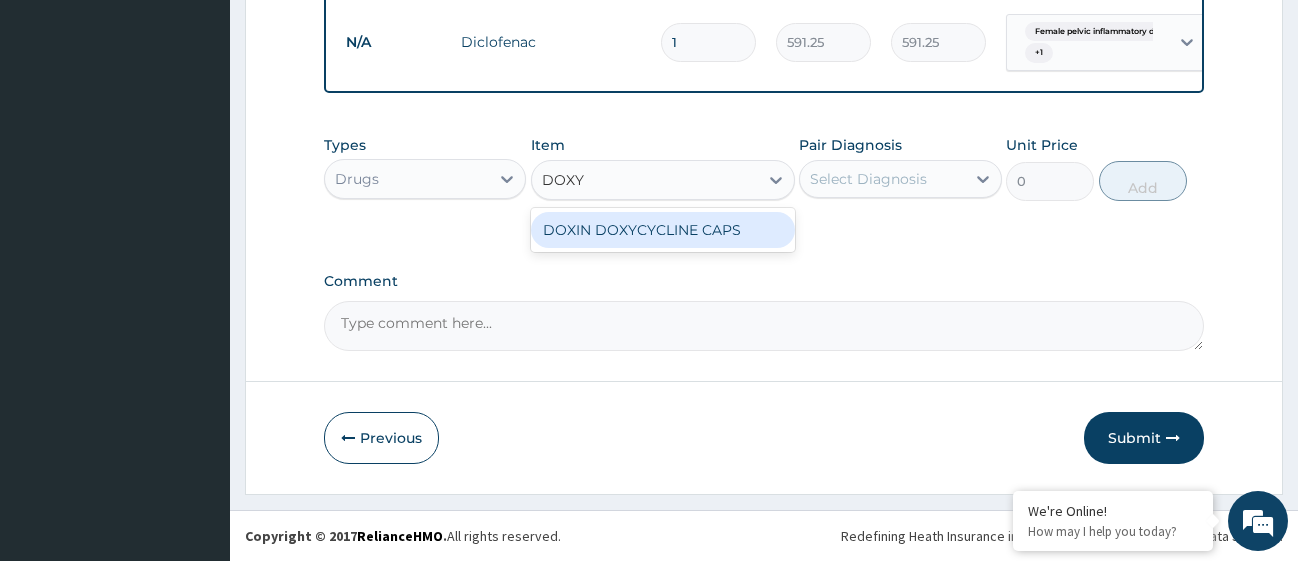 click on "DOXIN DOXYCYCLINE CAPS" at bounding box center (663, 230) 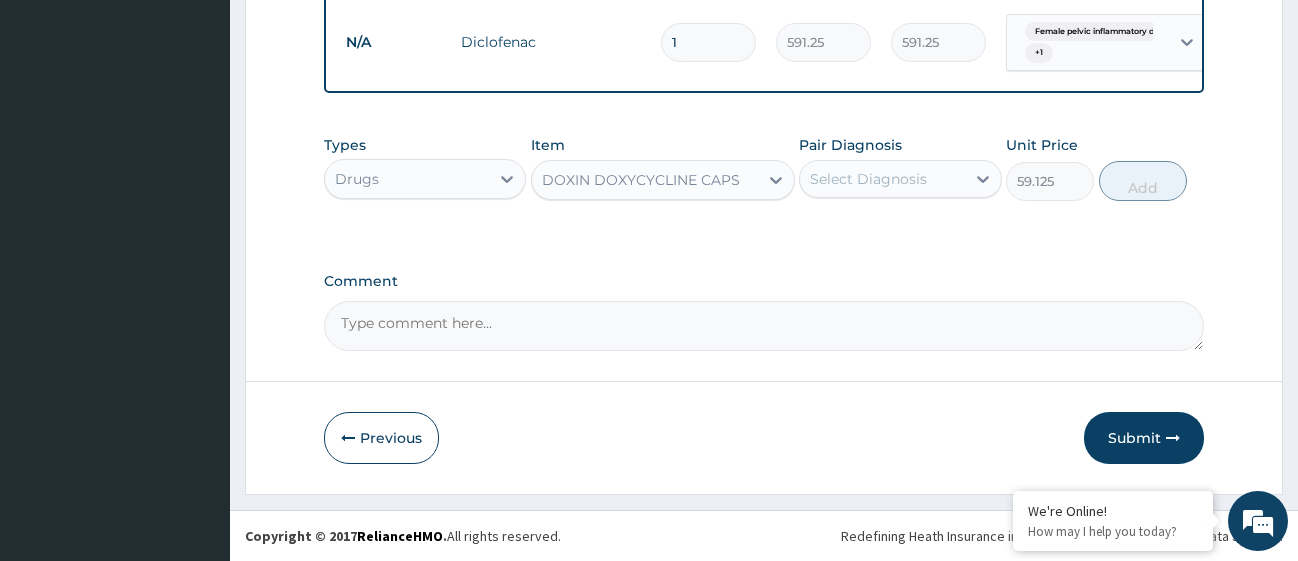click on "Select Diagnosis" at bounding box center [868, 179] 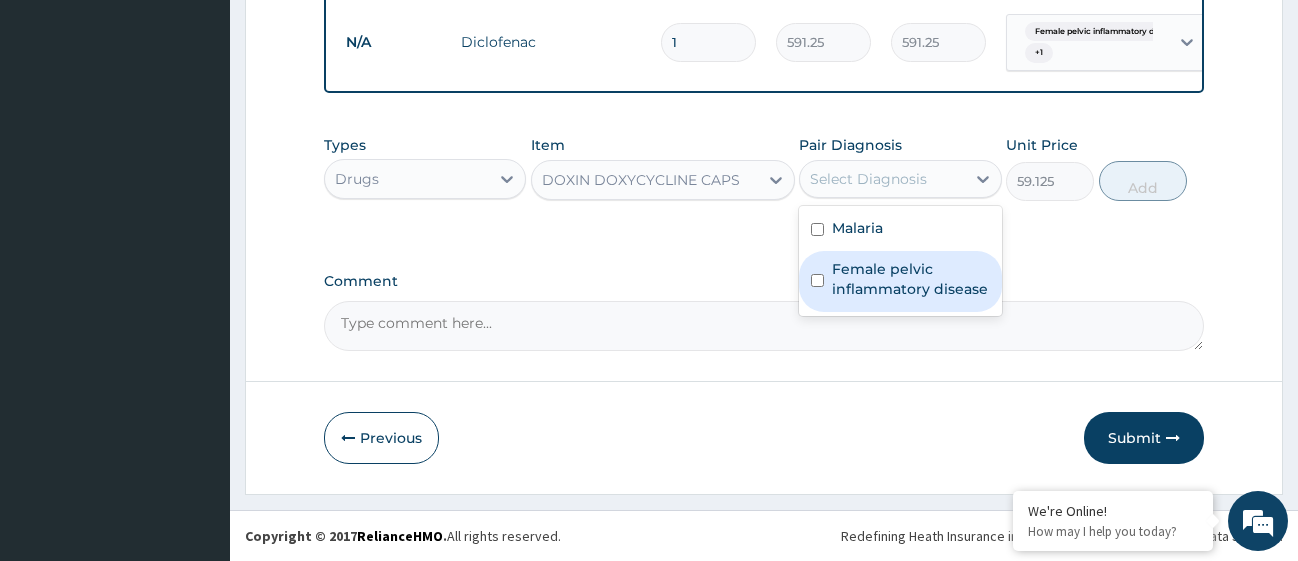click at bounding box center (817, 280) 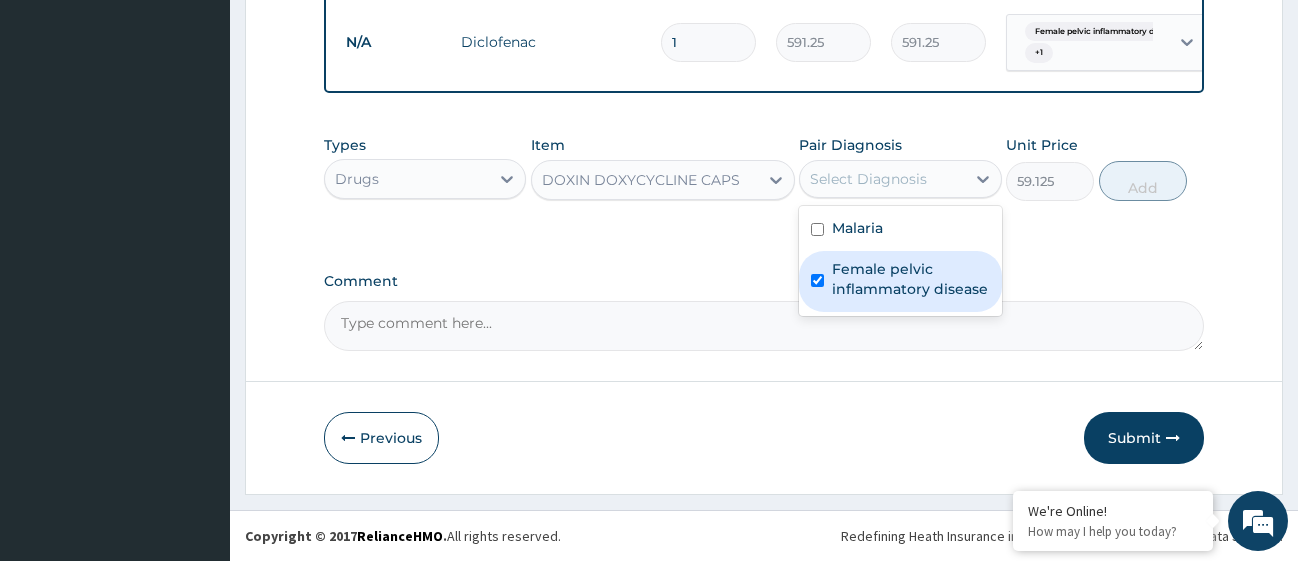 checkbox on "true" 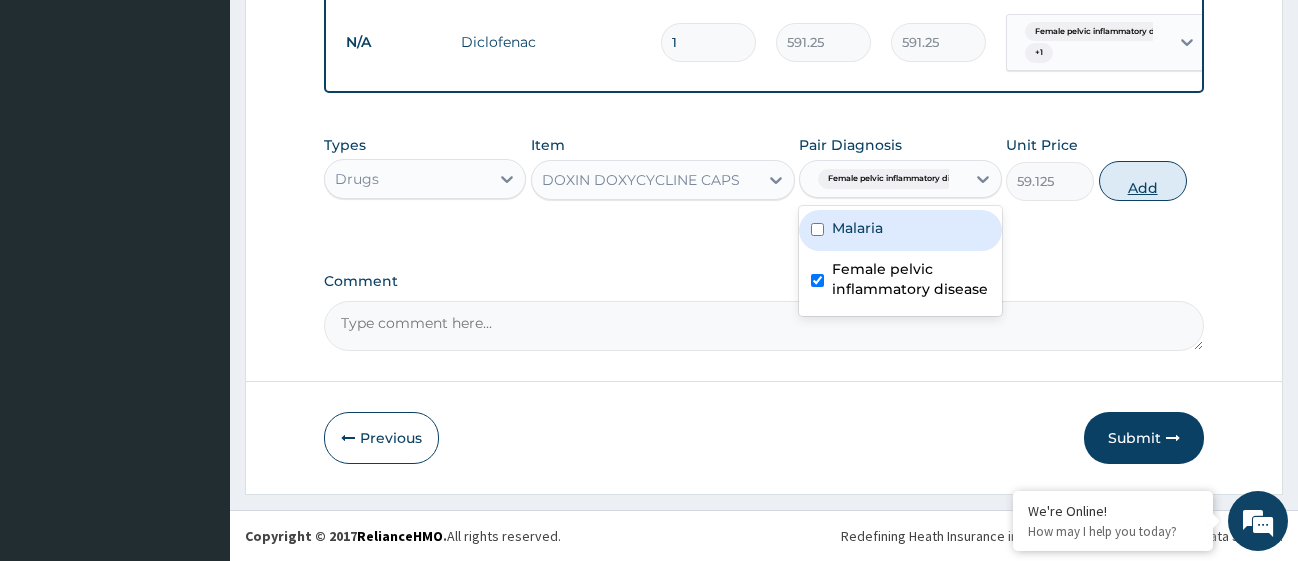 click on "Add" at bounding box center (1143, 181) 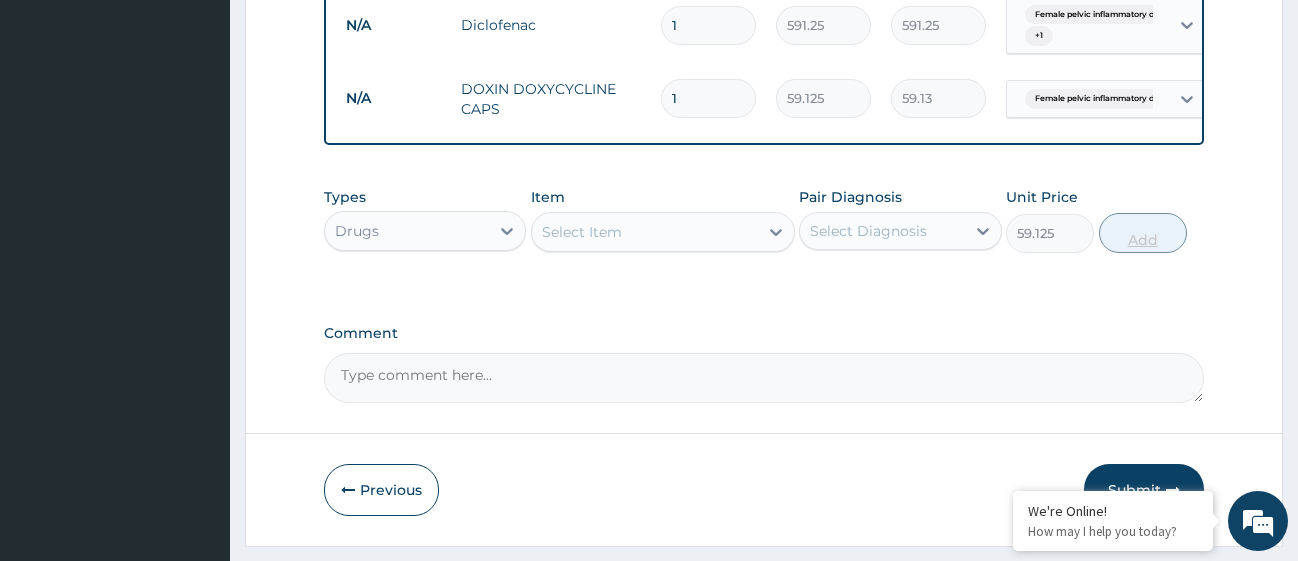 type on "0" 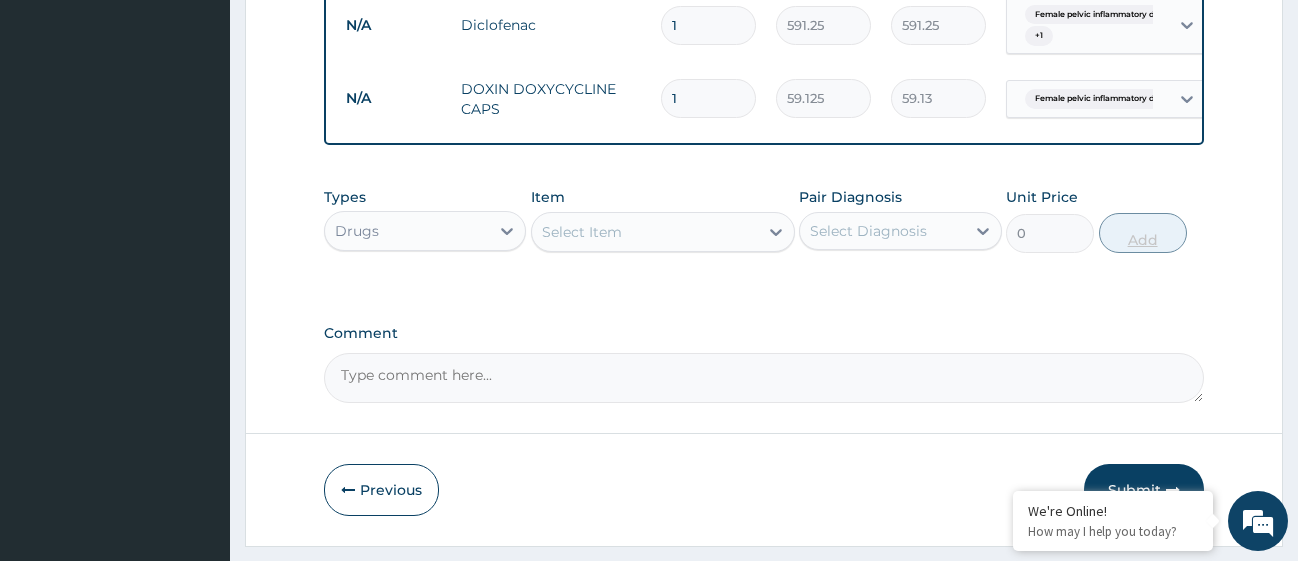 type 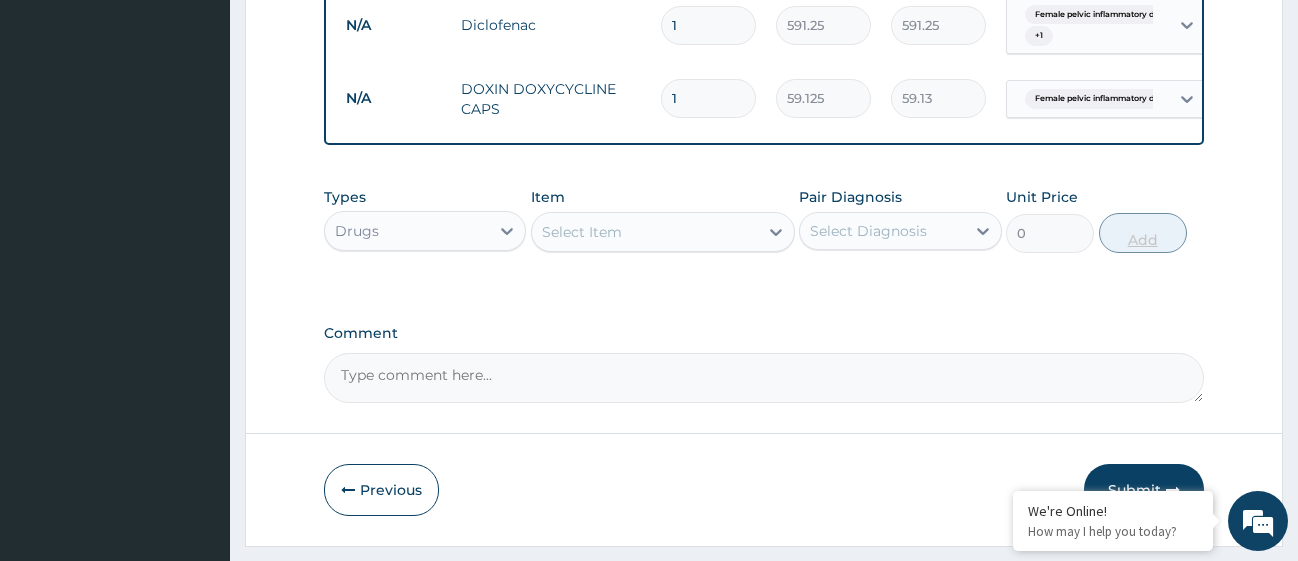 type on "0.00" 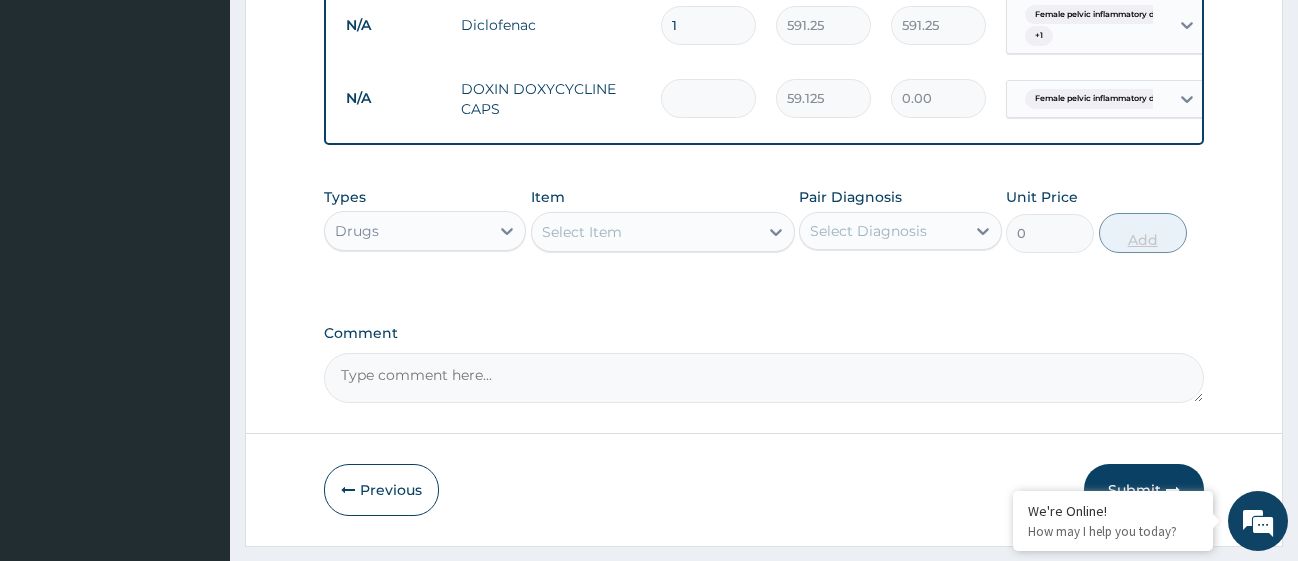 type on "2" 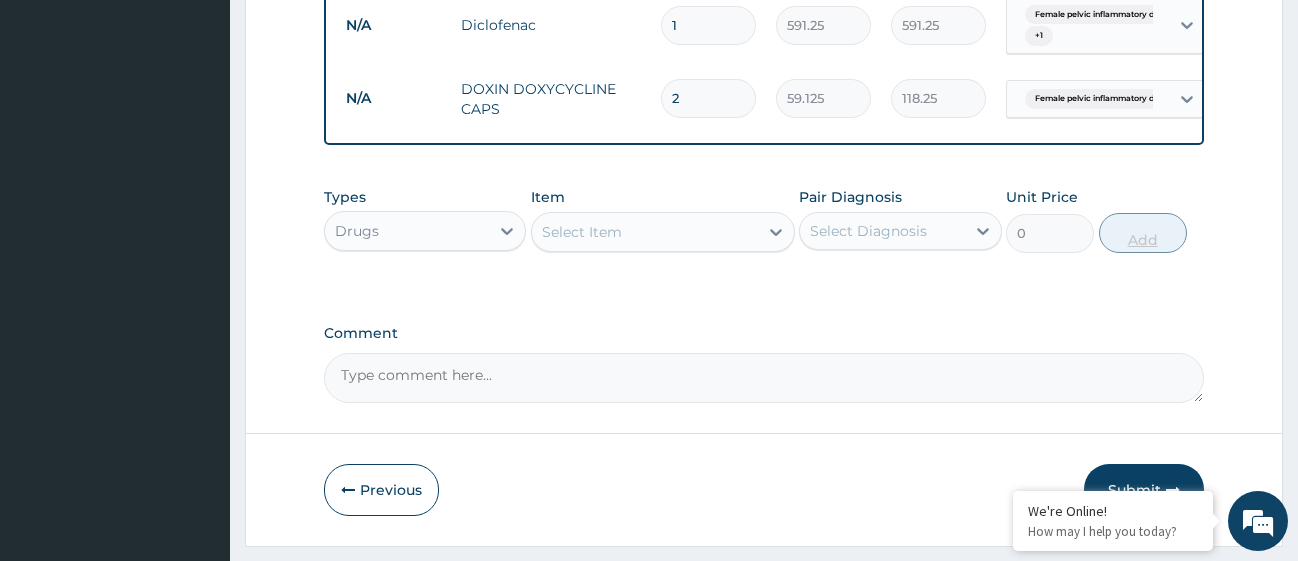 type on "20" 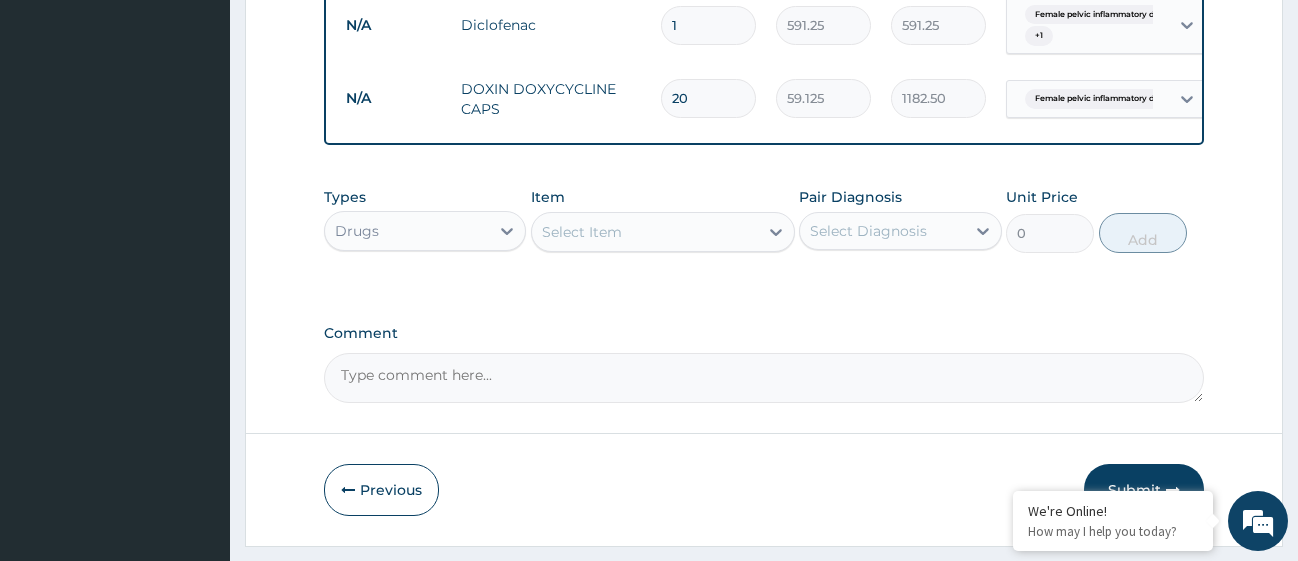 type on "20" 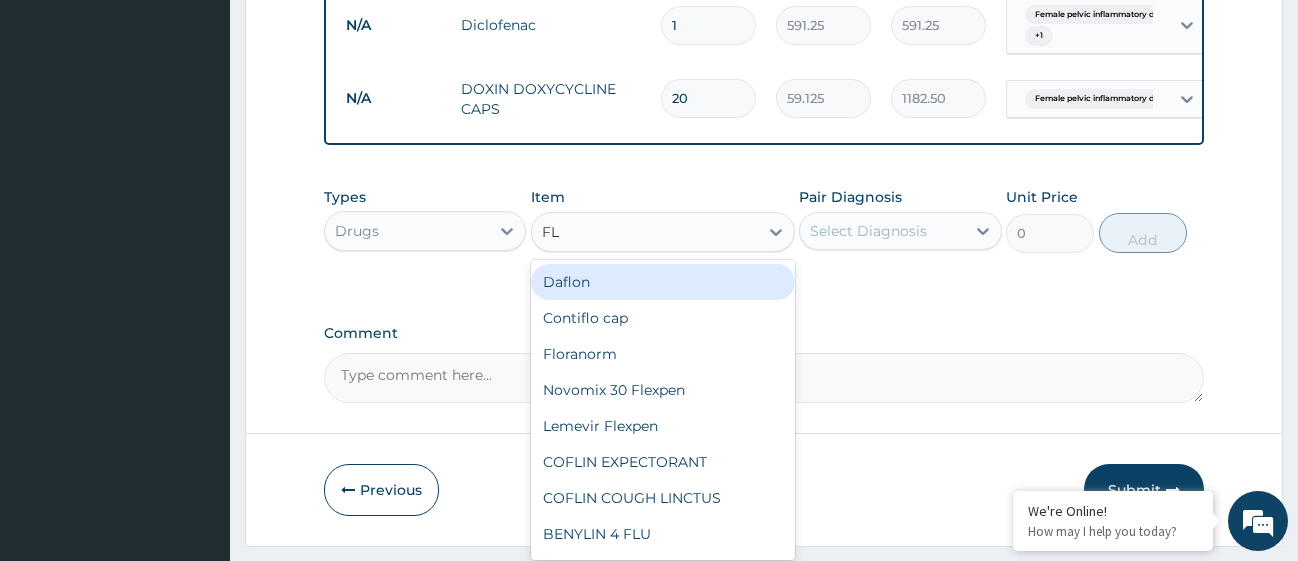 type on "FLA" 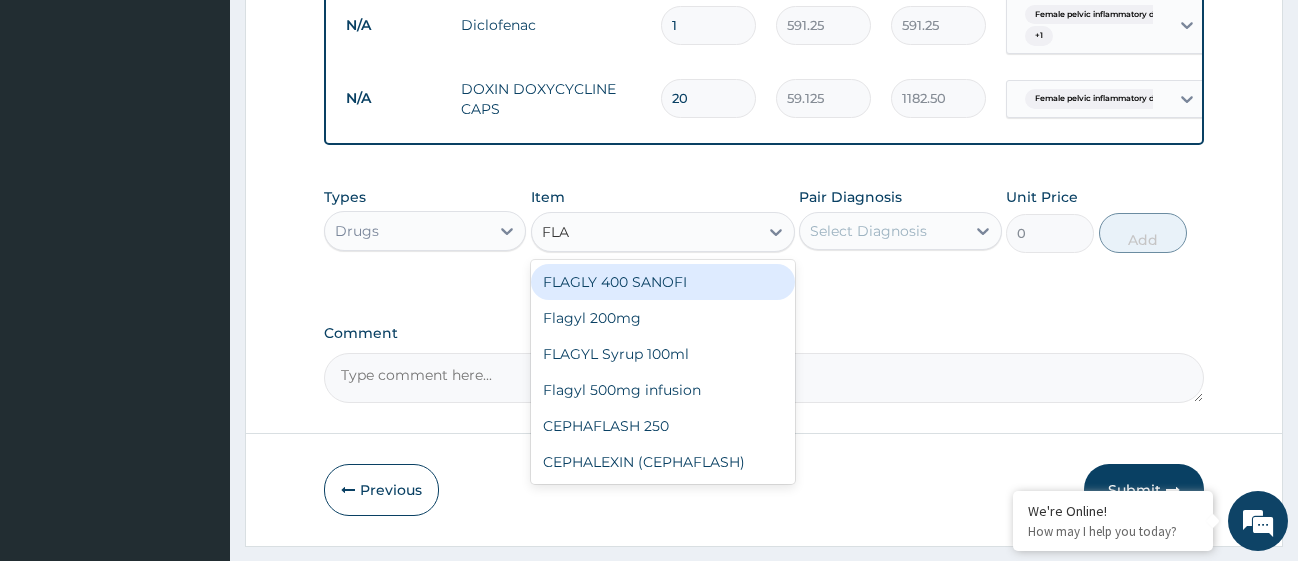 click on "FLAGLY 400 SANOFI" at bounding box center (663, 282) 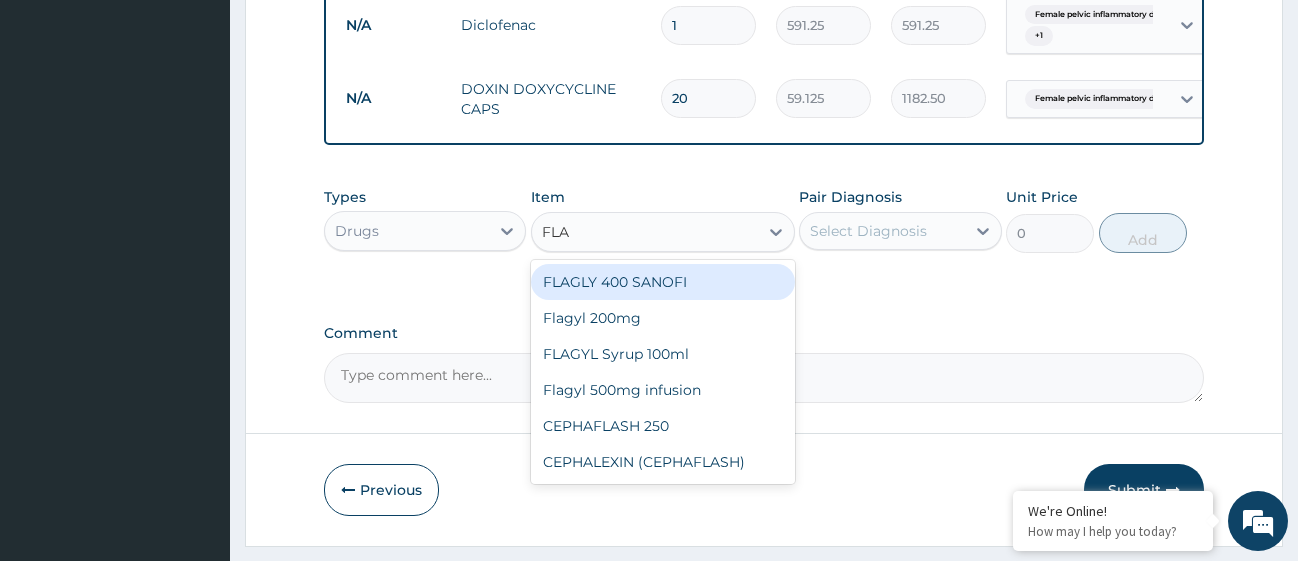 type 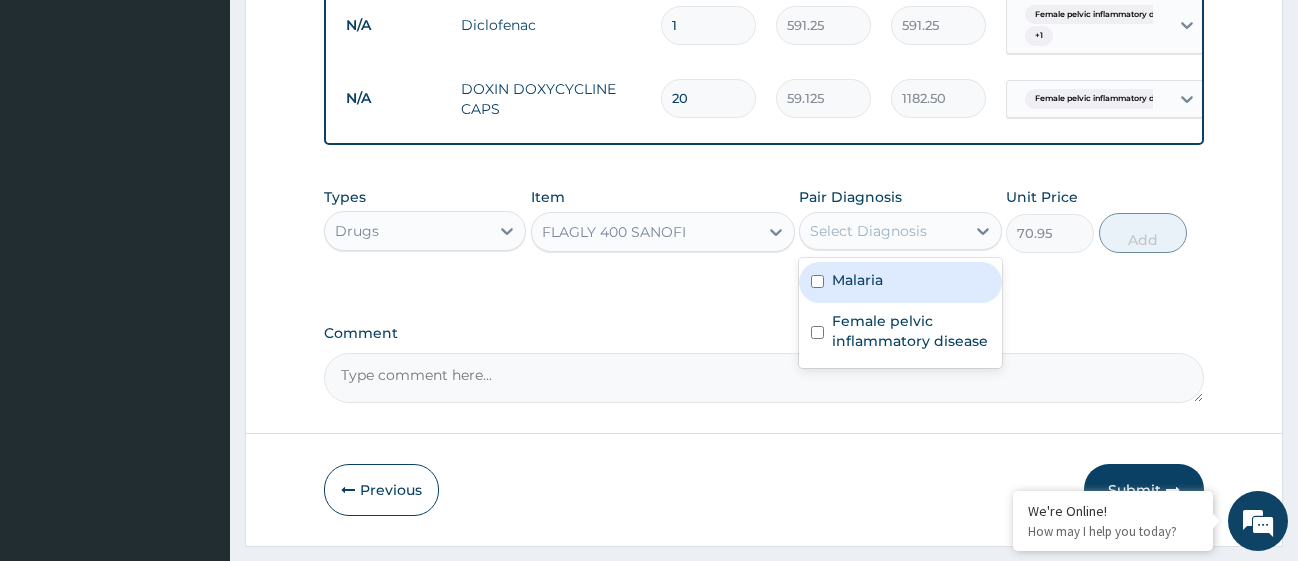 click on "Select Diagnosis" at bounding box center [882, 231] 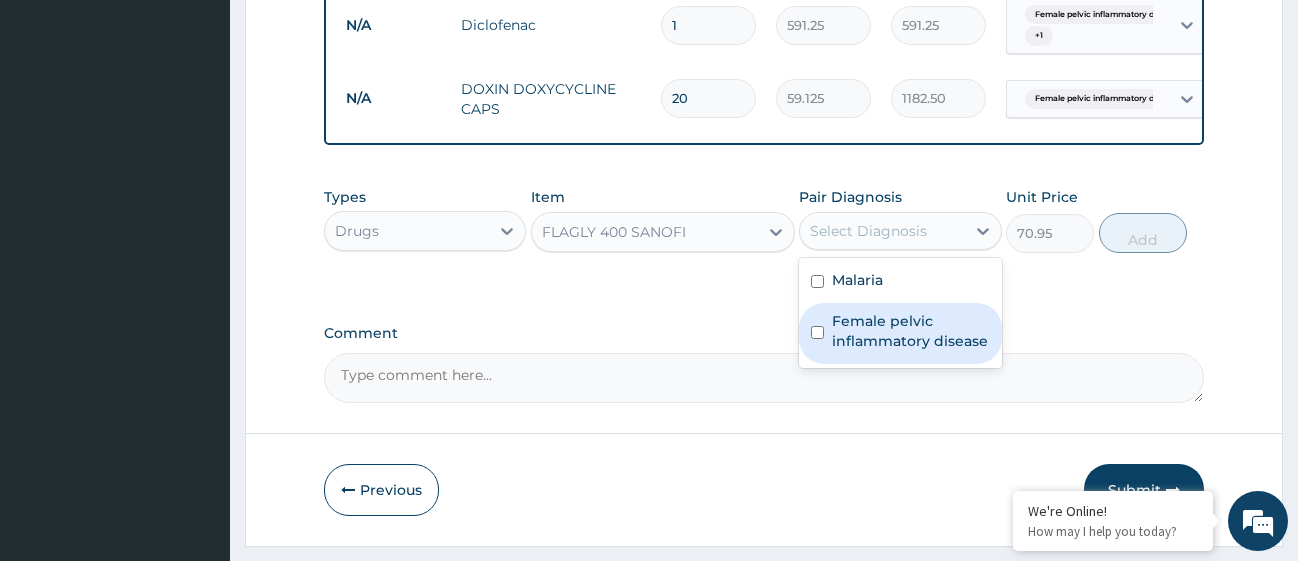 click at bounding box center (817, 332) 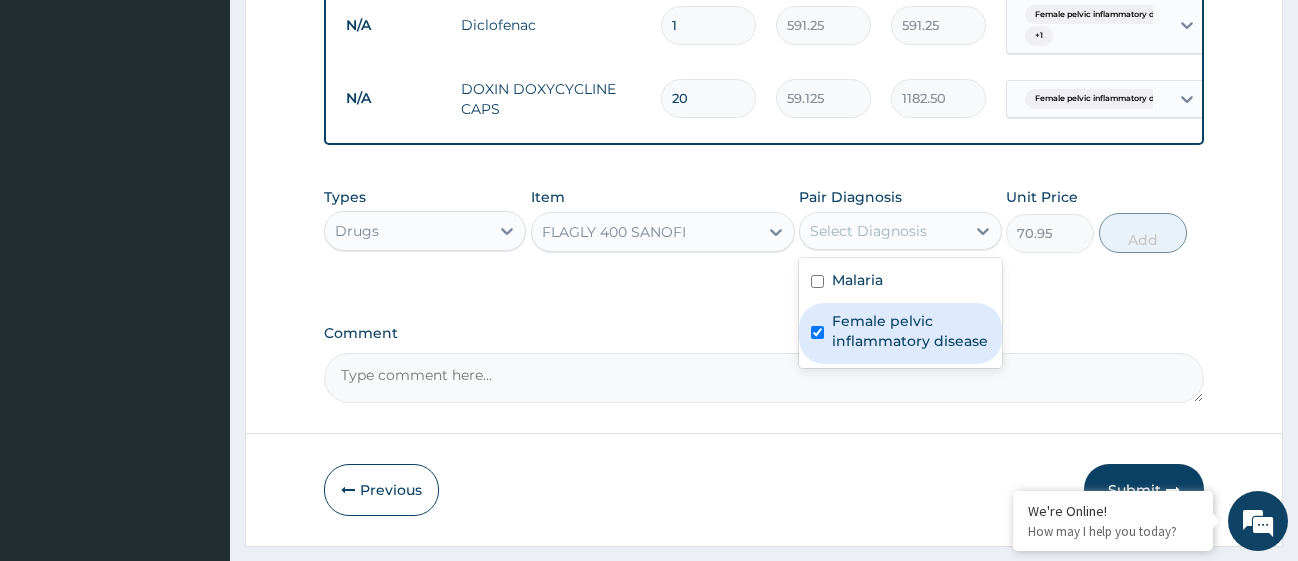 checkbox on "true" 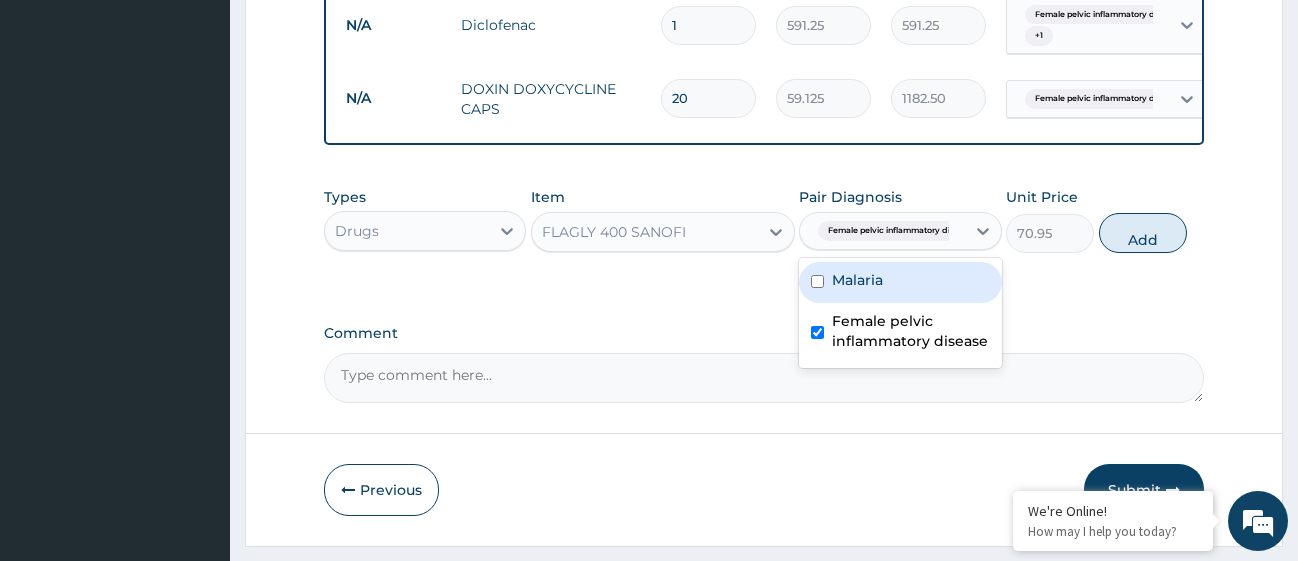 click at bounding box center [817, 281] 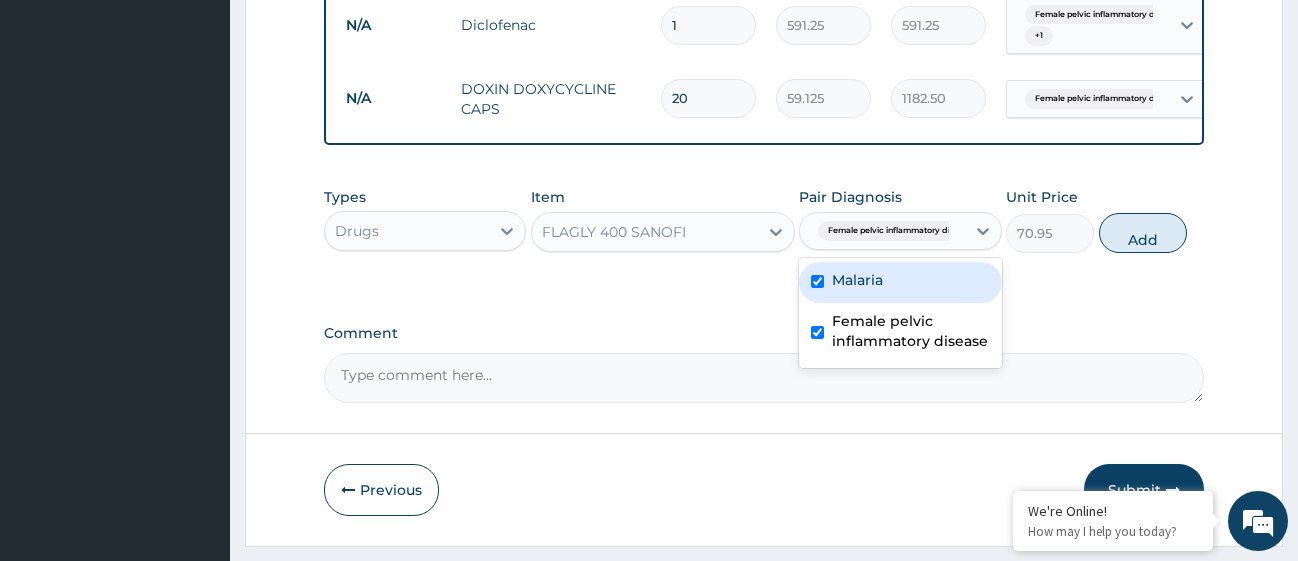 checkbox on "true" 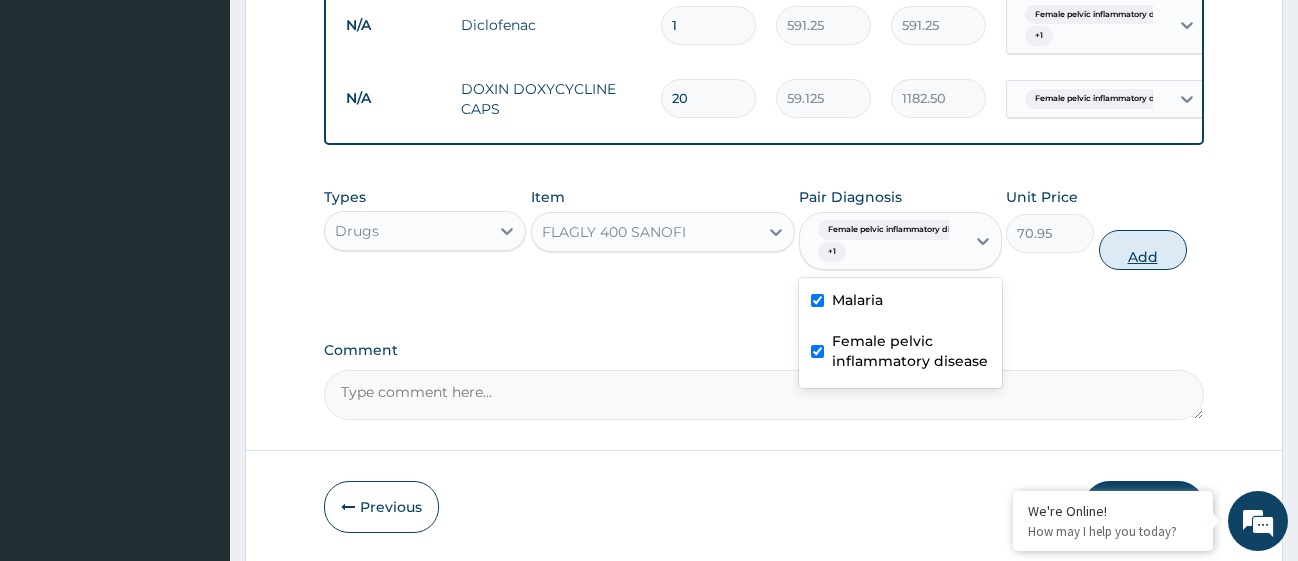 click on "Add" at bounding box center [1143, 250] 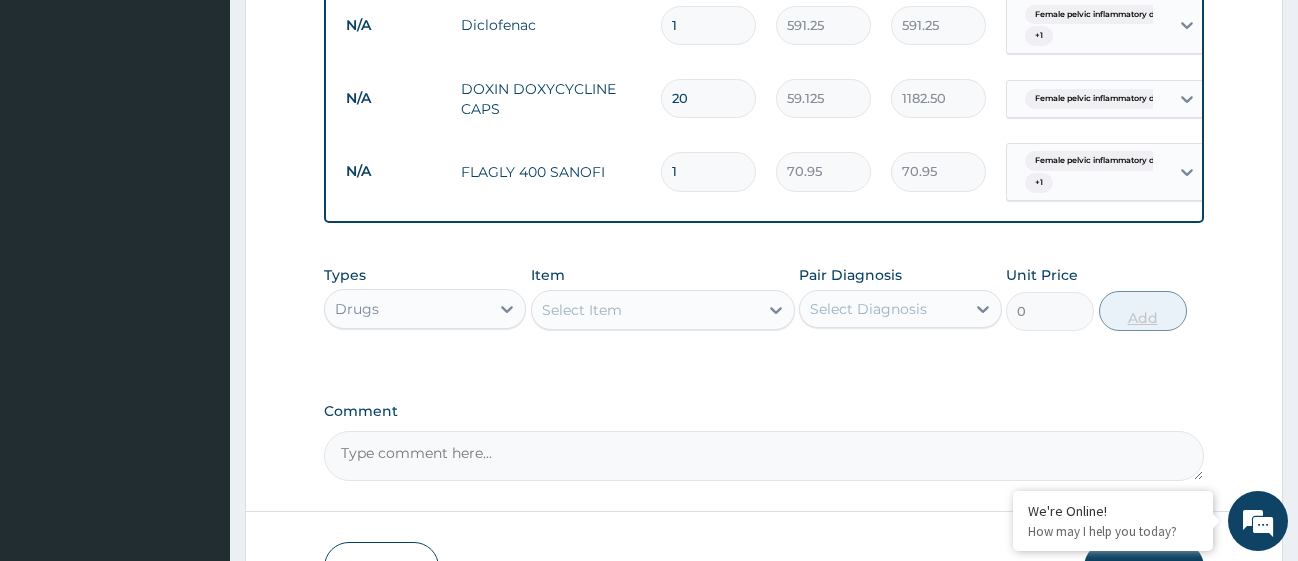 type on "15" 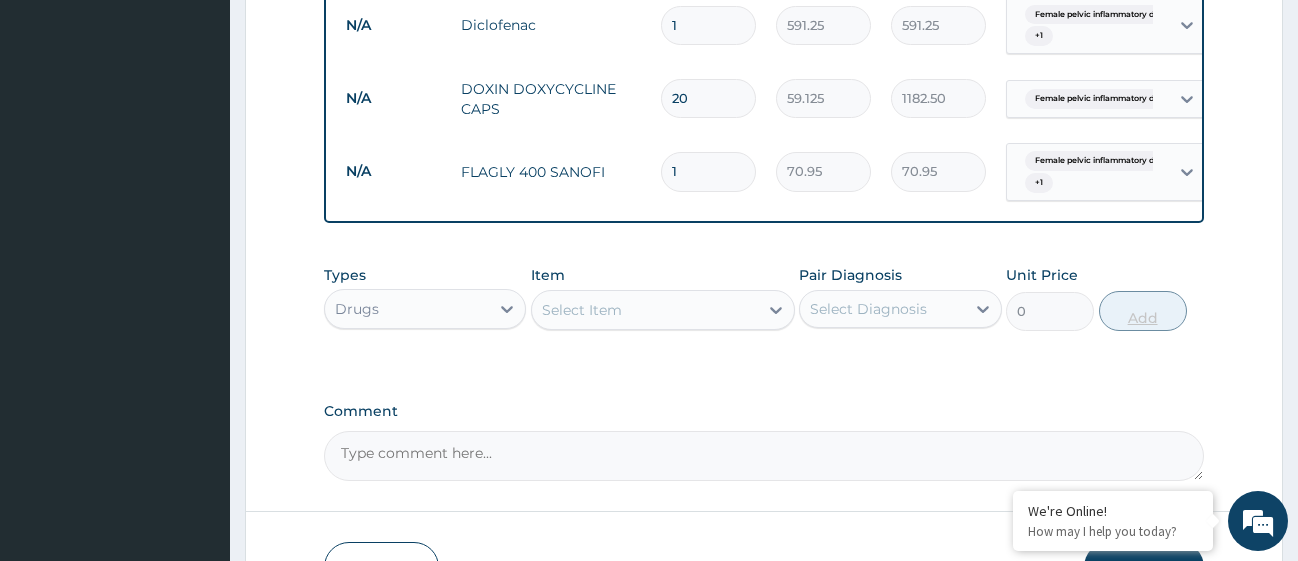 type on "1064.25" 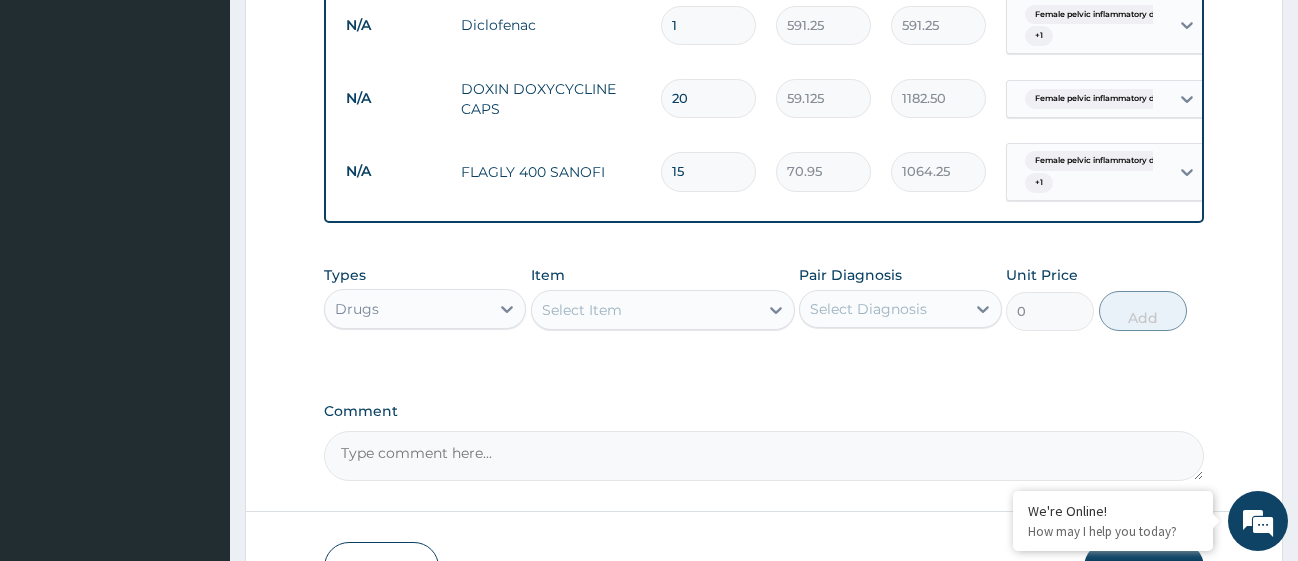 type on "15" 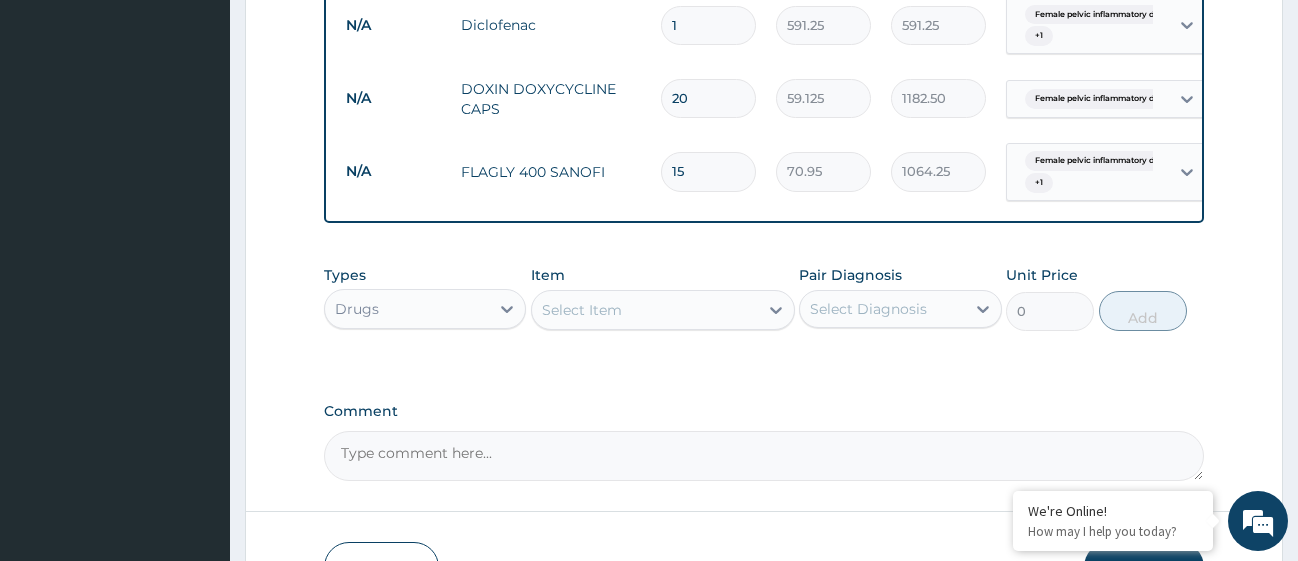 click on "Select Item" at bounding box center (582, 310) 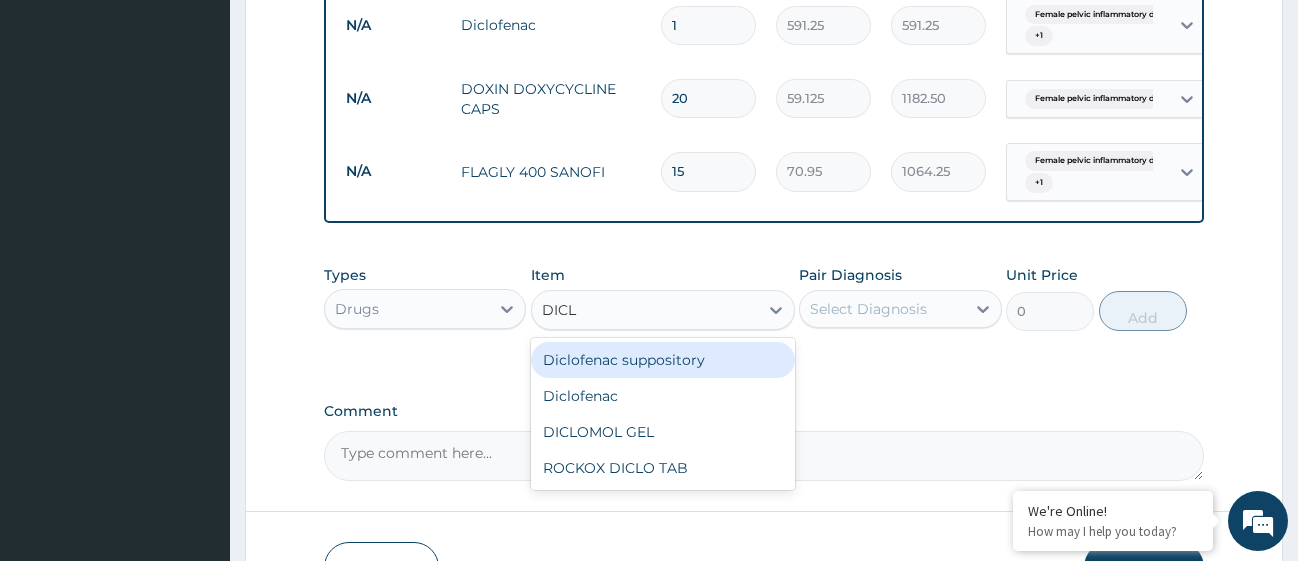 type on "DICLO" 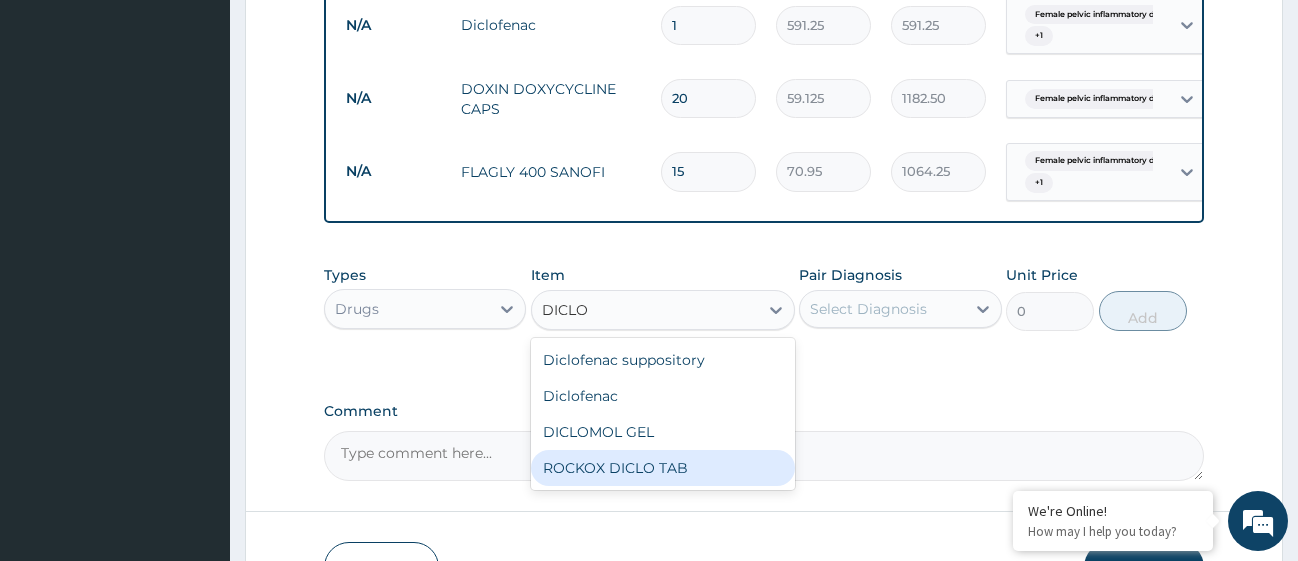 click on "ROCKOX DICLO TAB" at bounding box center (663, 468) 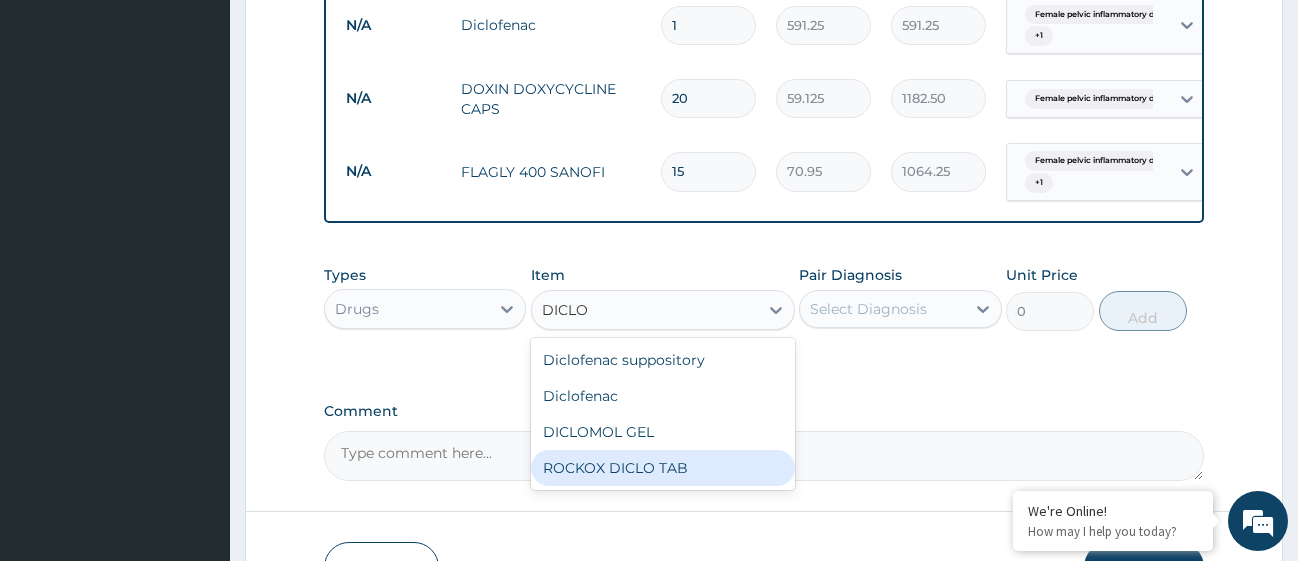 type 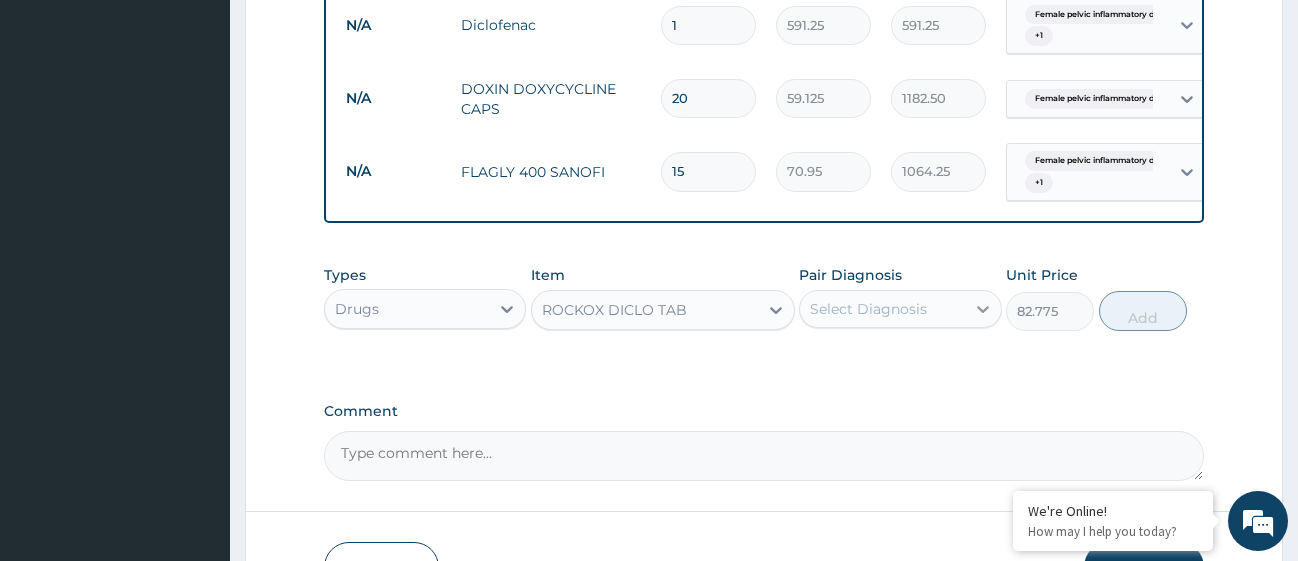 click at bounding box center [983, 309] 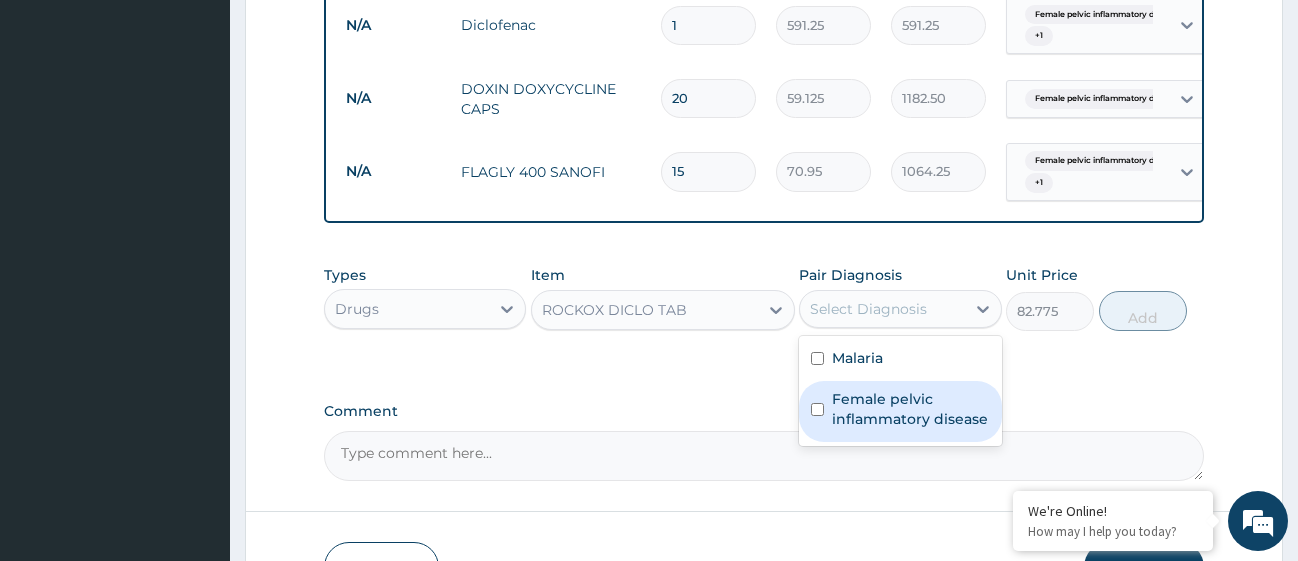 click at bounding box center [817, 409] 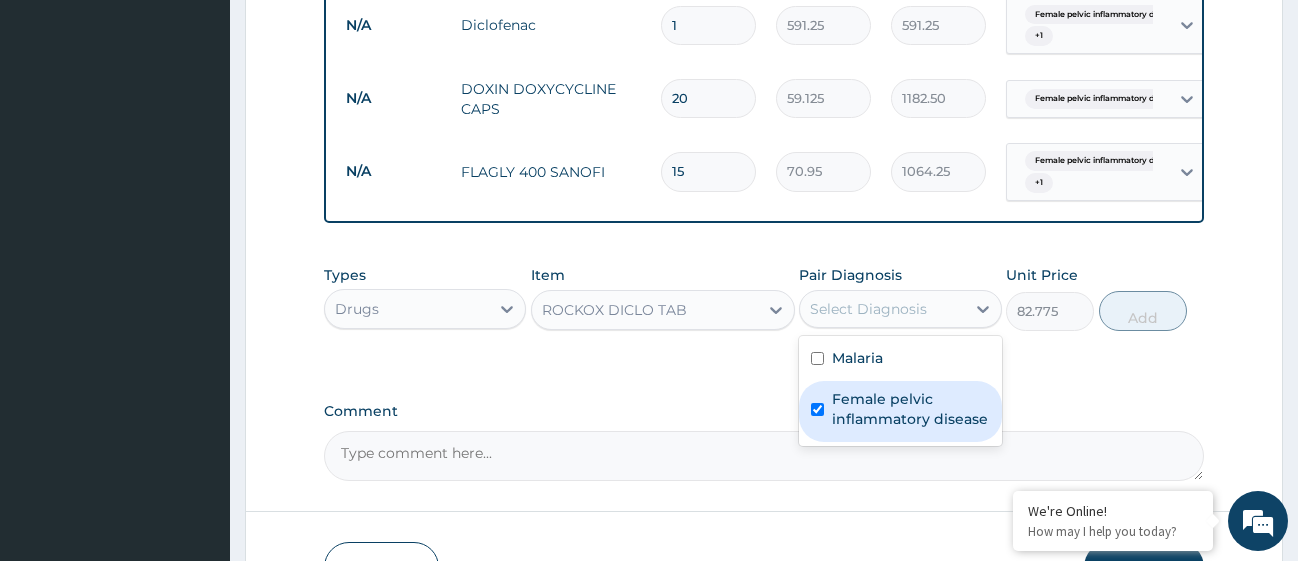 checkbox on "true" 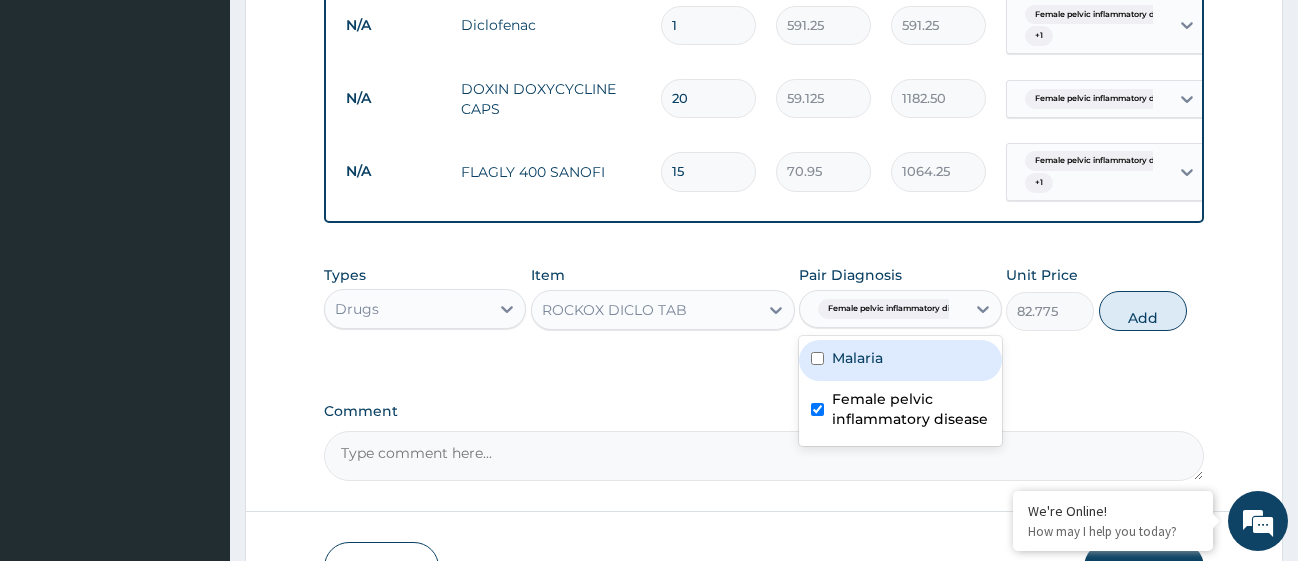 drag, startPoint x: 820, startPoint y: 386, endPoint x: 830, endPoint y: 374, distance: 15.6205 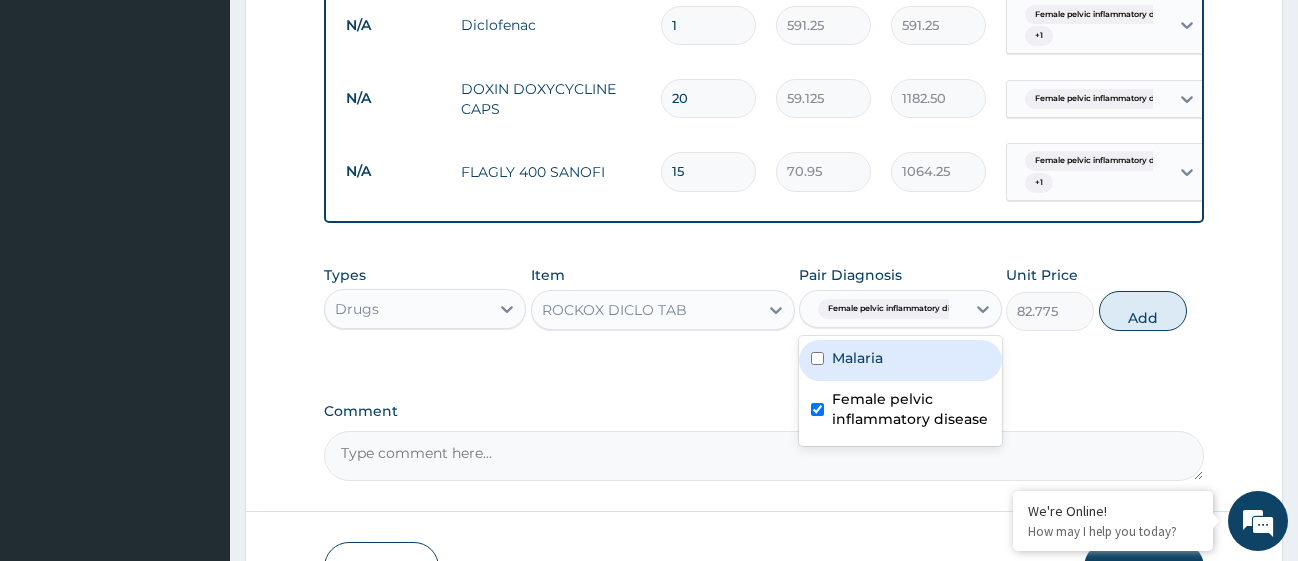 click on "Malaria" at bounding box center (900, 360) 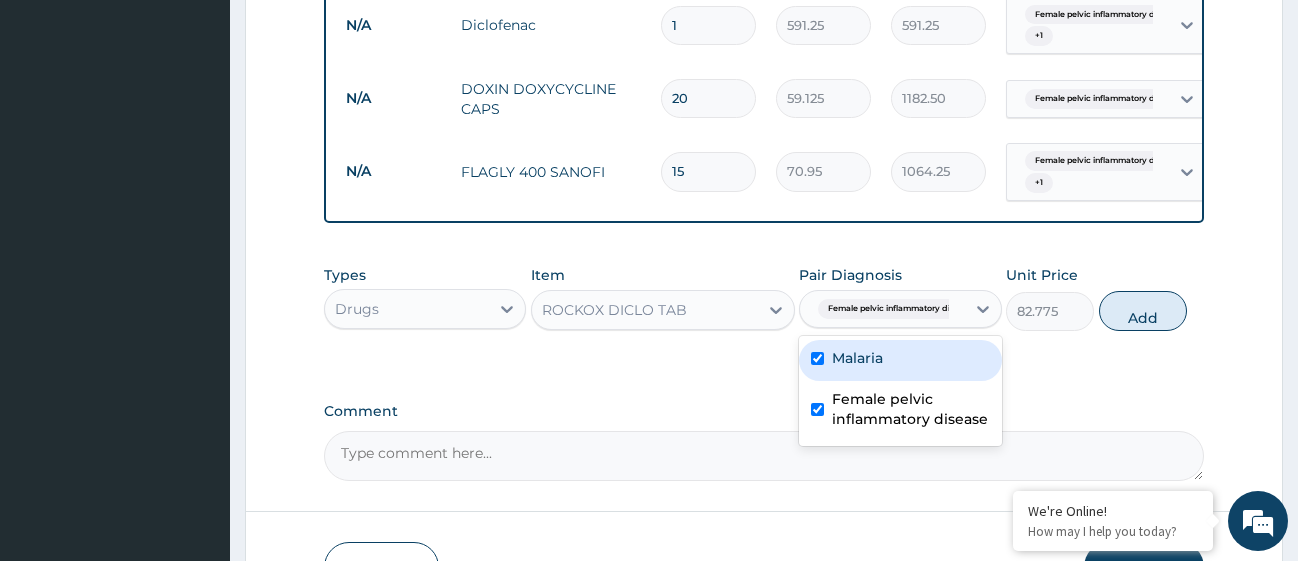 checkbox on "true" 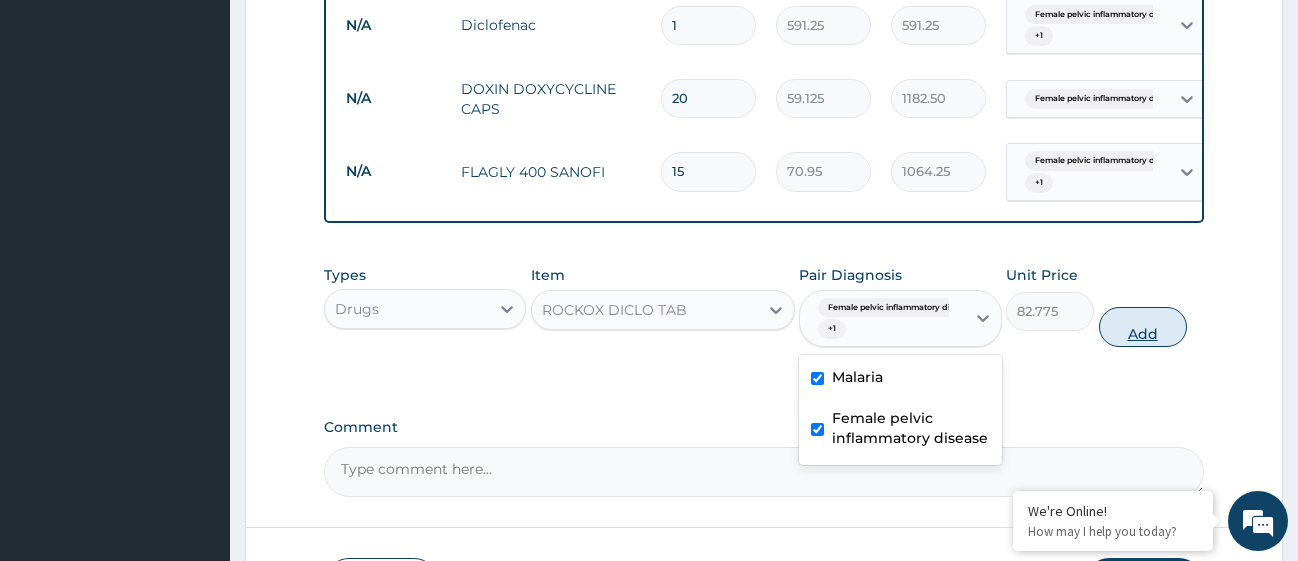 click on "Add" at bounding box center (1143, 327) 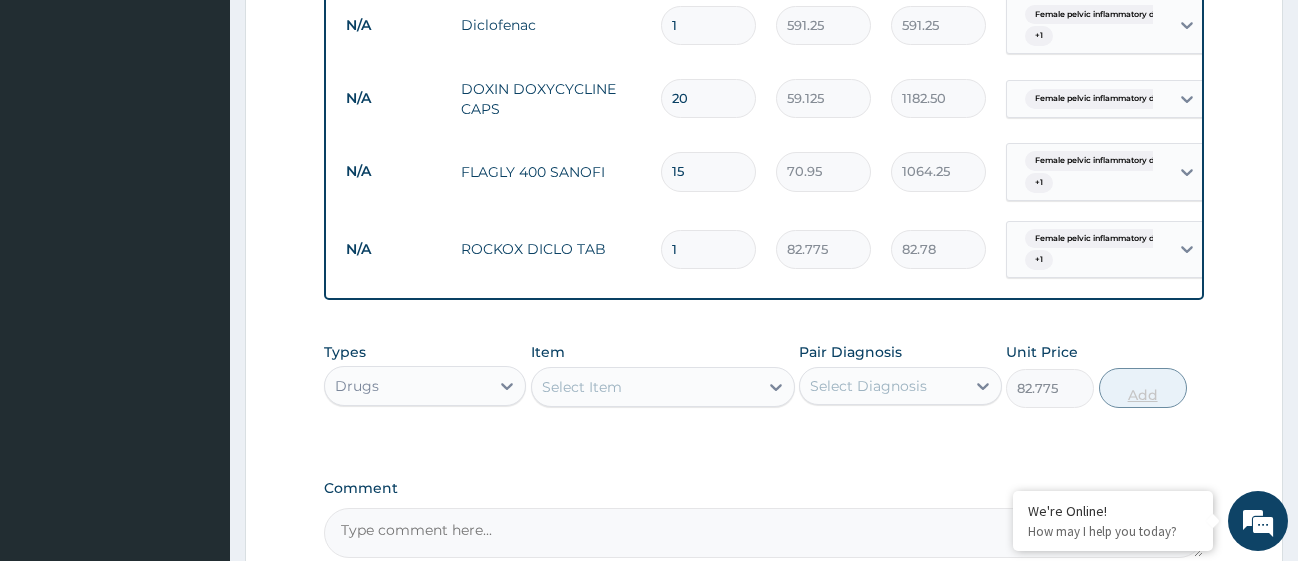 type on "0" 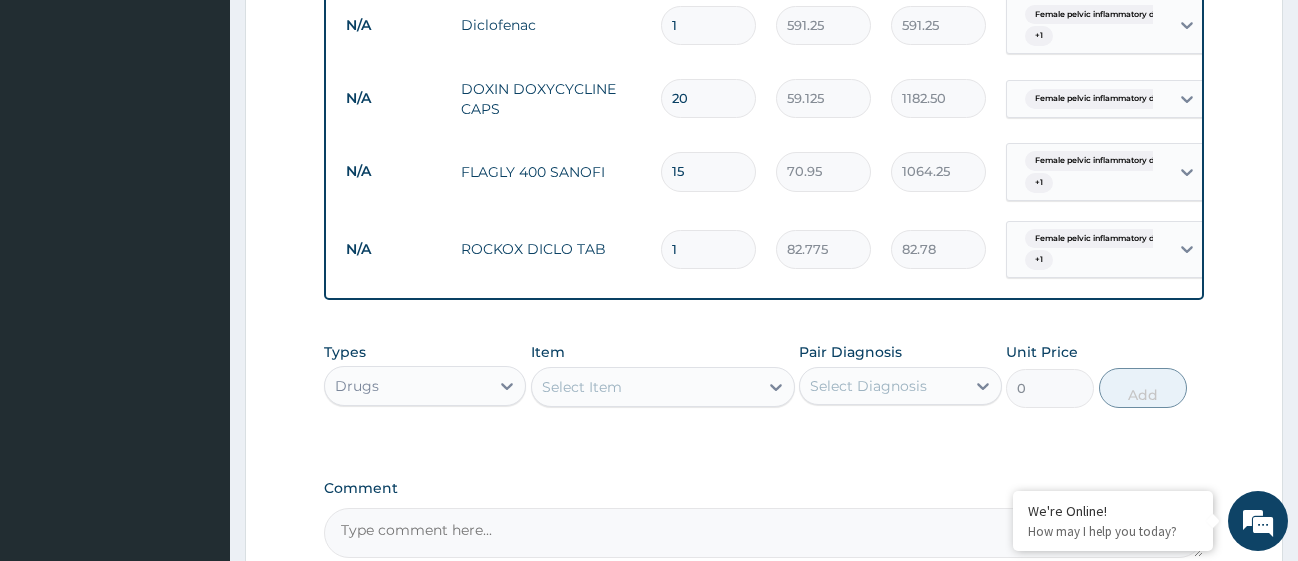 type on "15" 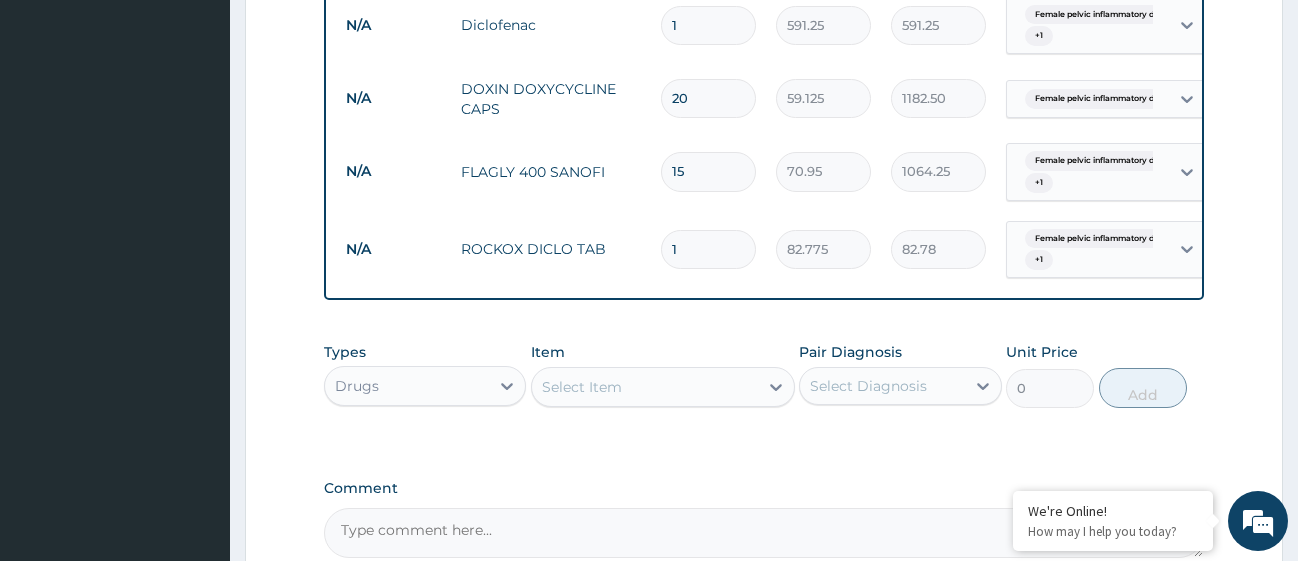 type on "1241.63" 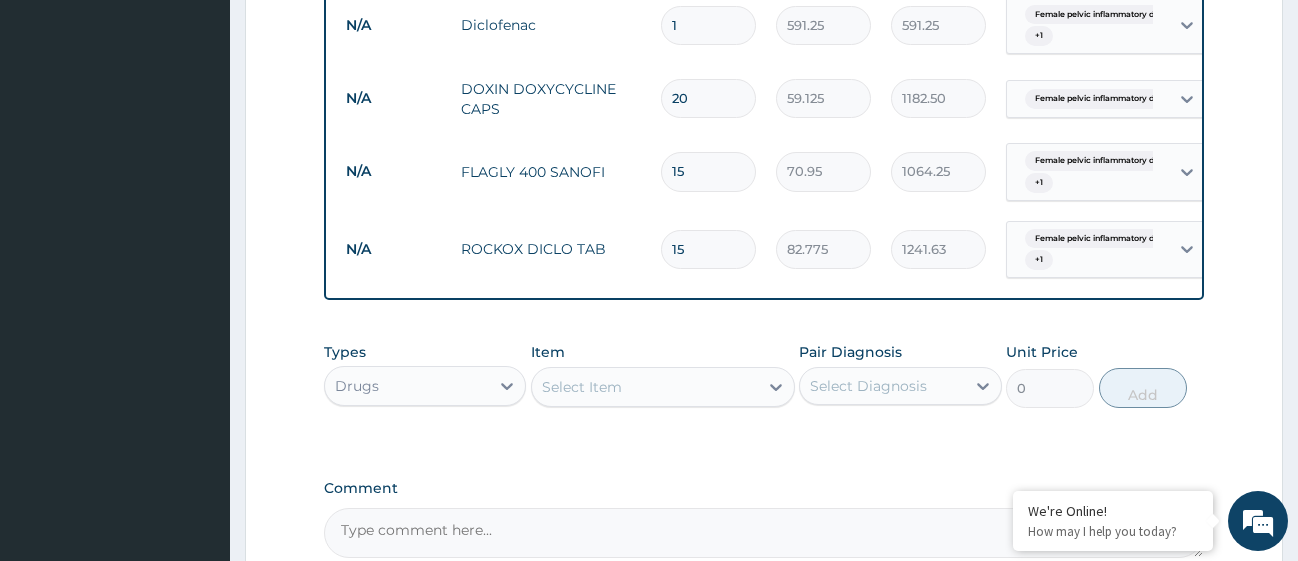 type on "15" 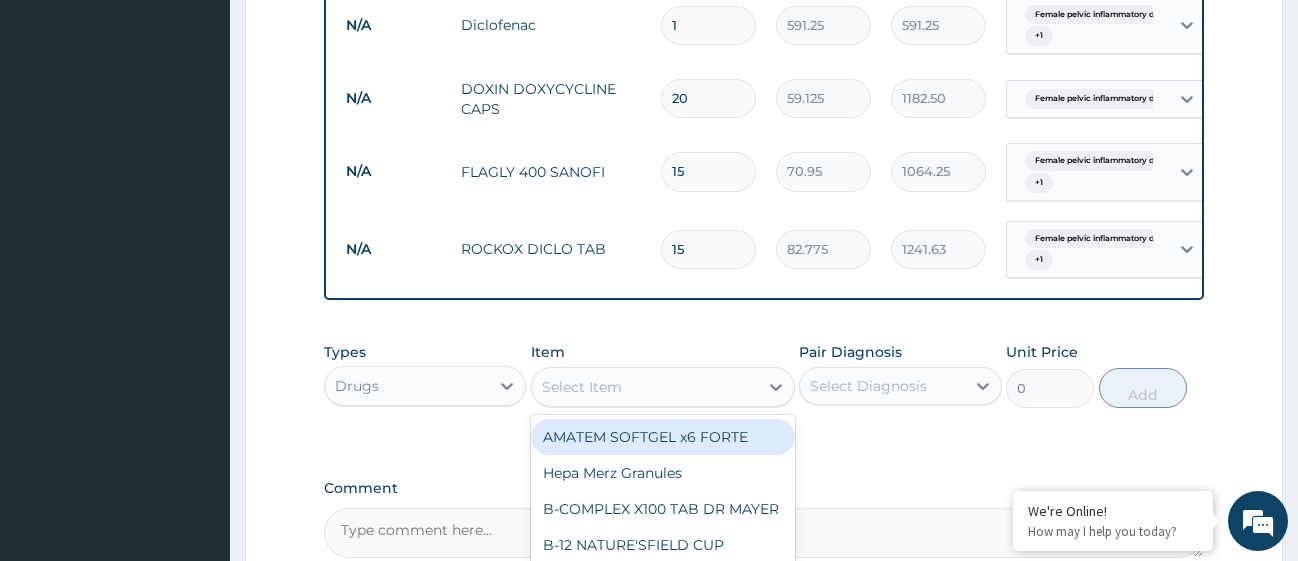 click on "Select Item" at bounding box center (582, 387) 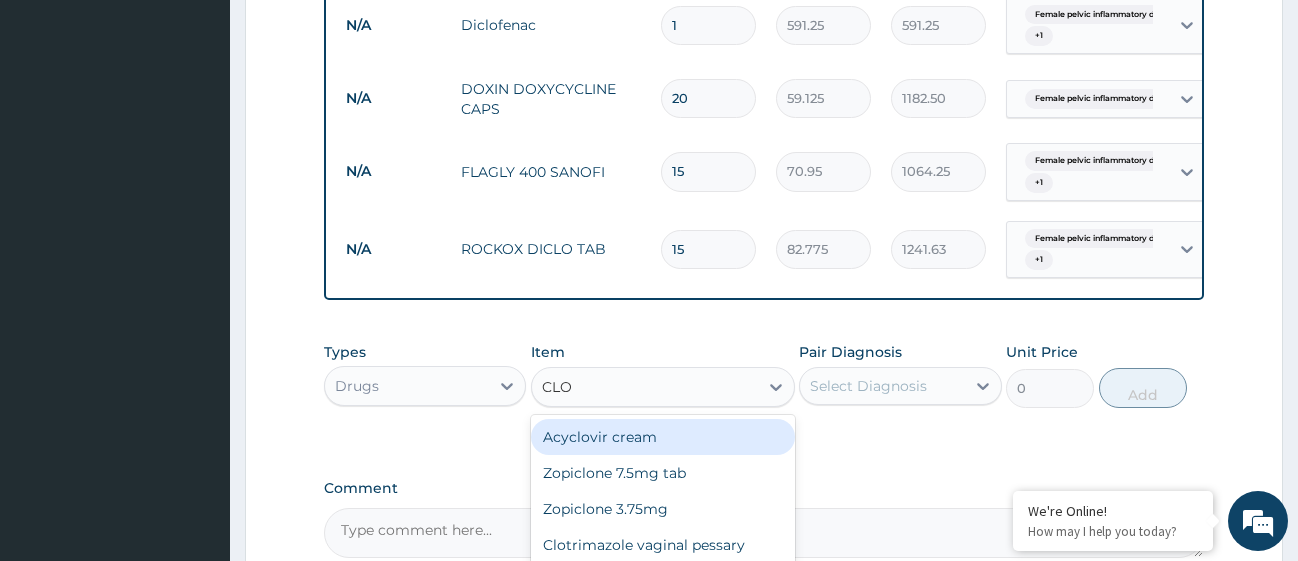 type on "CLOT" 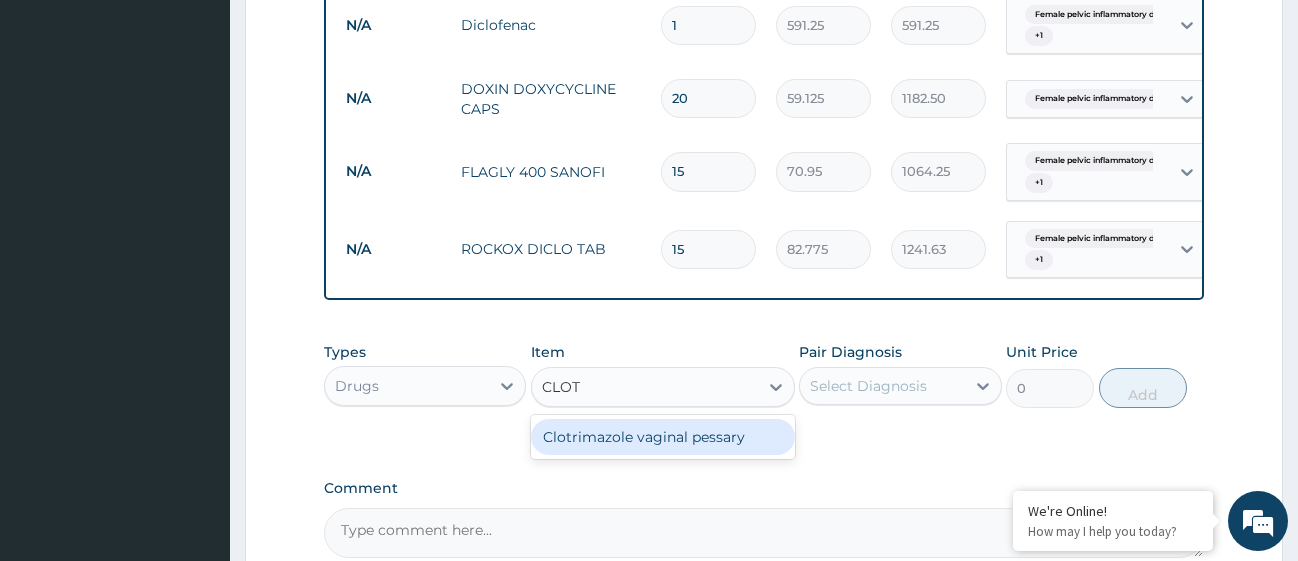 click on "Clotrimazole vaginal pessary" at bounding box center (663, 437) 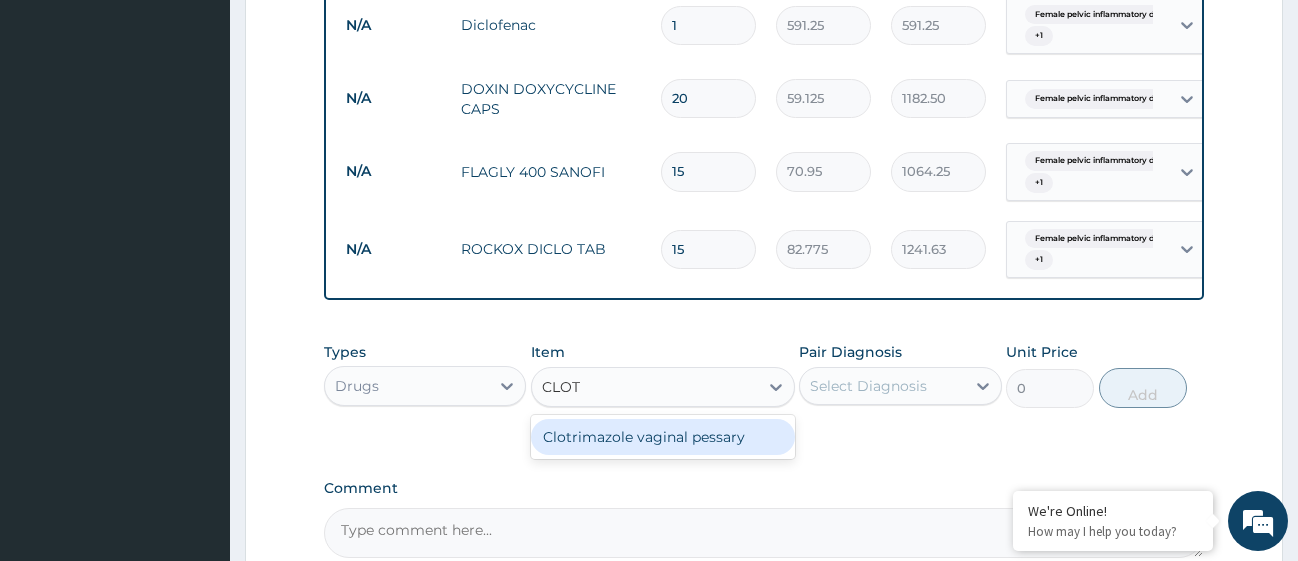 type 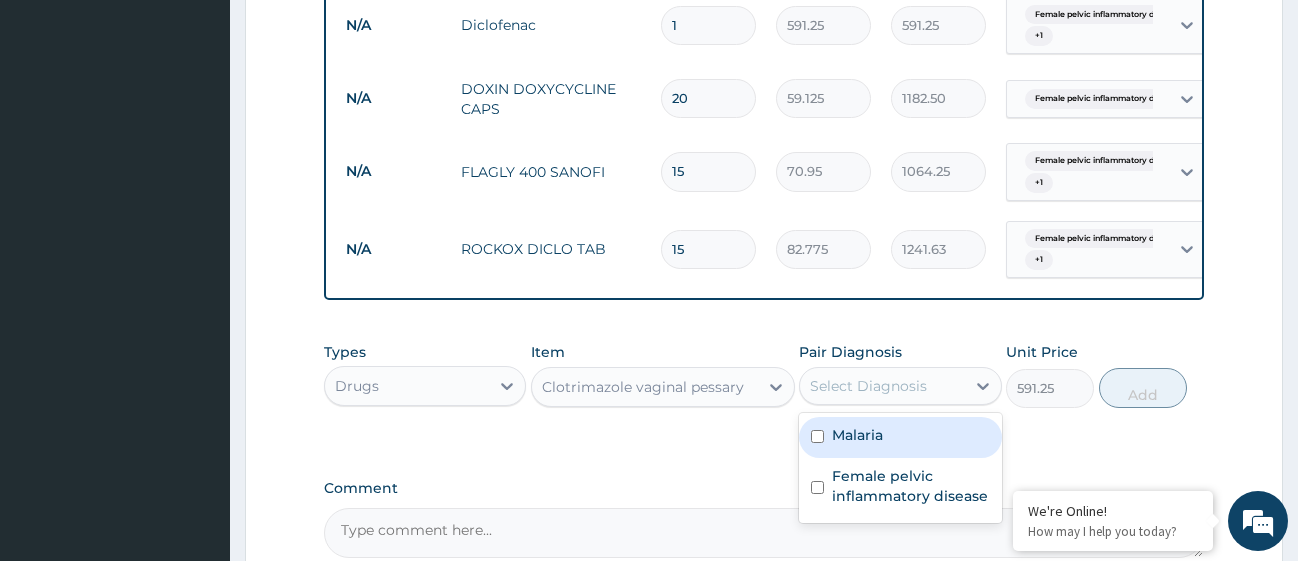 click on "Select Diagnosis" at bounding box center [882, 386] 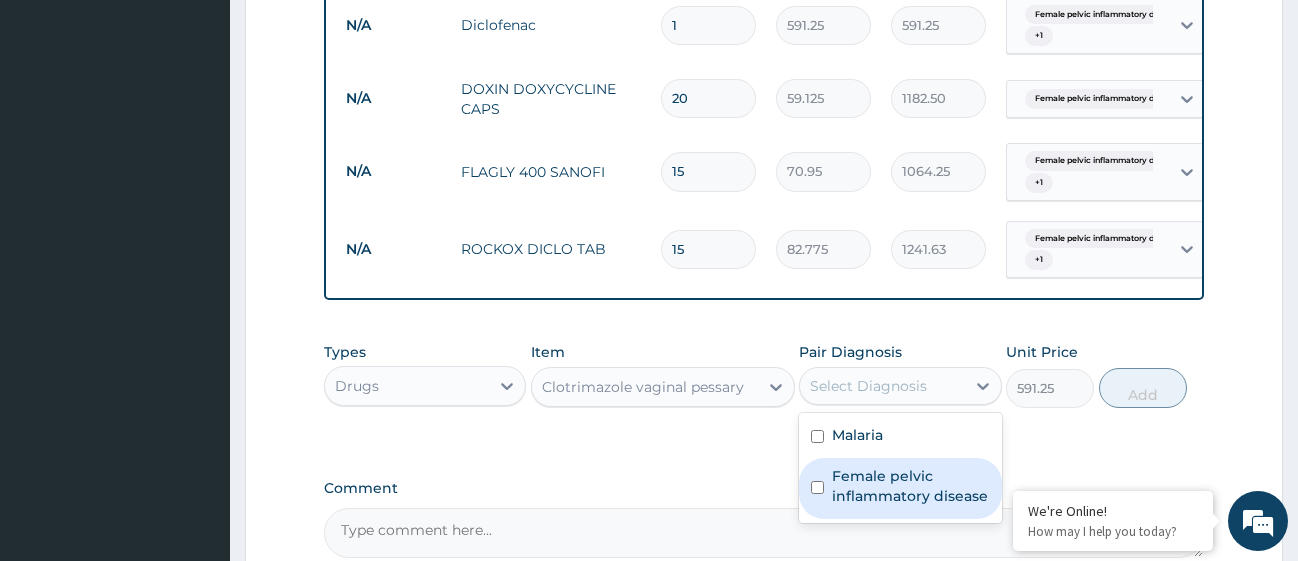 click at bounding box center (817, 487) 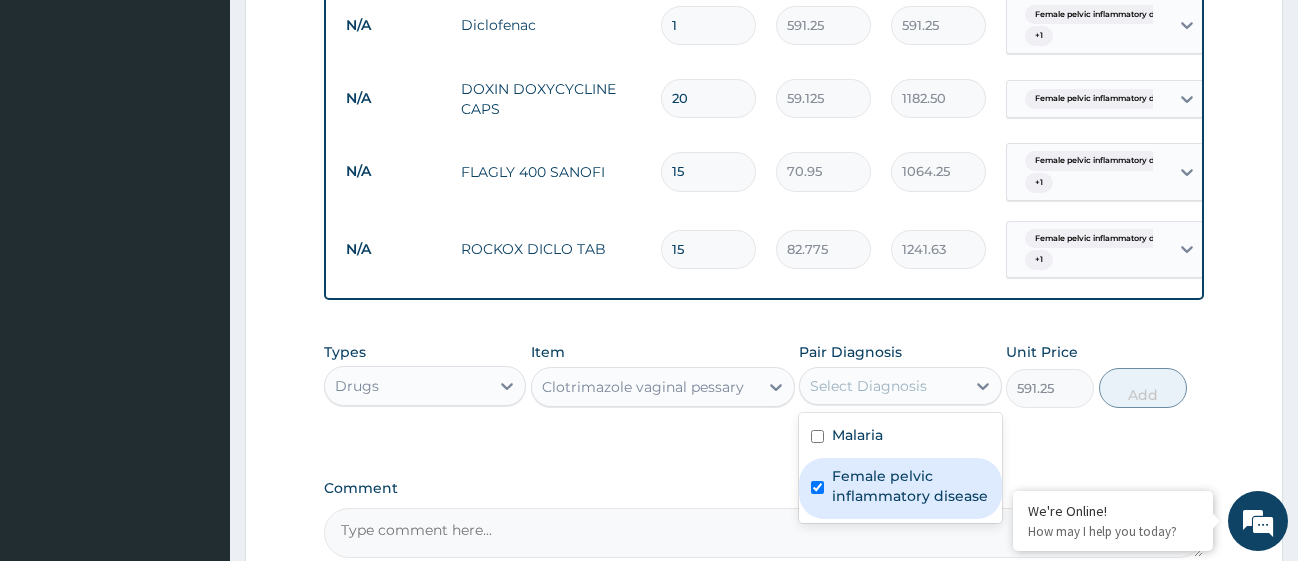 checkbox on "true" 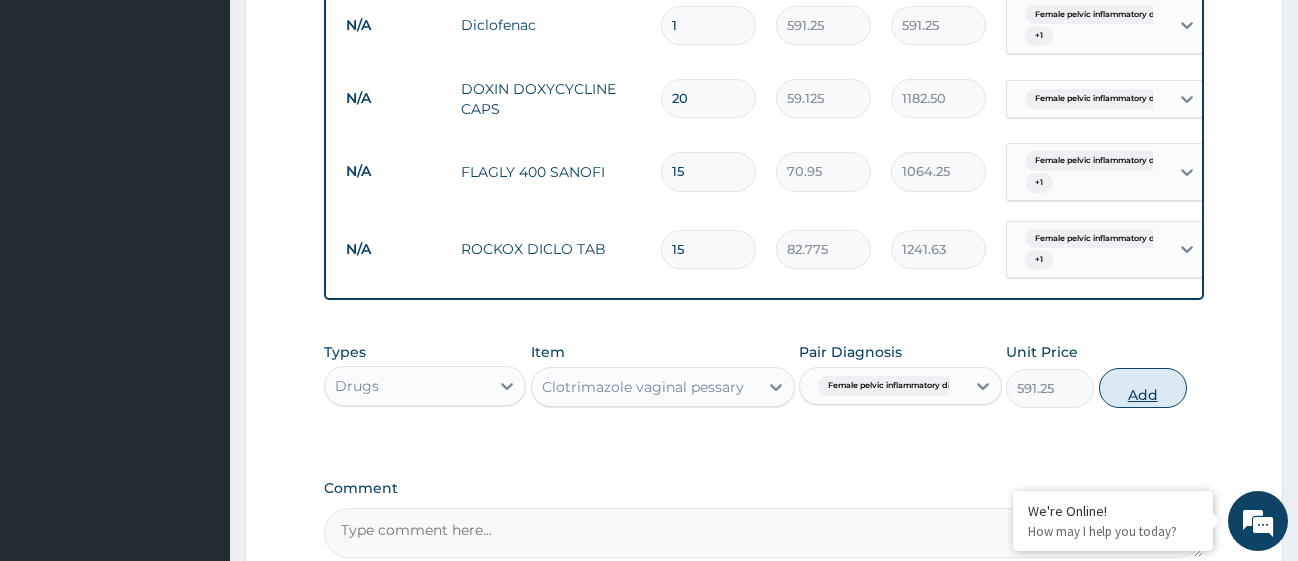 click on "Add" at bounding box center (1143, 388) 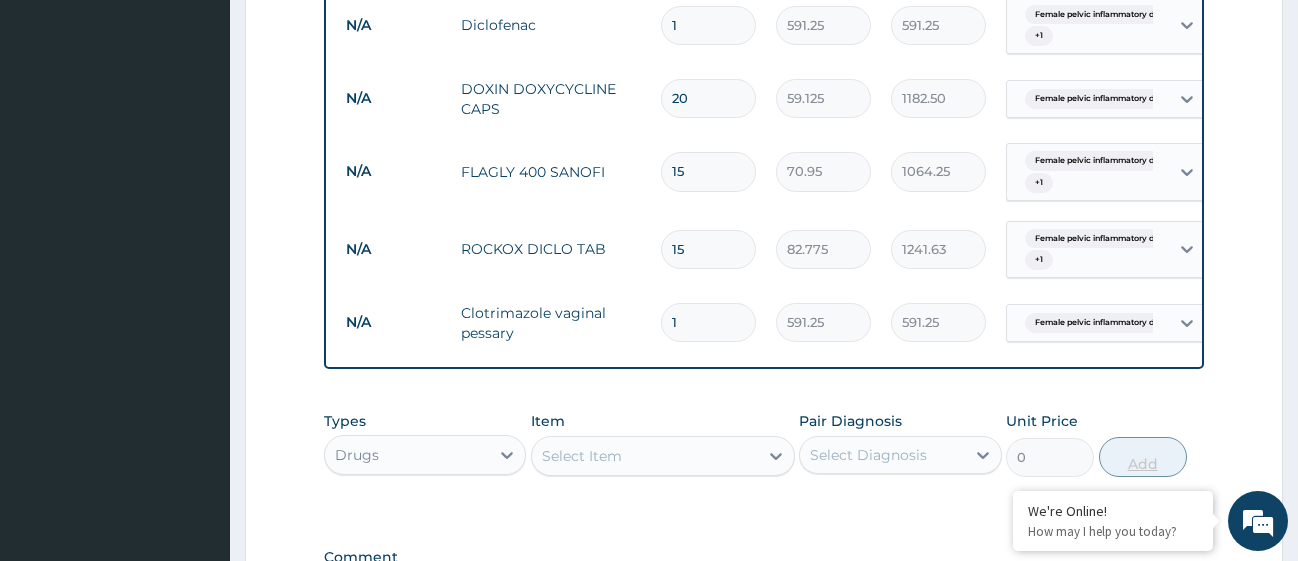 type 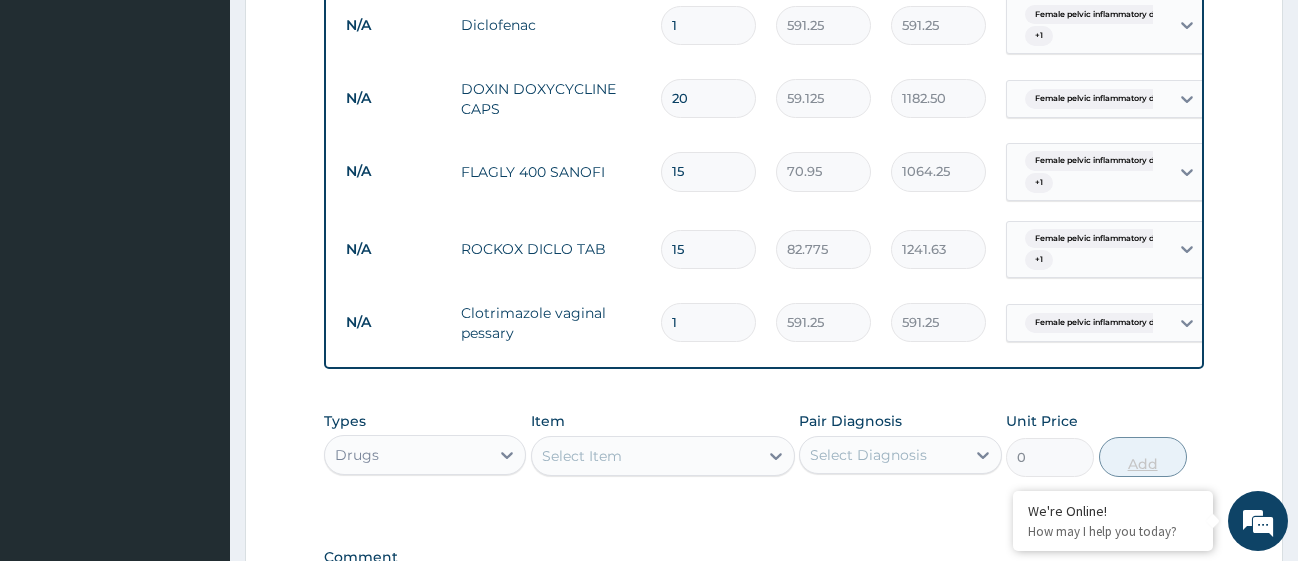 type on "0.00" 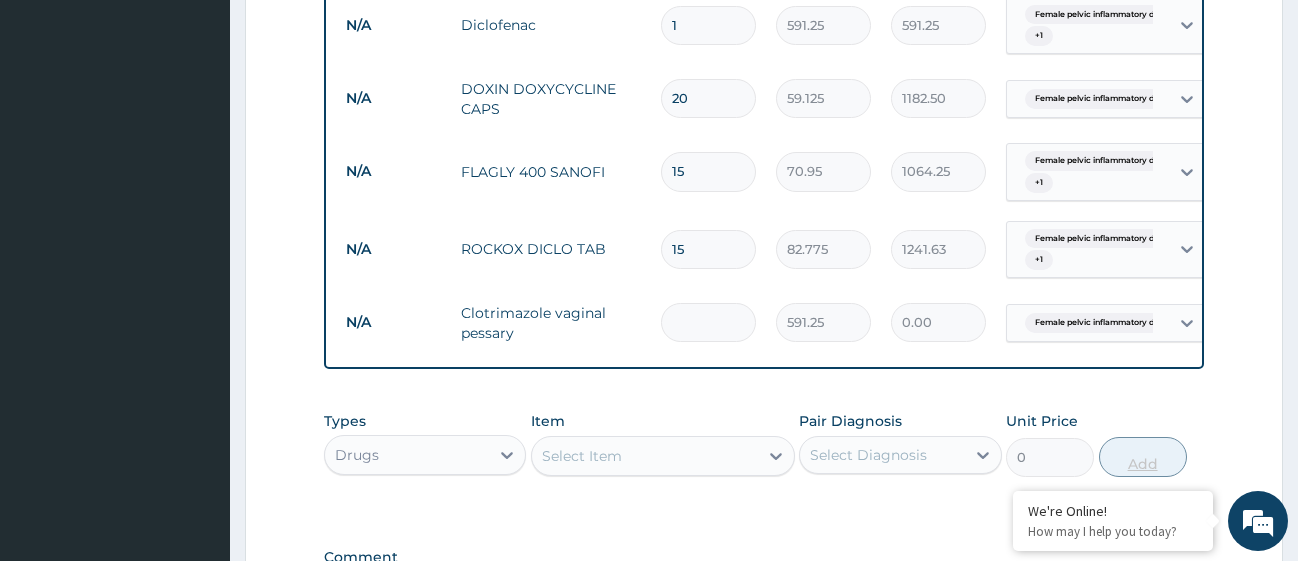 type on "6" 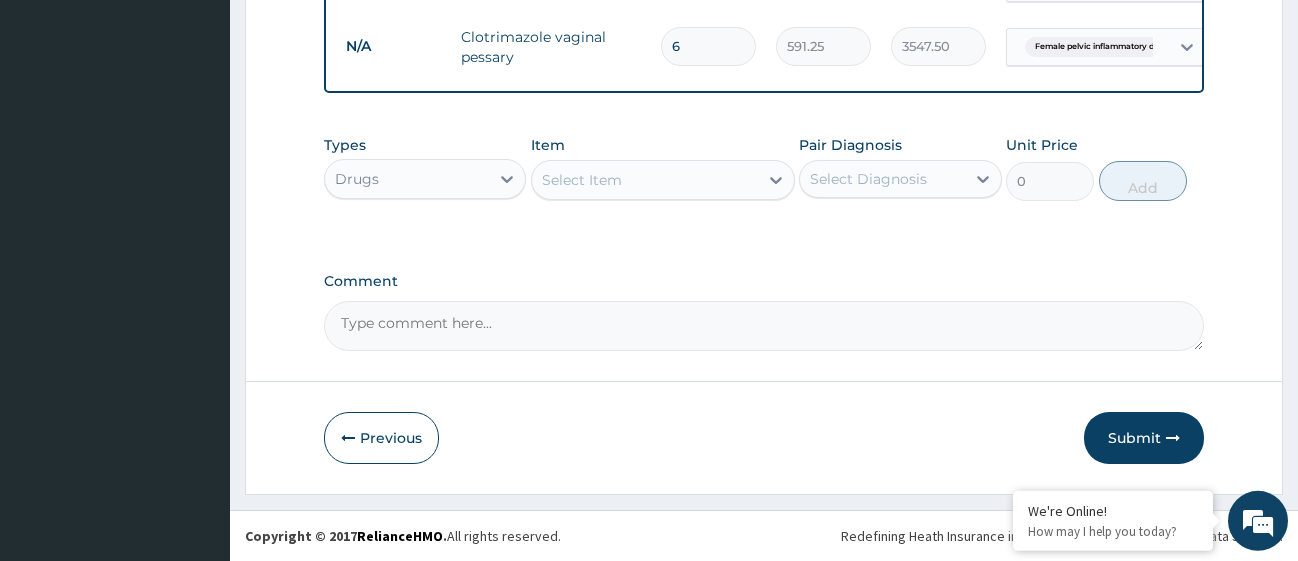 scroll, scrollTop: 1747, scrollLeft: 0, axis: vertical 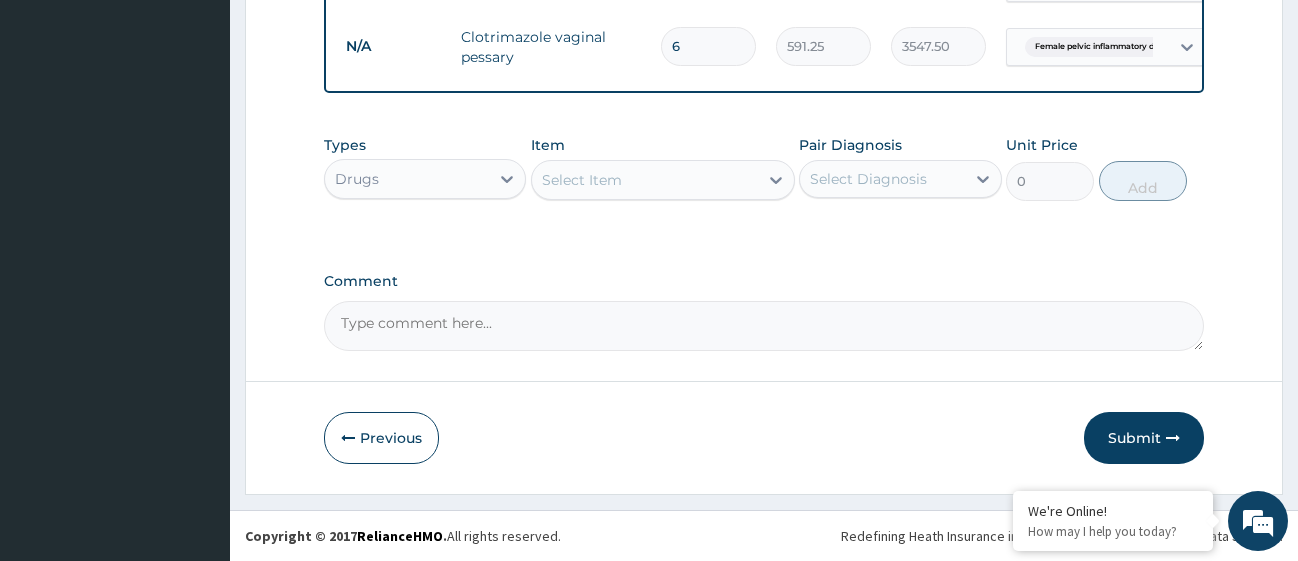 type on "6" 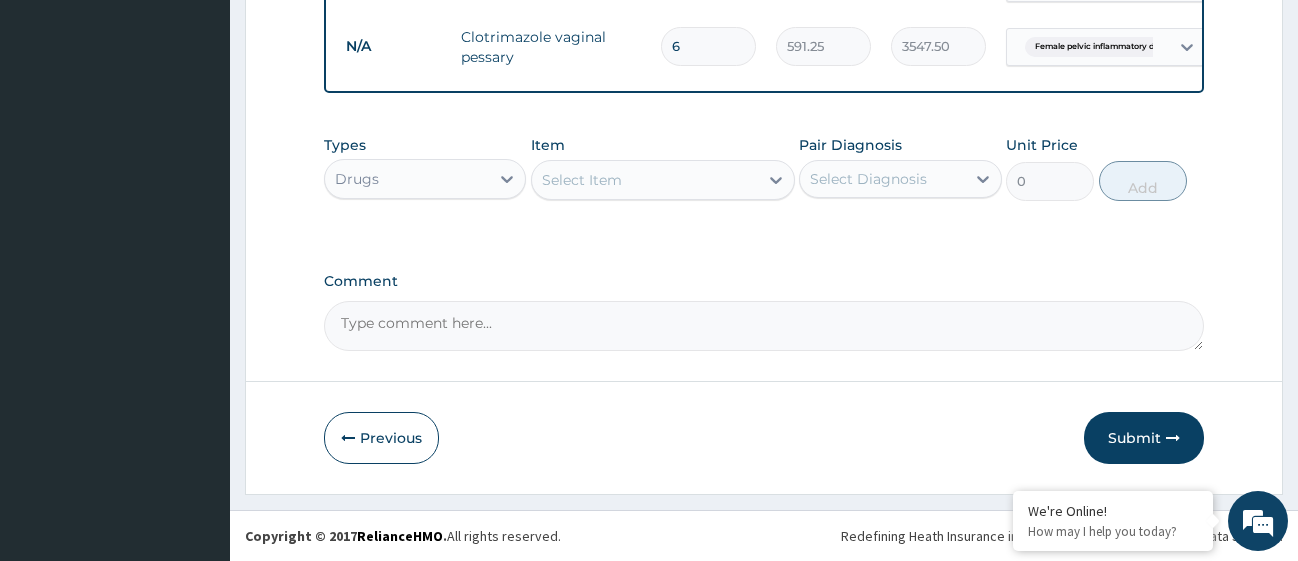 click on "Comment" at bounding box center [764, 326] 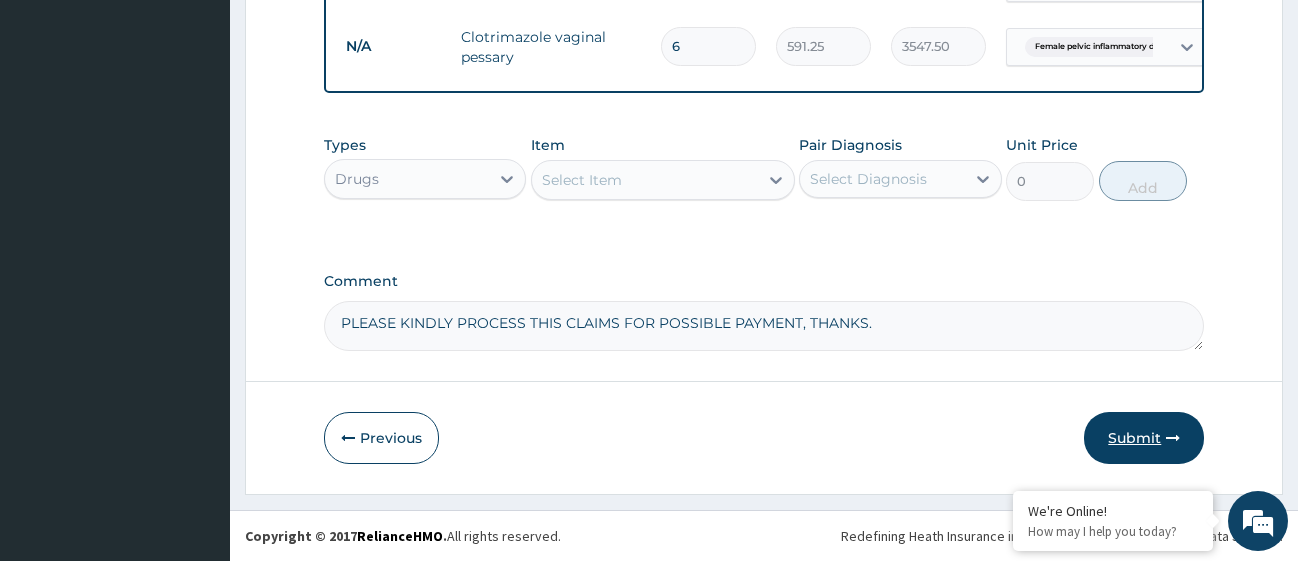 type on "PLEASE KINDLY PROCESS THIS CLAIMS FOR POSSIBLE PAYMENT, THANKS." 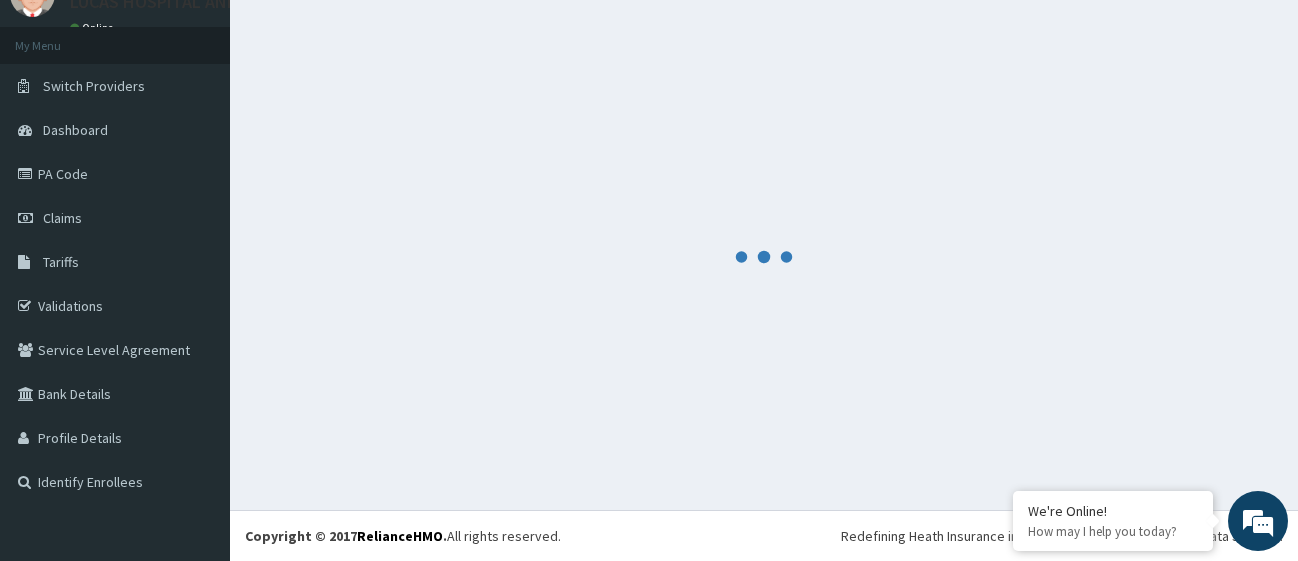 scroll, scrollTop: 88, scrollLeft: 0, axis: vertical 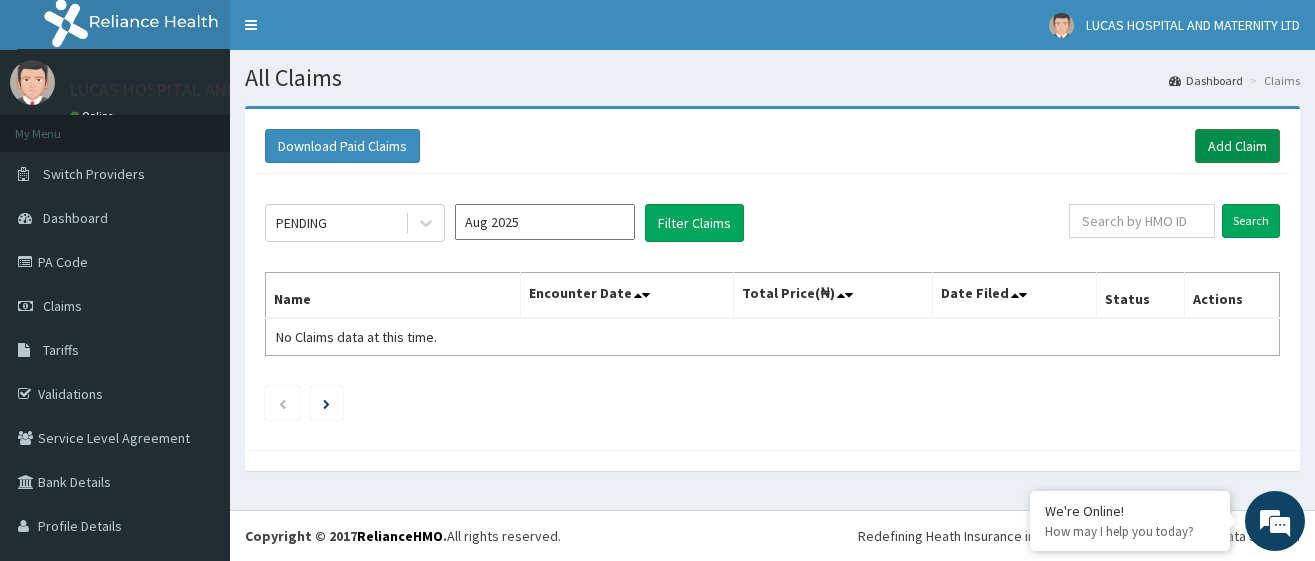 click on "Add Claim" at bounding box center (1237, 146) 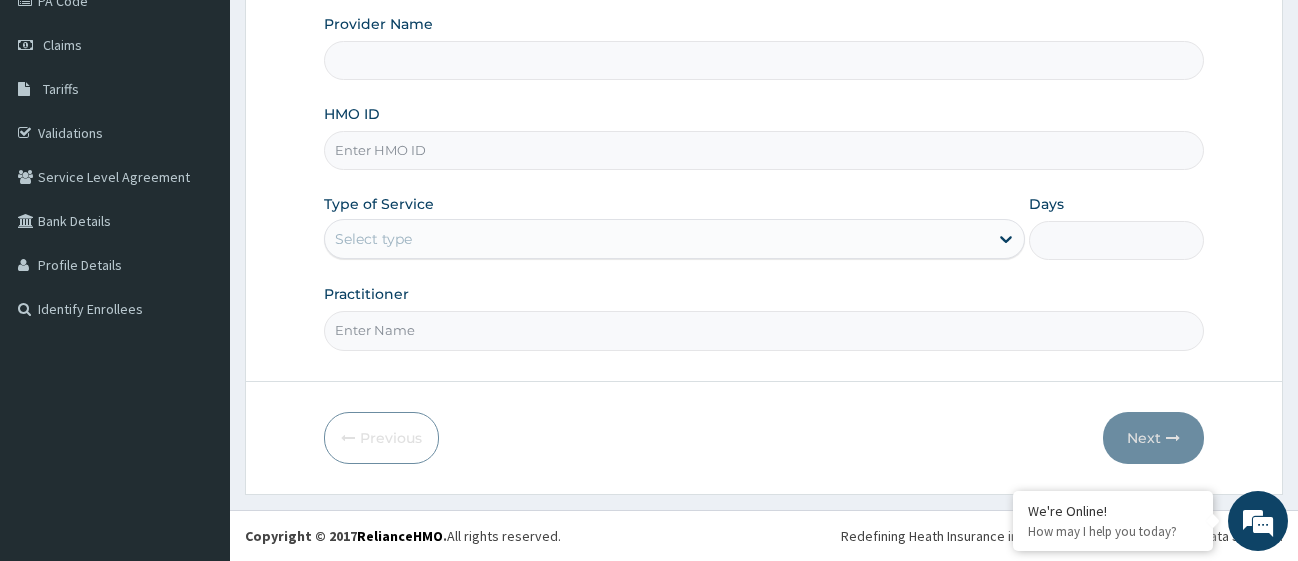 scroll, scrollTop: 261, scrollLeft: 0, axis: vertical 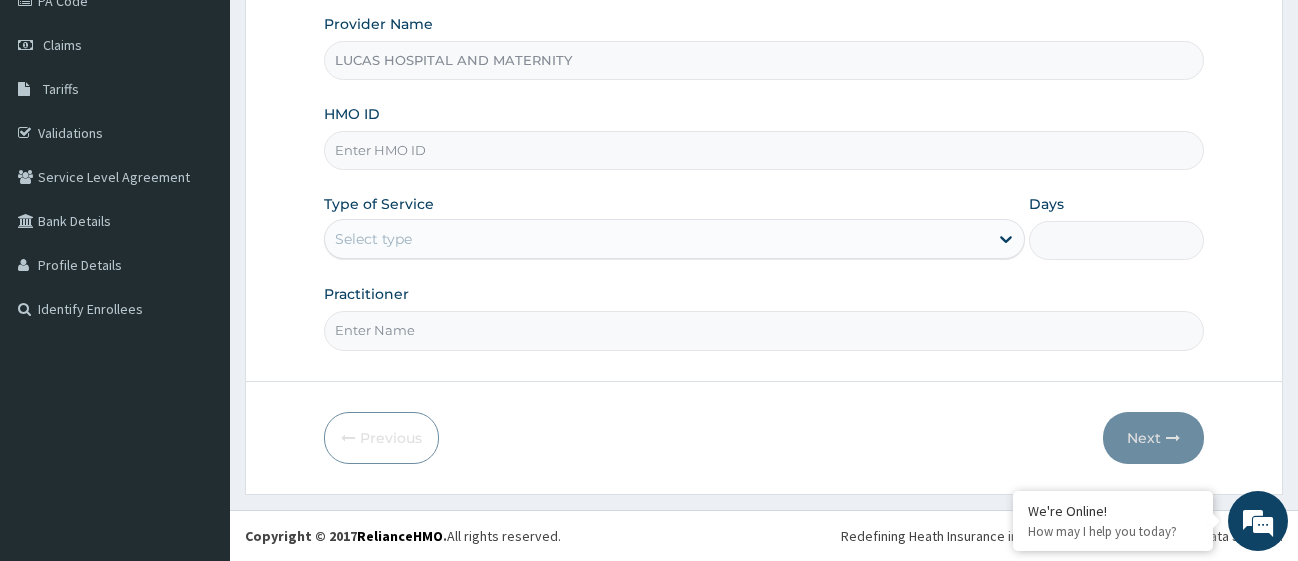 paste on "[STATE]/[NUMBER]/[NUMBER]" 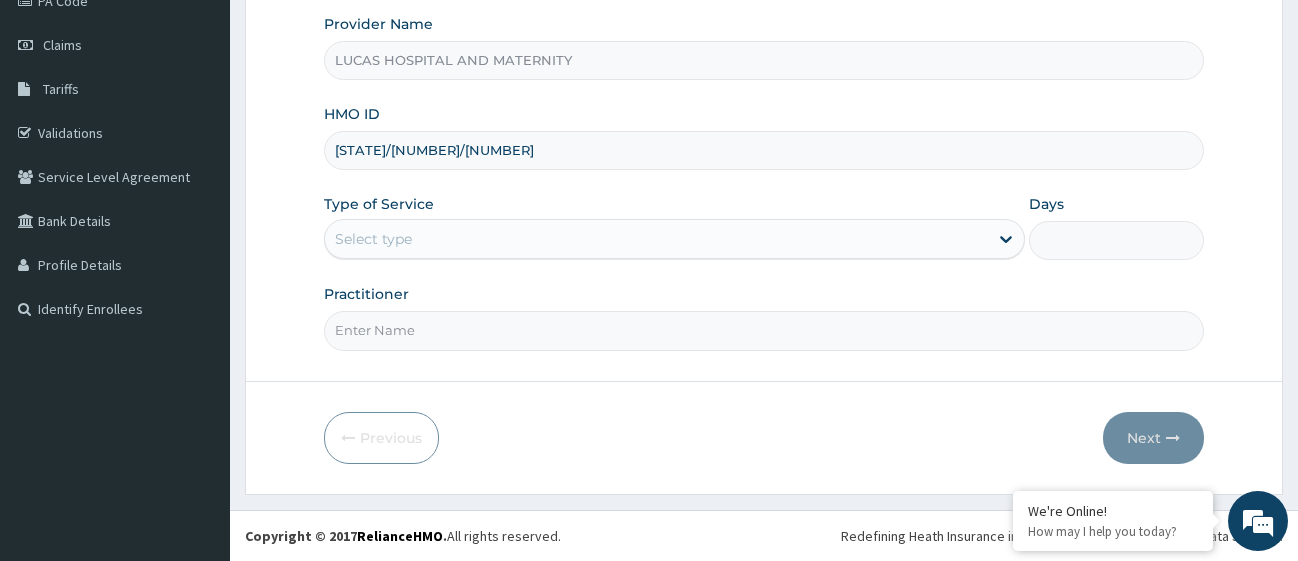 scroll, scrollTop: 0, scrollLeft: 0, axis: both 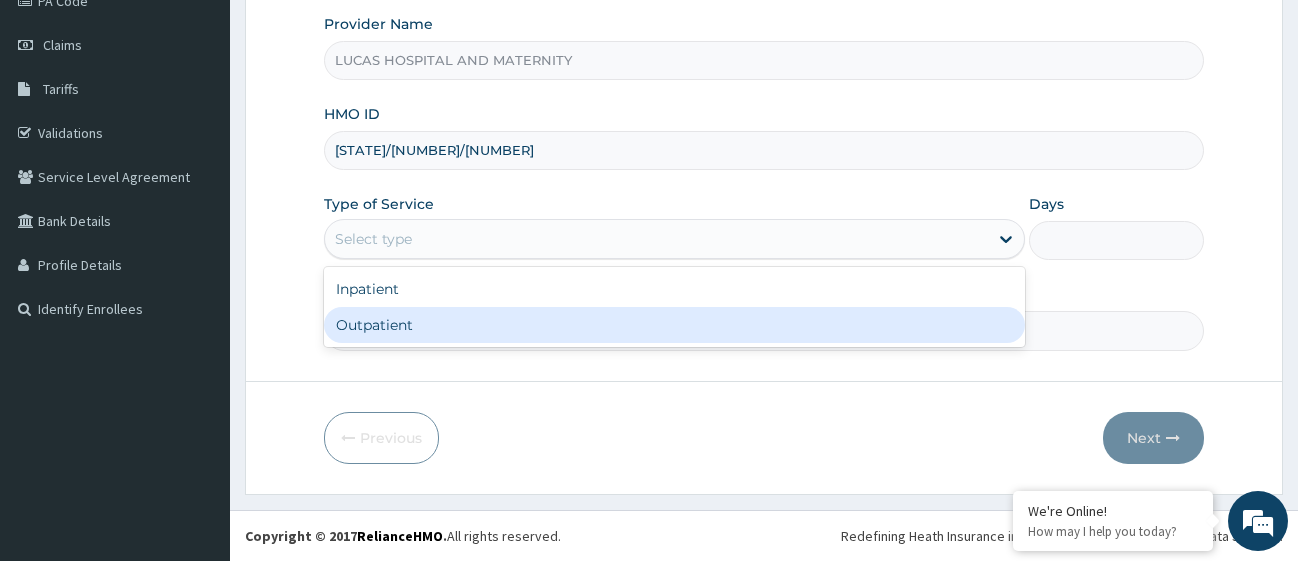 click on "Outpatient" at bounding box center [674, 325] 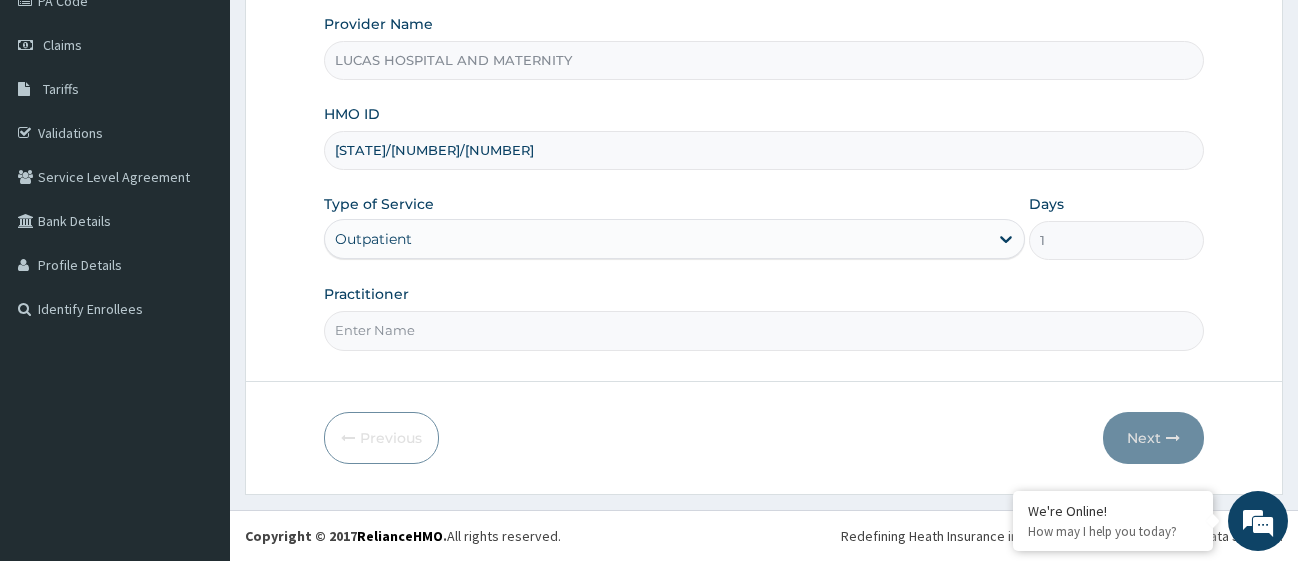 click on "Practitioner" at bounding box center [764, 330] 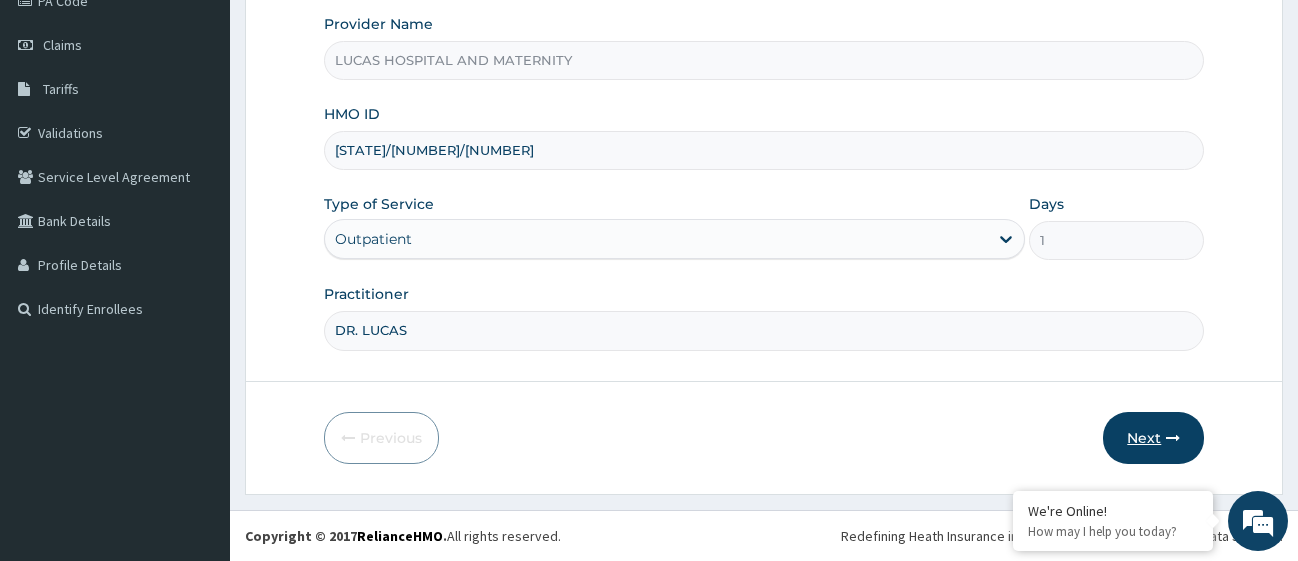 type on "DR. LUCAS" 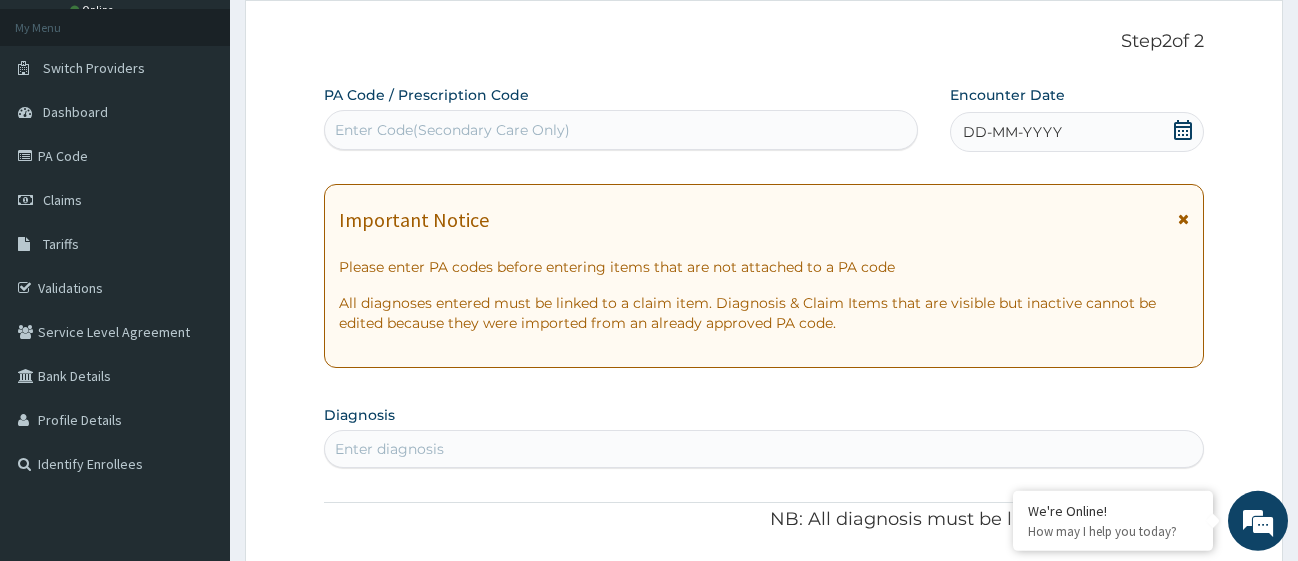 scroll, scrollTop: 57, scrollLeft: 0, axis: vertical 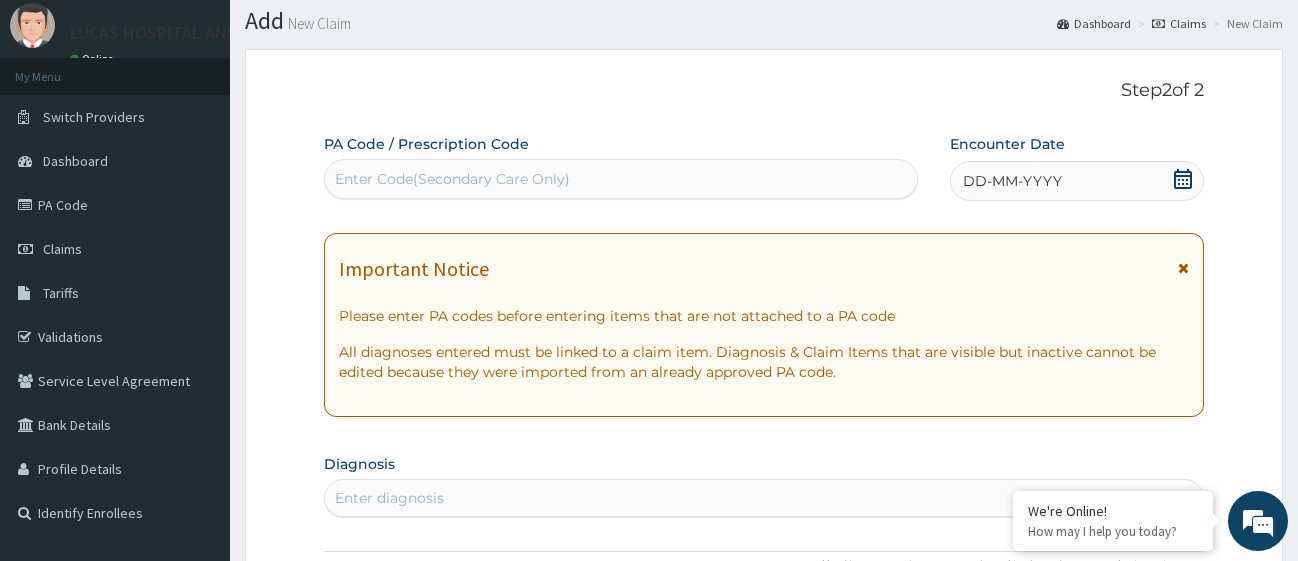 click on "DD-MM-YYYY" at bounding box center (1077, 181) 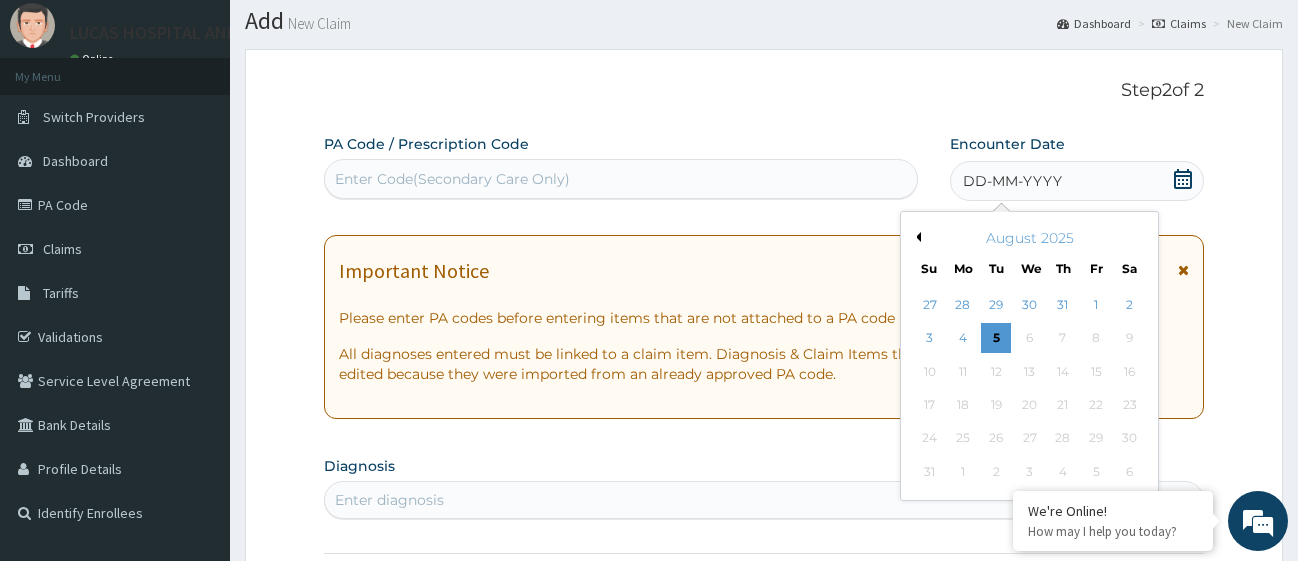 click on "Previous Month" at bounding box center [916, 237] 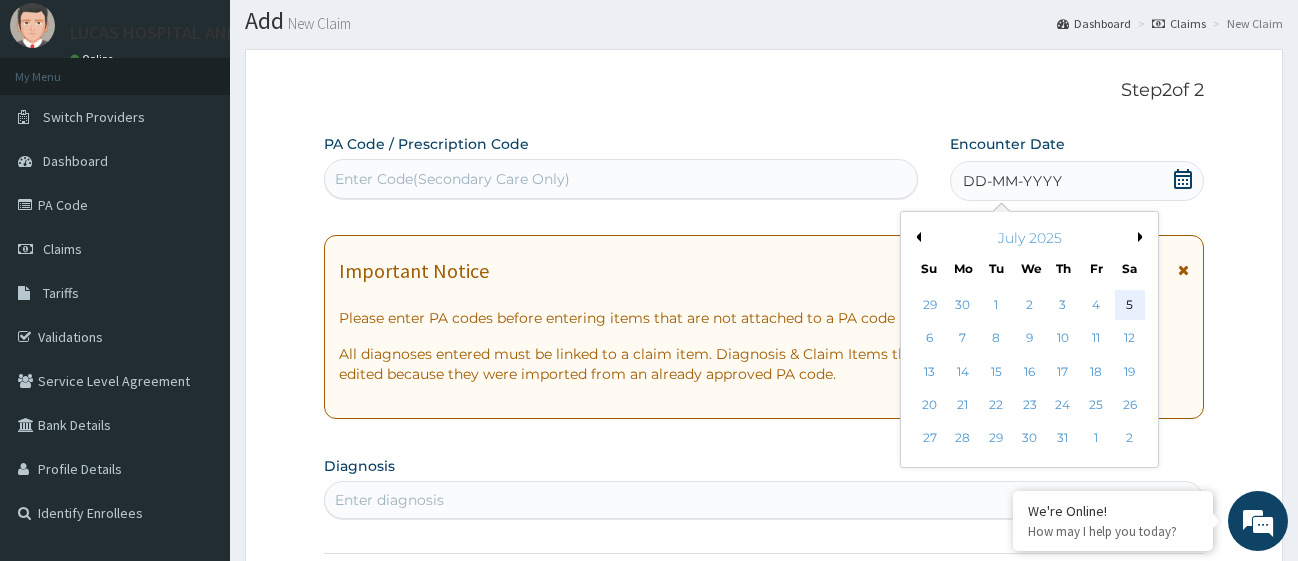 click on "5" at bounding box center (1129, 305) 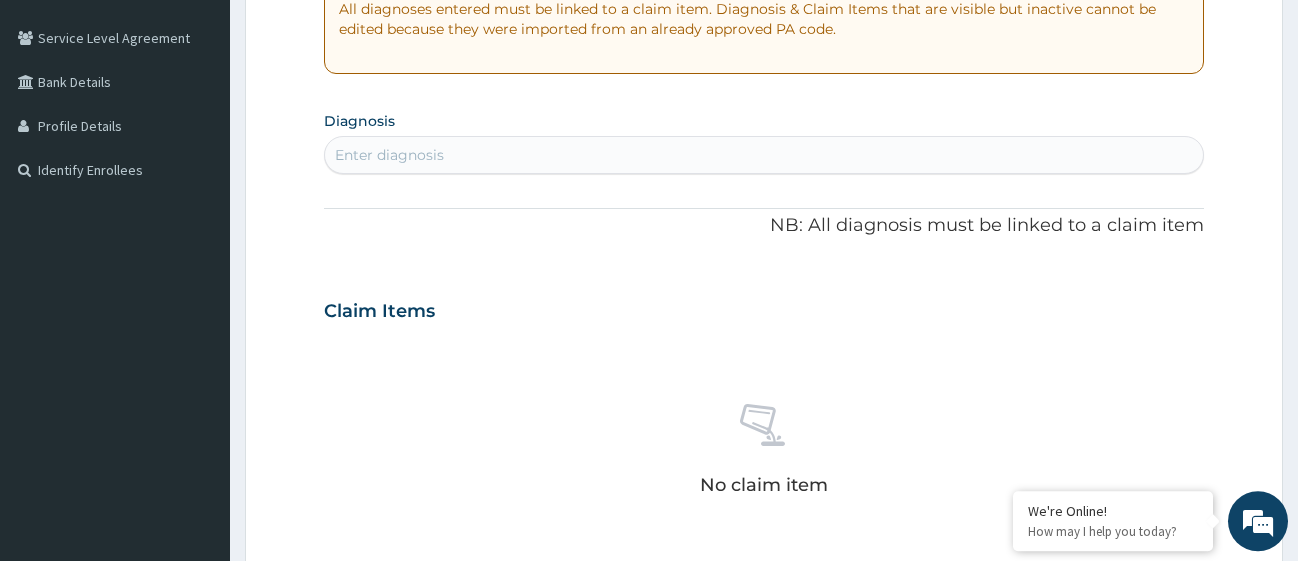 scroll, scrollTop: 363, scrollLeft: 0, axis: vertical 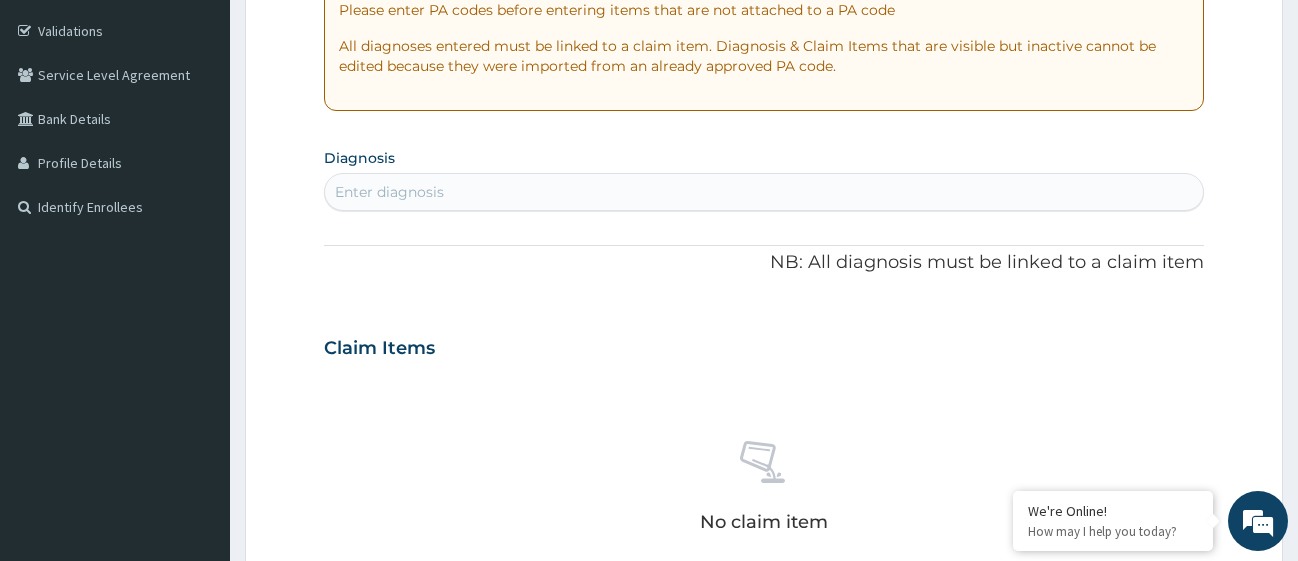click on "Enter diagnosis" at bounding box center (764, 192) 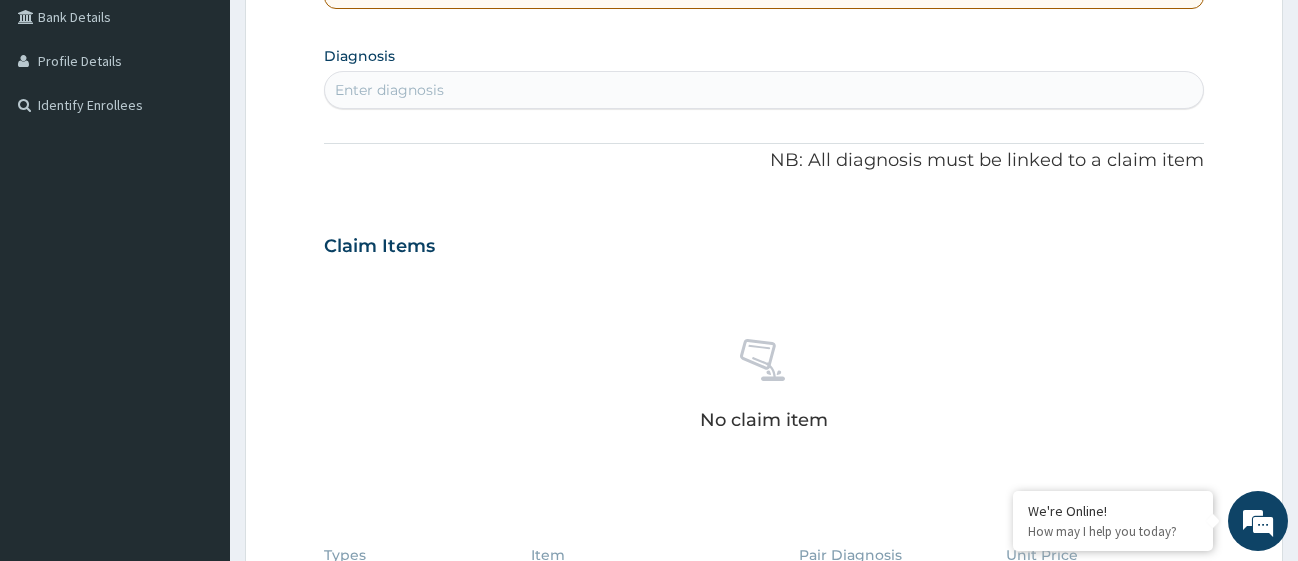 scroll, scrollTop: 363, scrollLeft: 0, axis: vertical 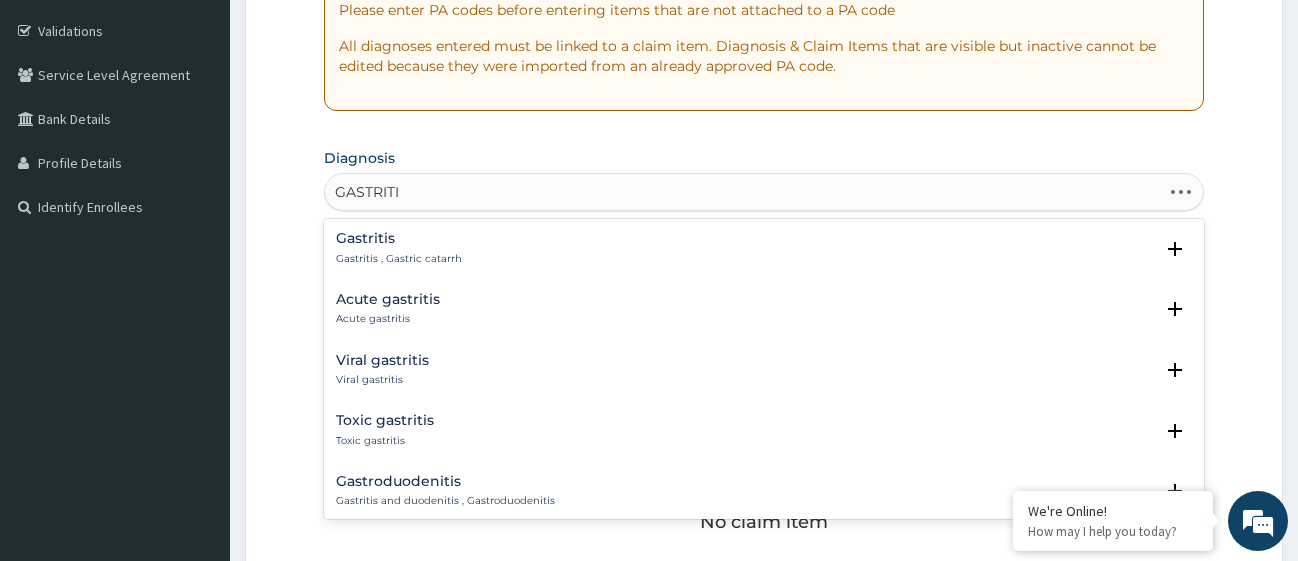type on "GASTRITIS" 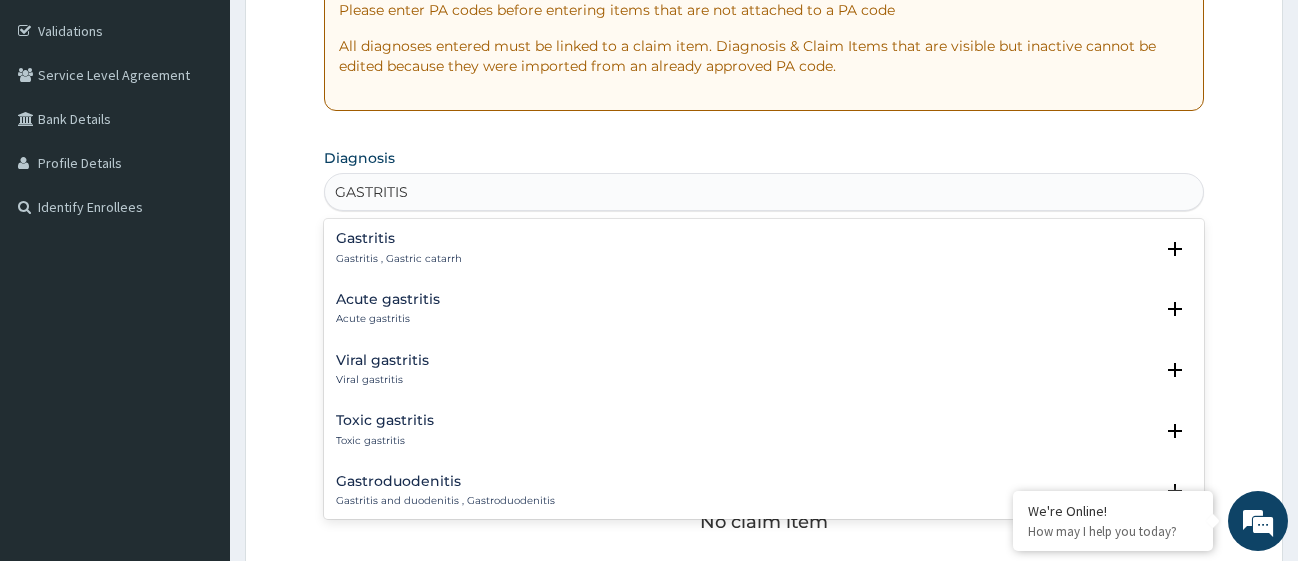 click on "Gastritis" at bounding box center [399, 238] 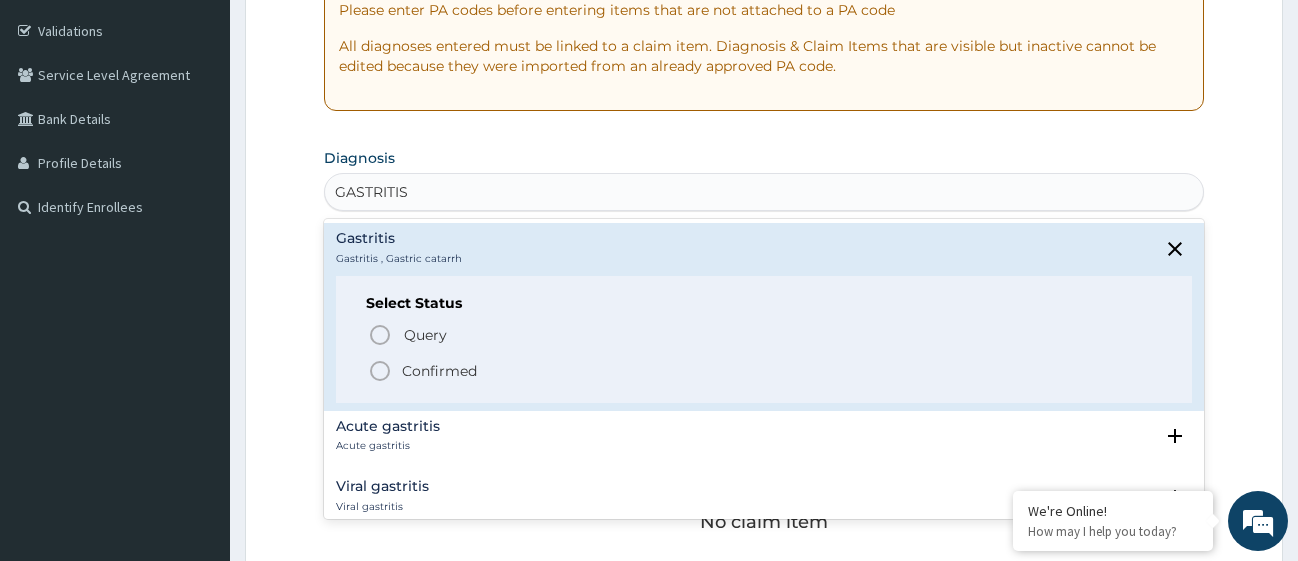 click 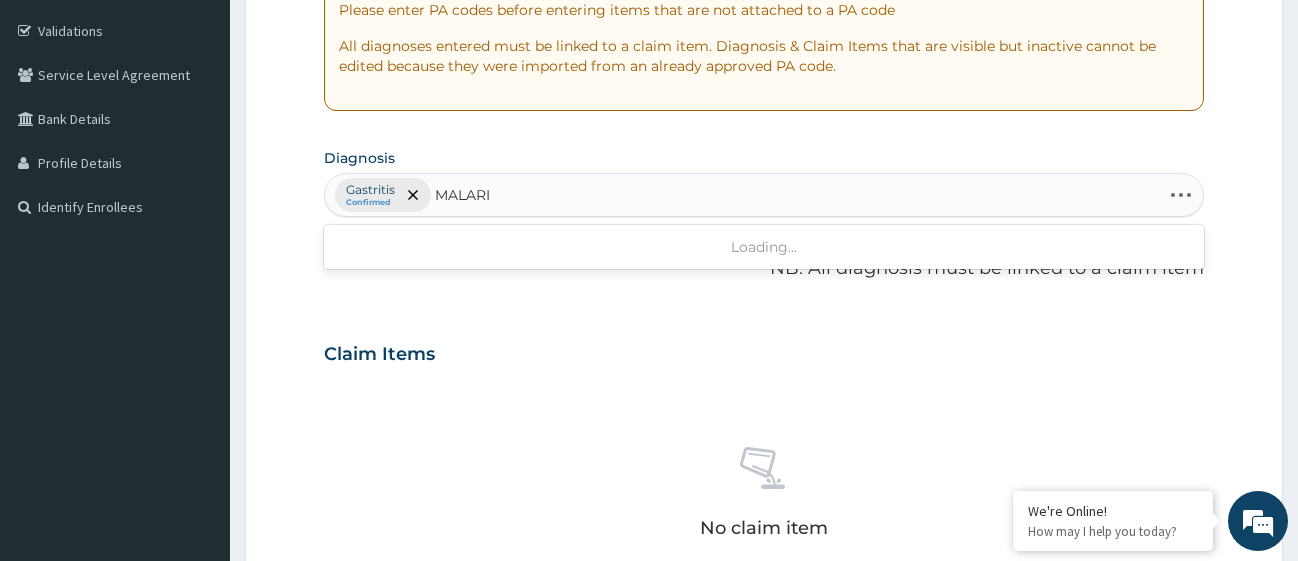 type on "MALARIA" 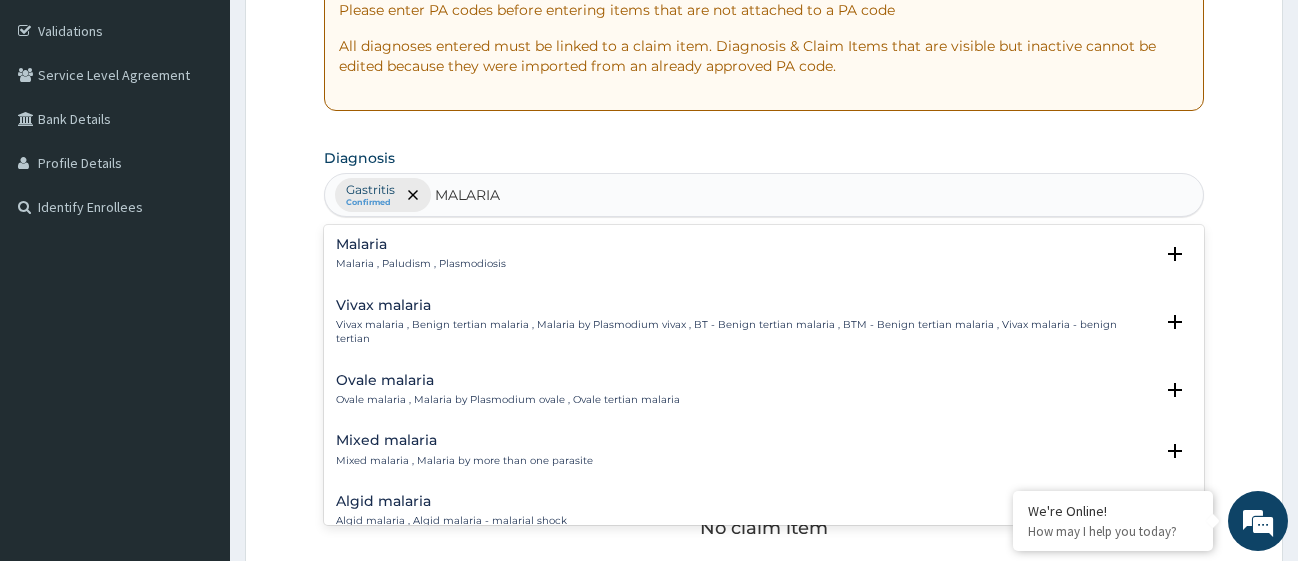 click on "Malaria Malaria , Paludism , Plasmodiosis" at bounding box center [421, 254] 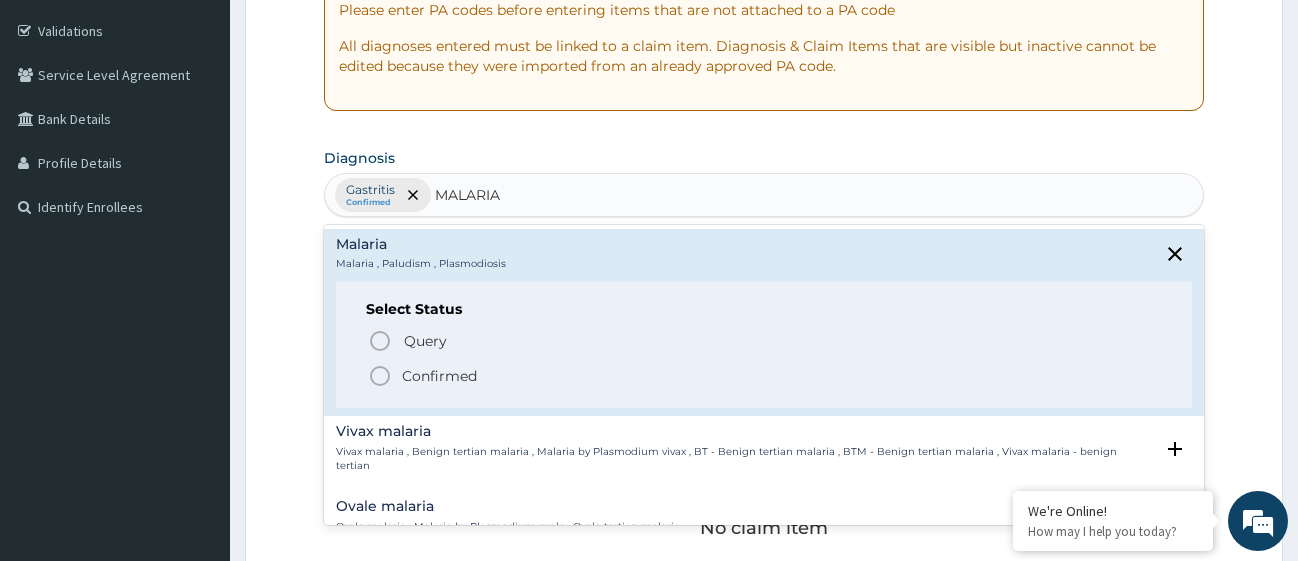 click 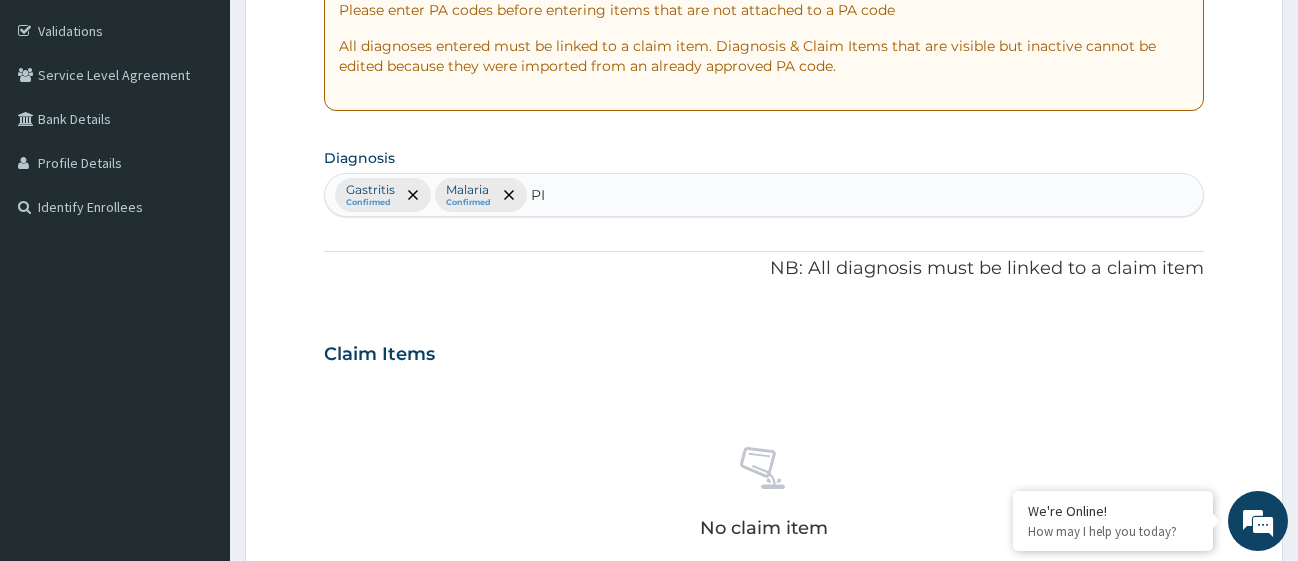 type on "PID" 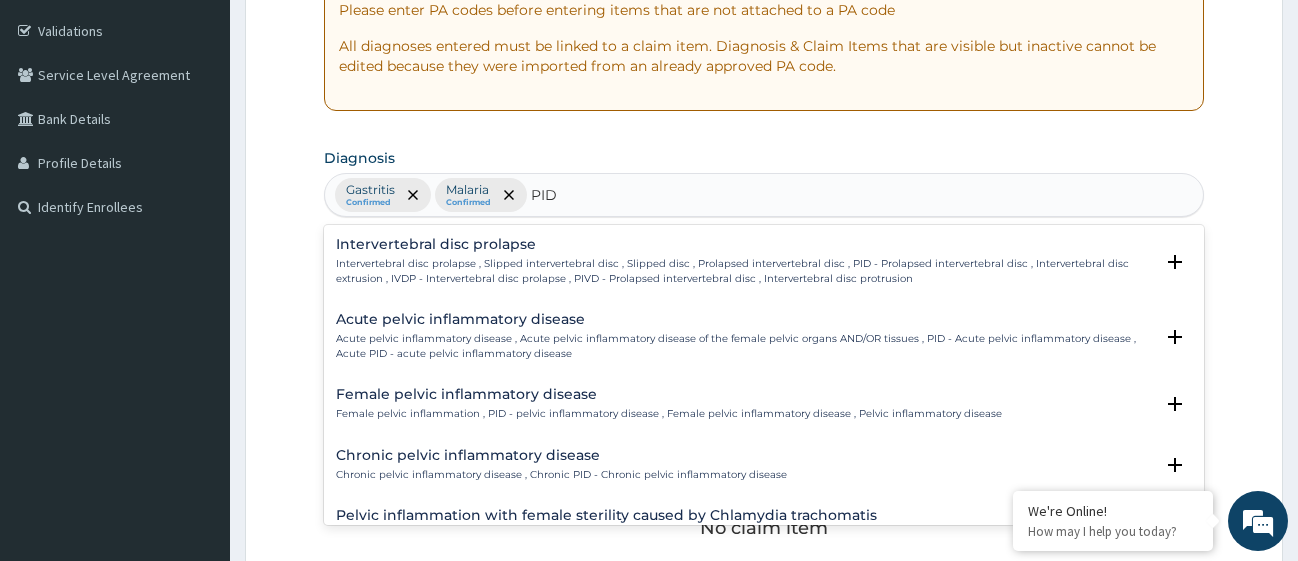 click on "Female pelvic inflammatory disease" at bounding box center [669, 394] 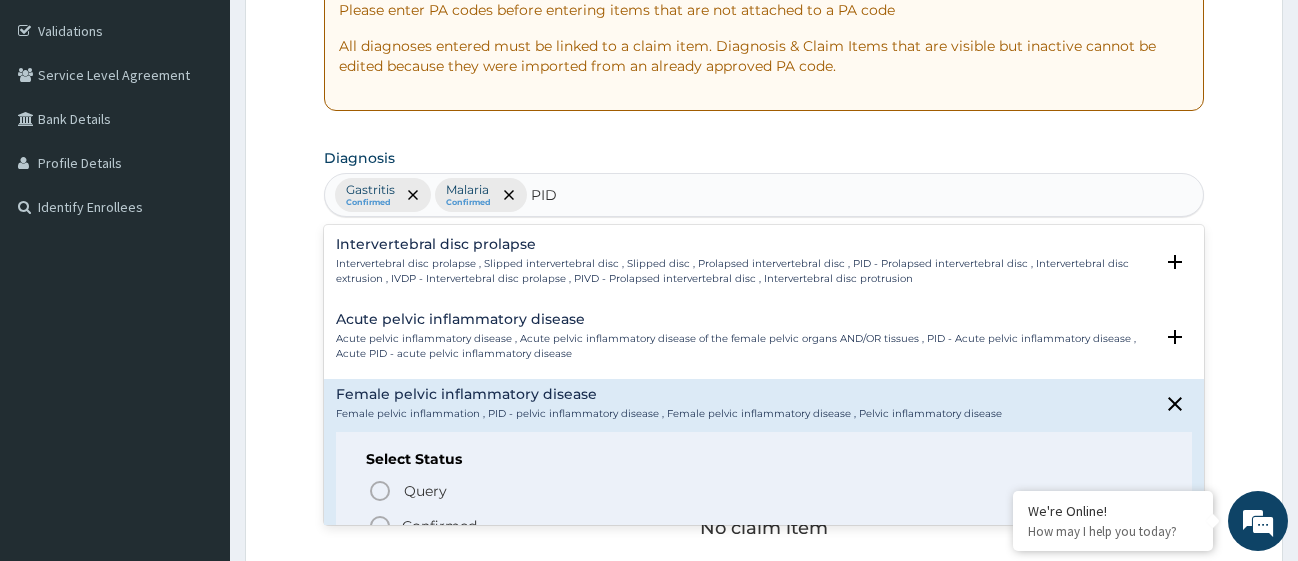 click 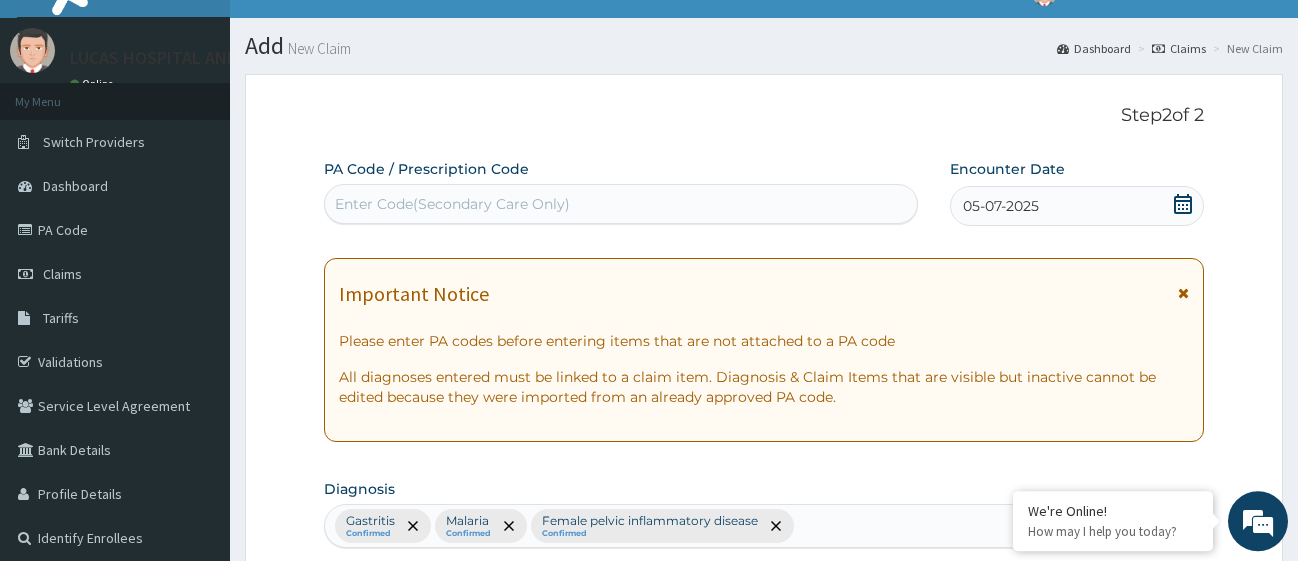 scroll, scrollTop: 0, scrollLeft: 0, axis: both 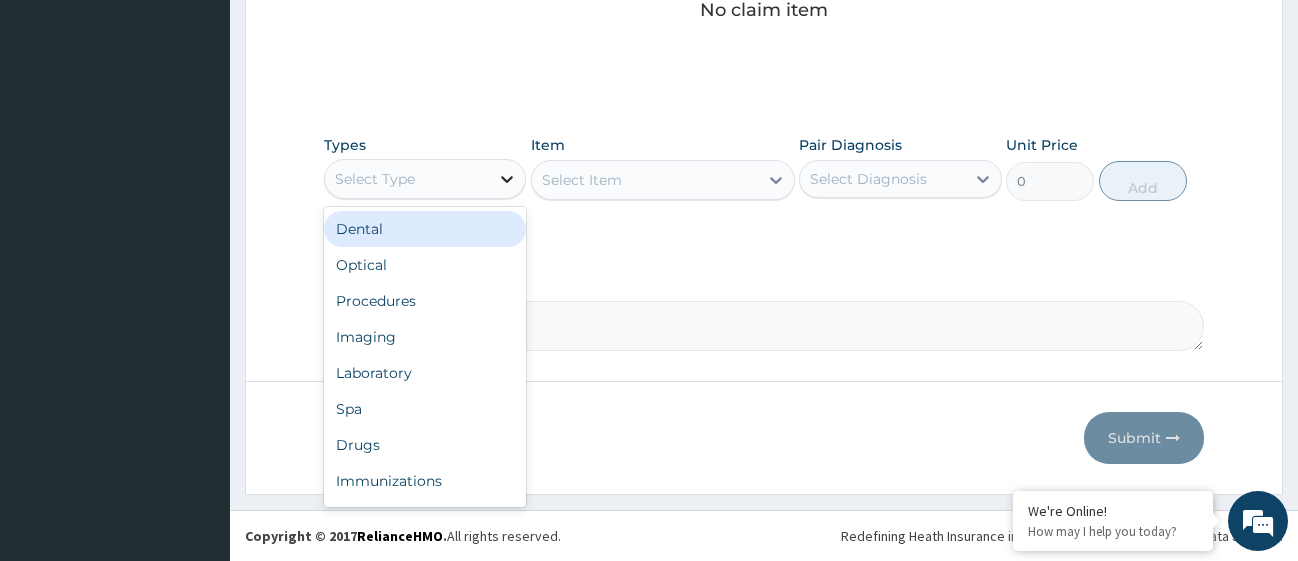 click at bounding box center [507, 179] 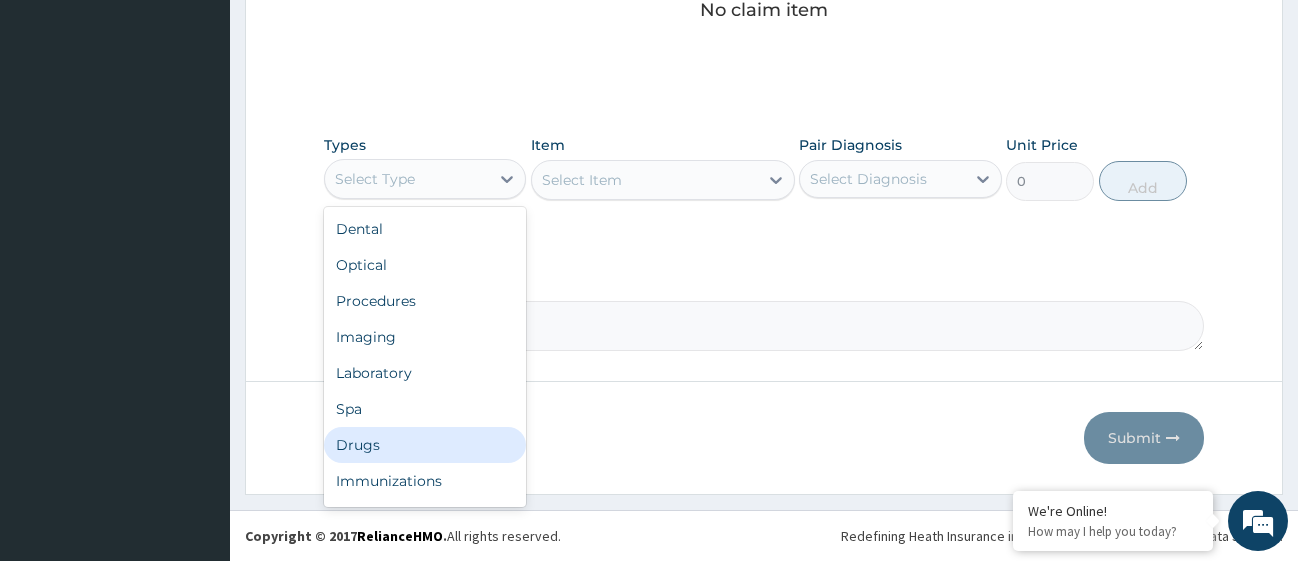 click on "Drugs" at bounding box center (425, 445) 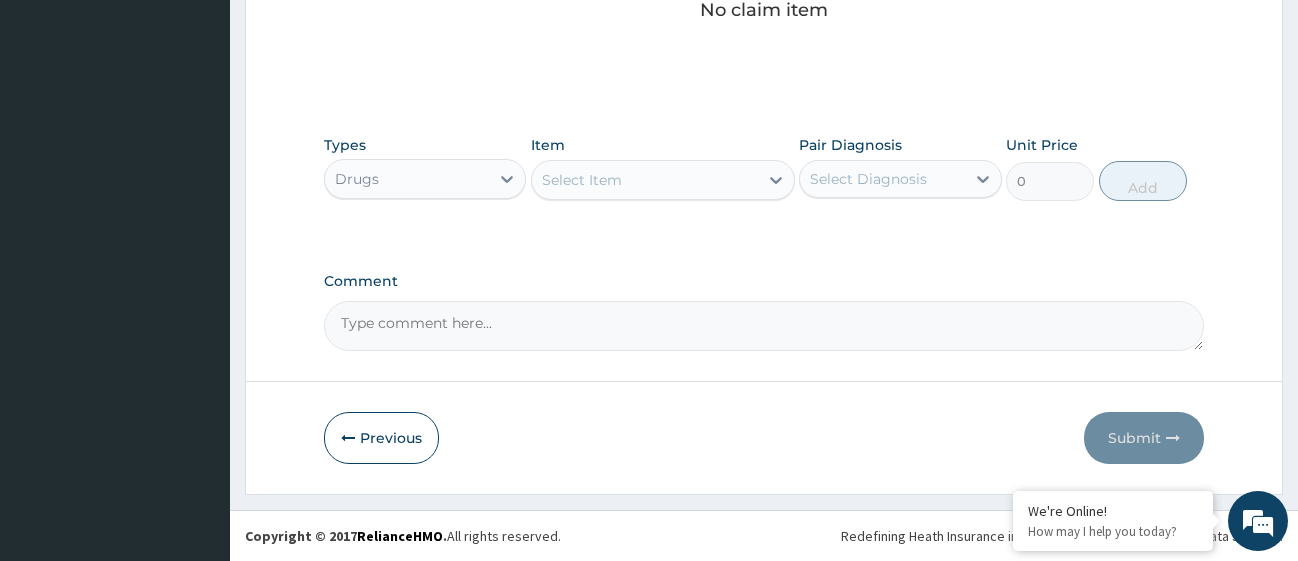 click on "Select Item" at bounding box center [645, 180] 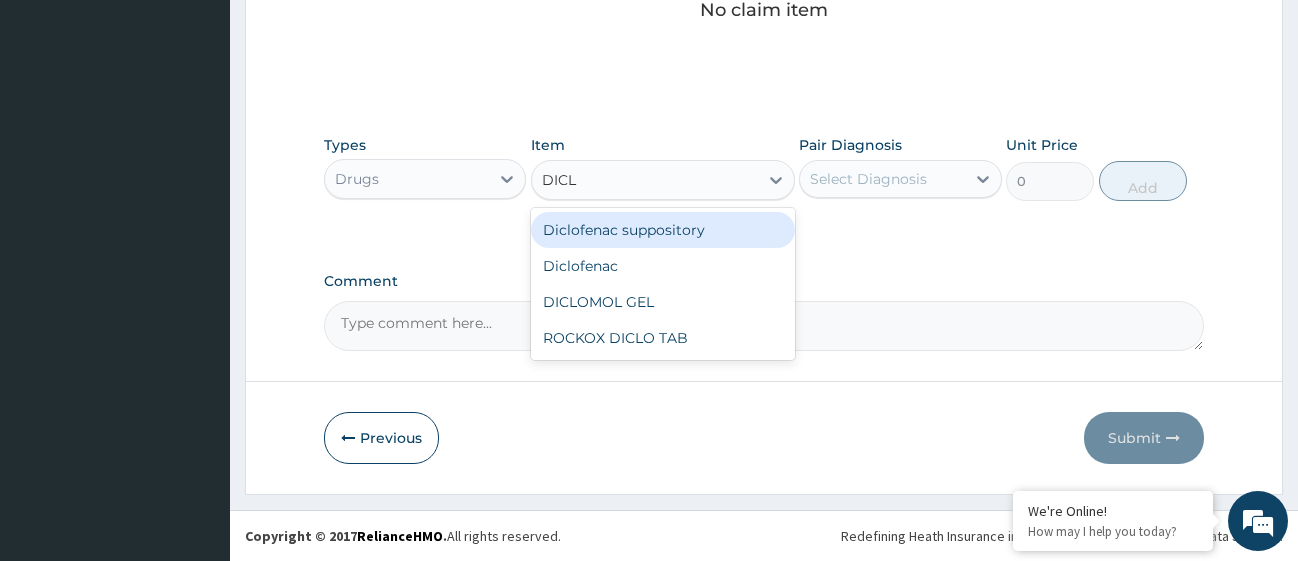 type on "DICLO" 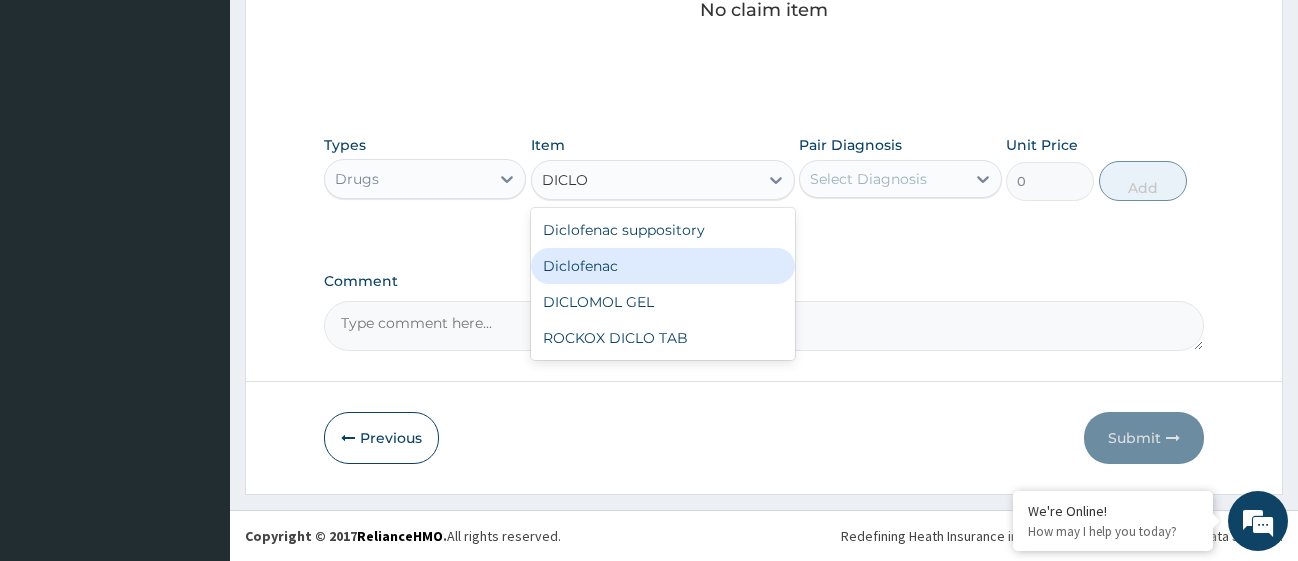 click on "Diclofenac" at bounding box center [663, 266] 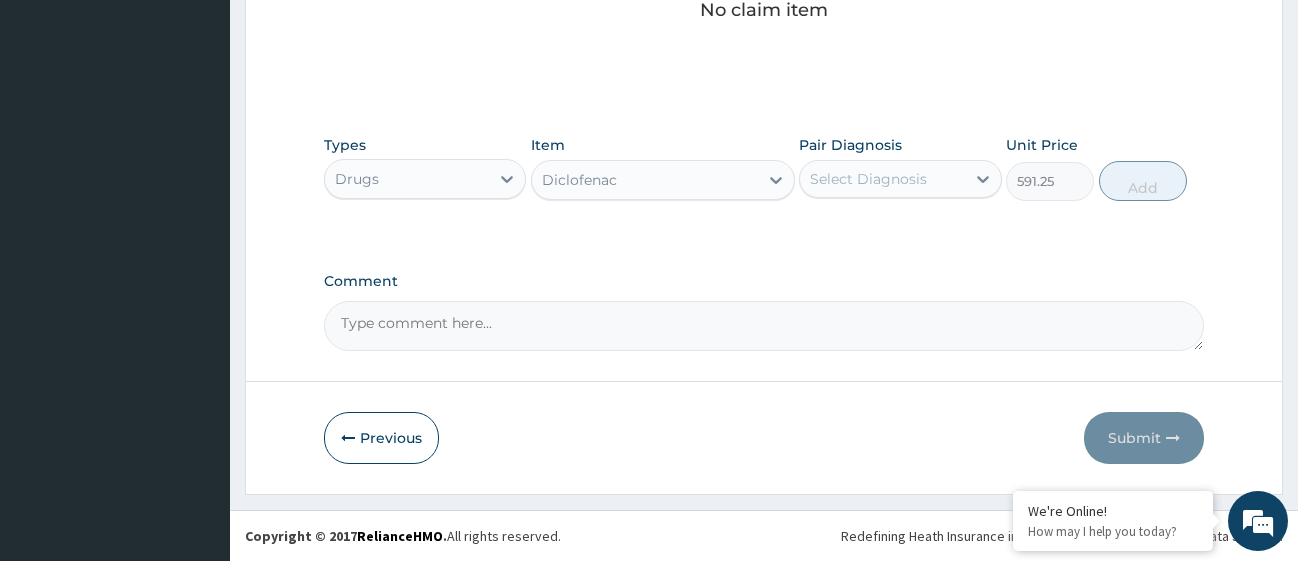 type 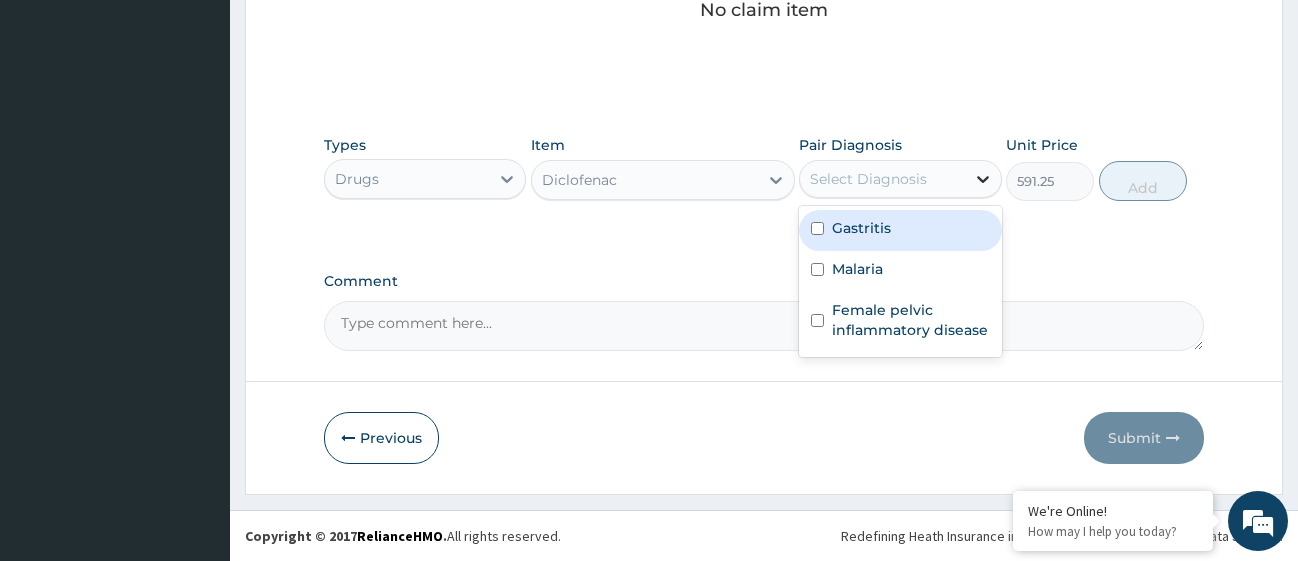 click at bounding box center [983, 179] 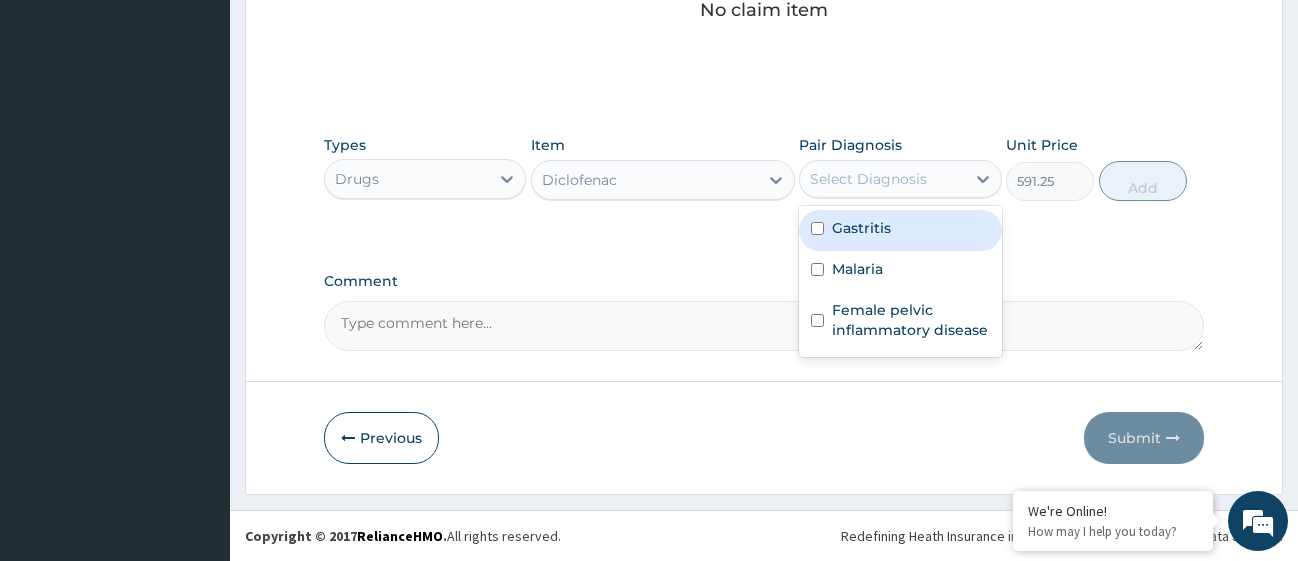 click on "Gastritis" at bounding box center (900, 230) 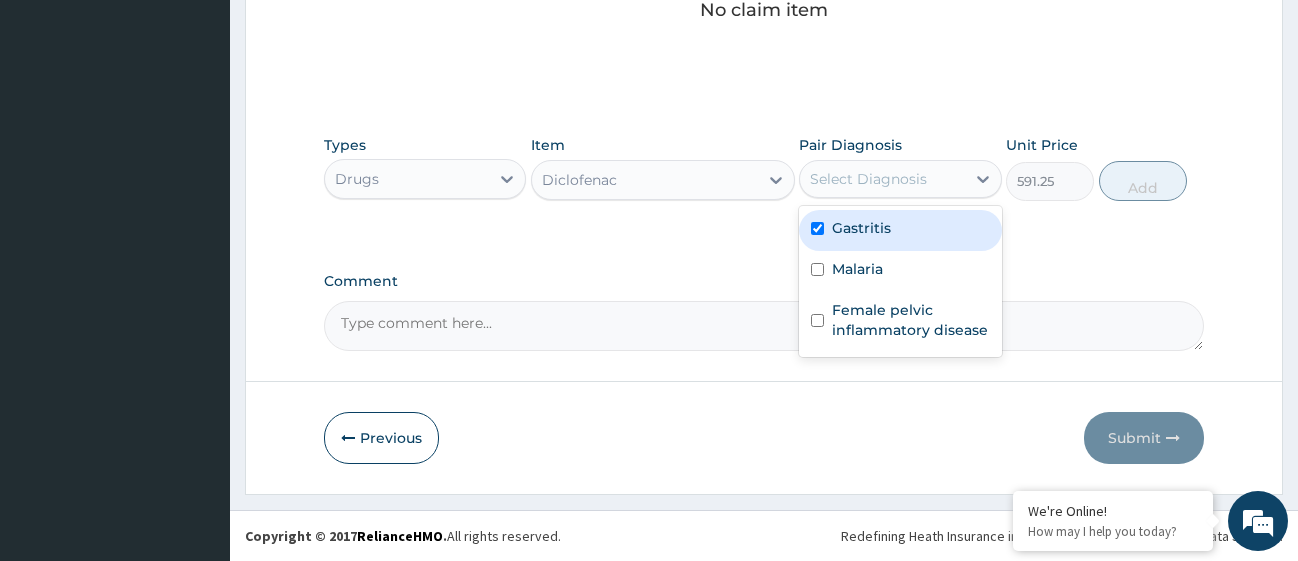 checkbox on "true" 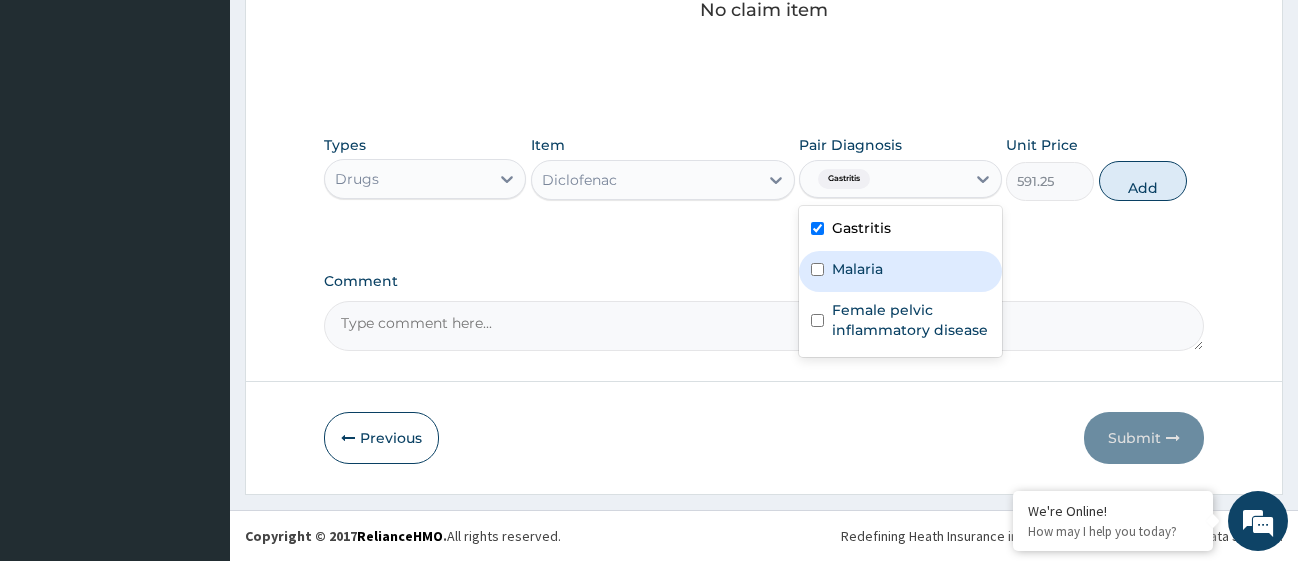 click at bounding box center (817, 269) 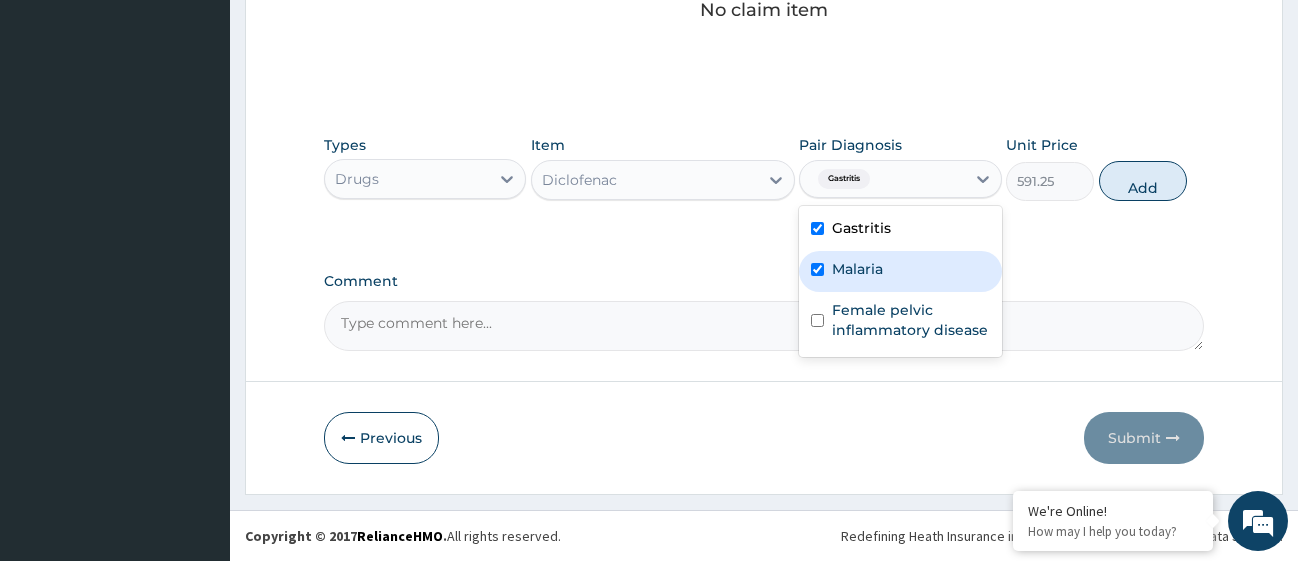 checkbox on "true" 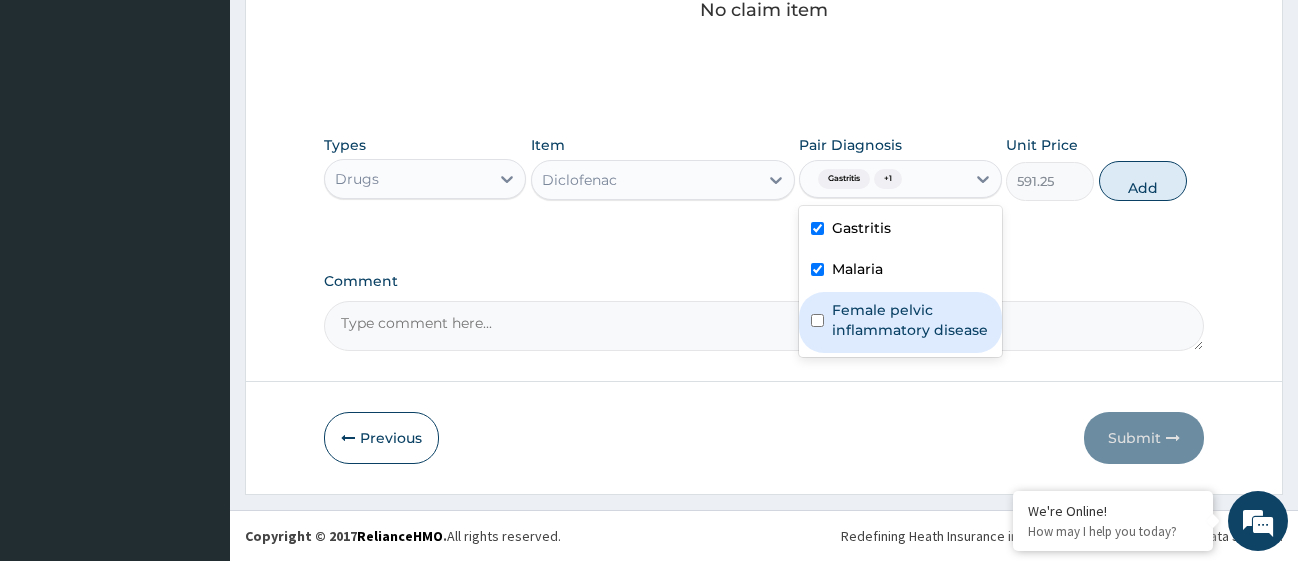 drag, startPoint x: 817, startPoint y: 317, endPoint x: 833, endPoint y: 297, distance: 25.612497 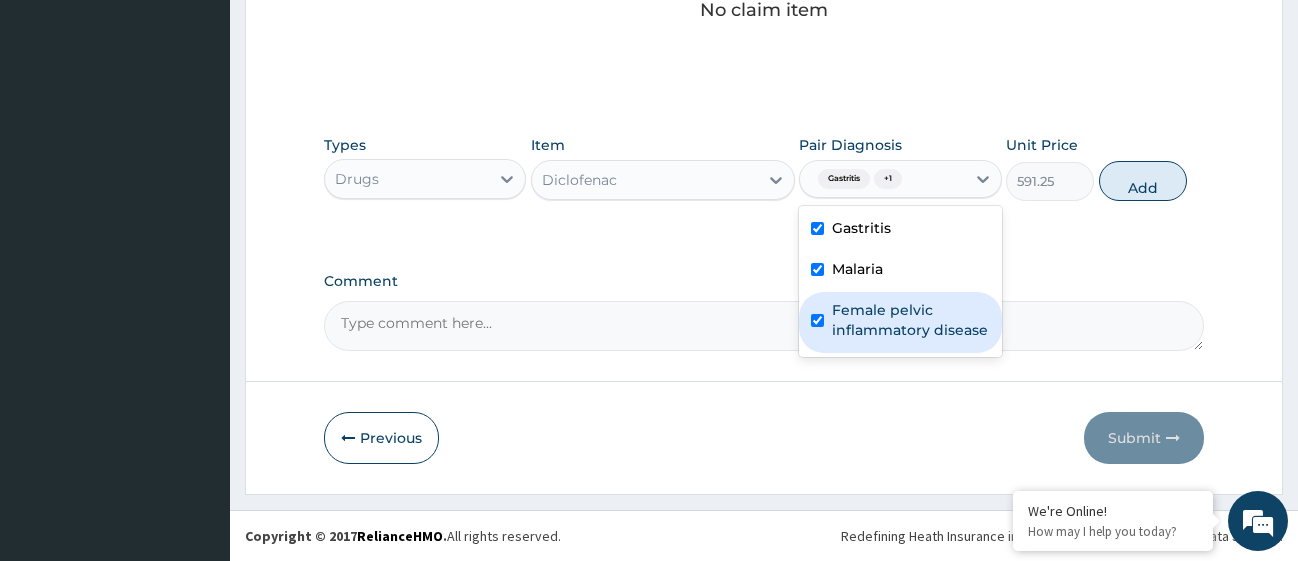 checkbox on "true" 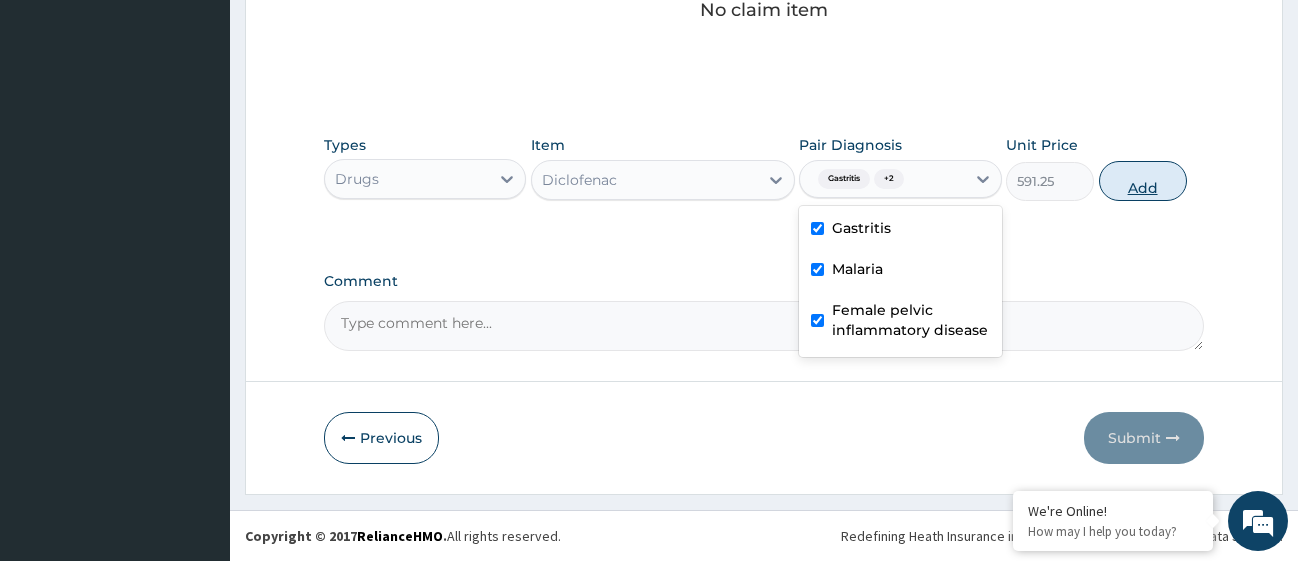 click on "Add" at bounding box center (1143, 181) 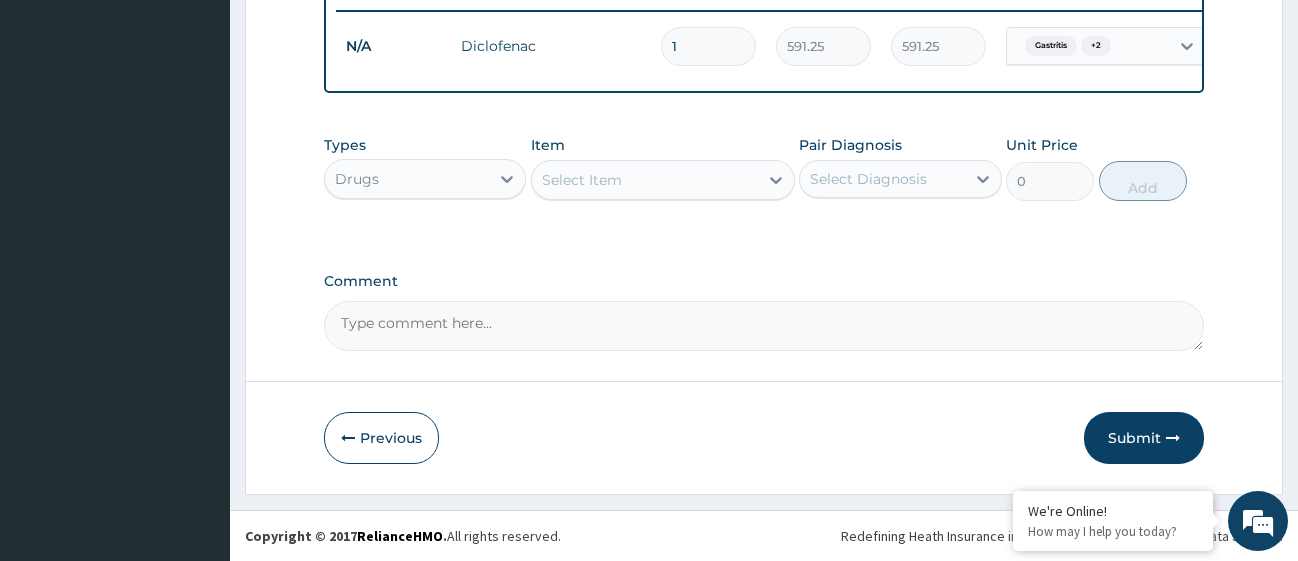 scroll, scrollTop: 803, scrollLeft: 0, axis: vertical 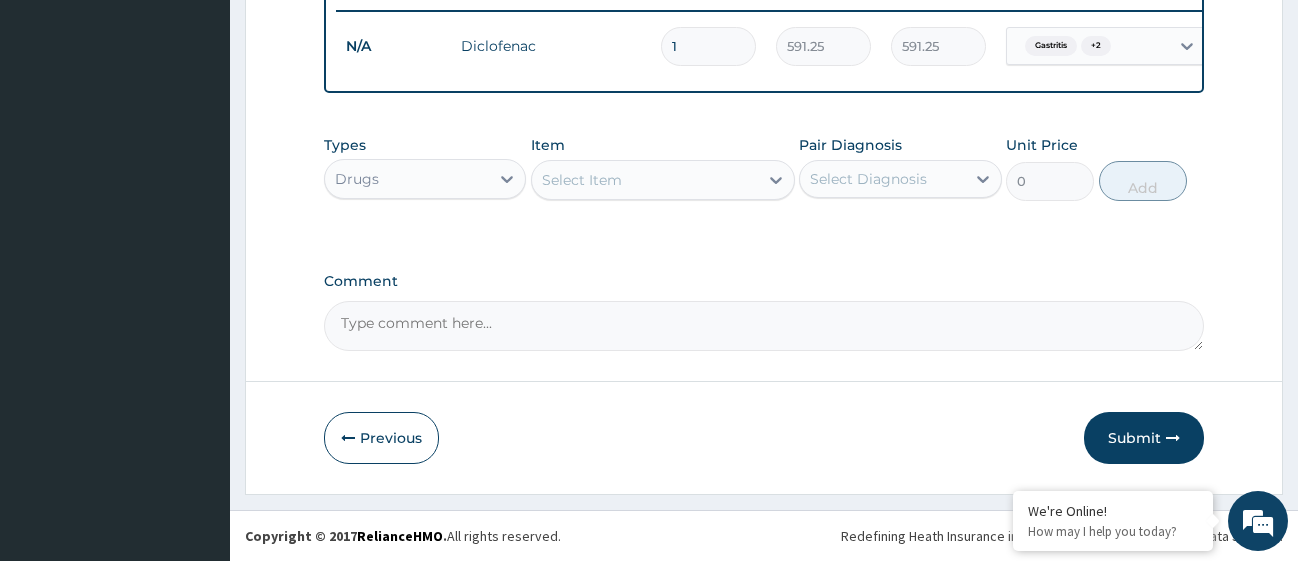click on "Select Item" at bounding box center [582, 180] 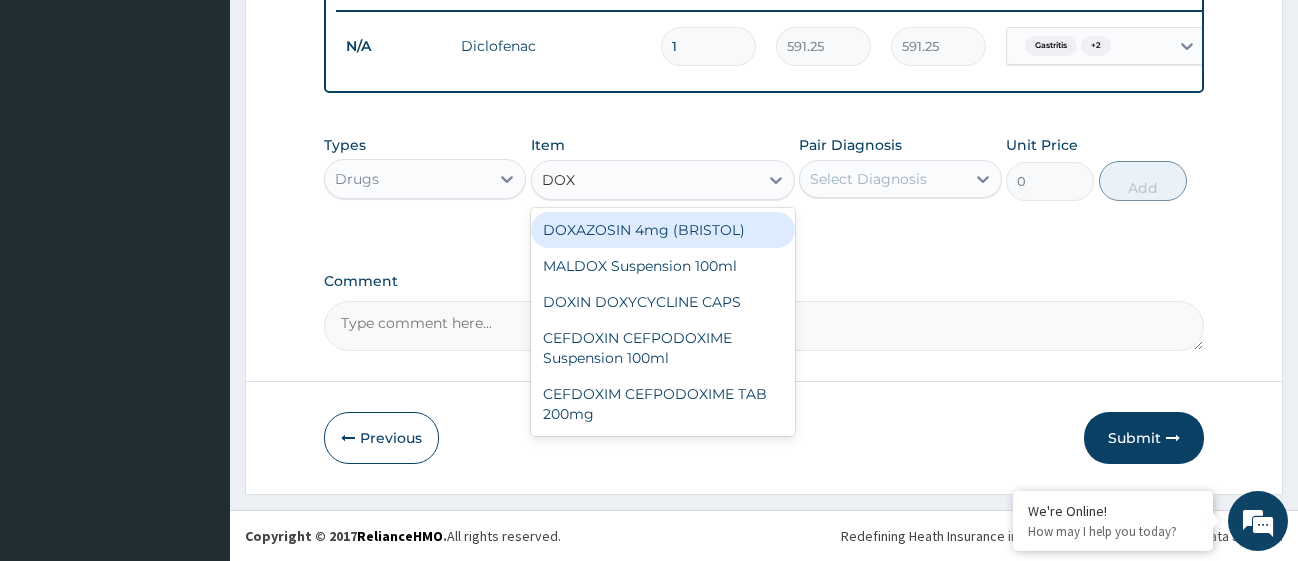 type on "DOXY" 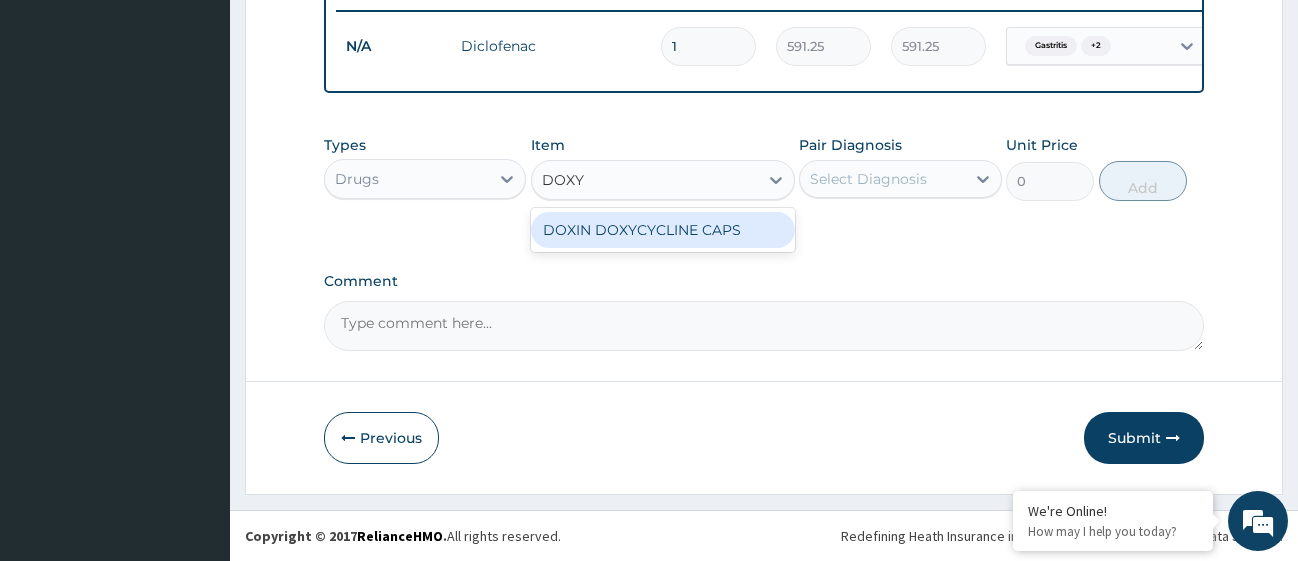 click on "DOXIN DOXYCYCLINE CAPS" at bounding box center [663, 230] 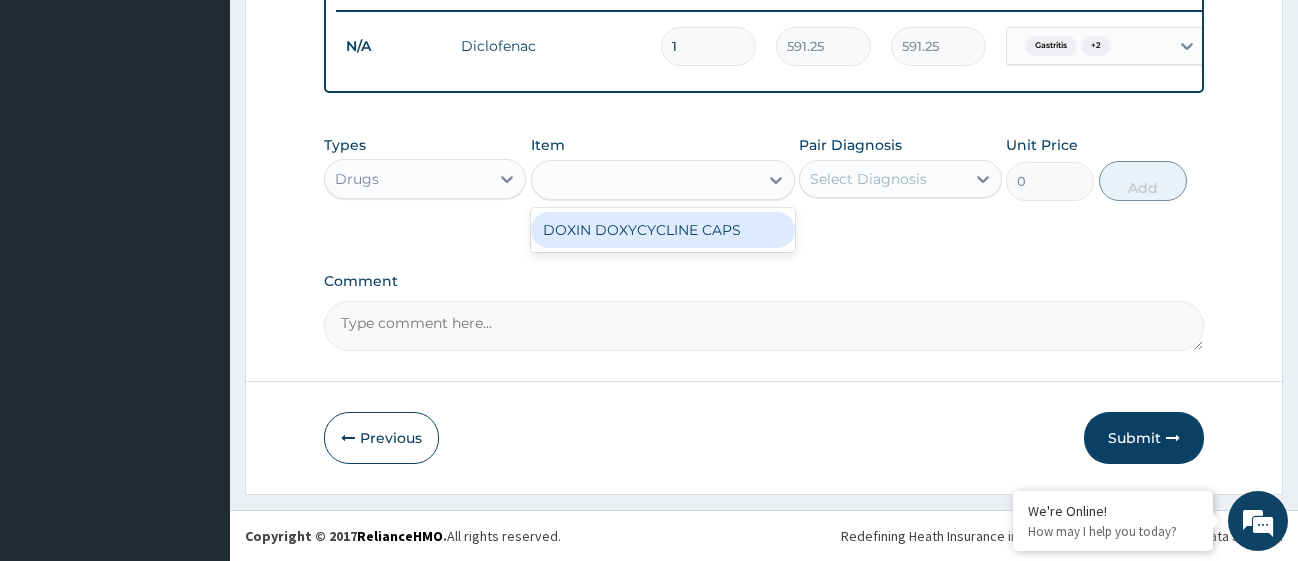 type on "59.125" 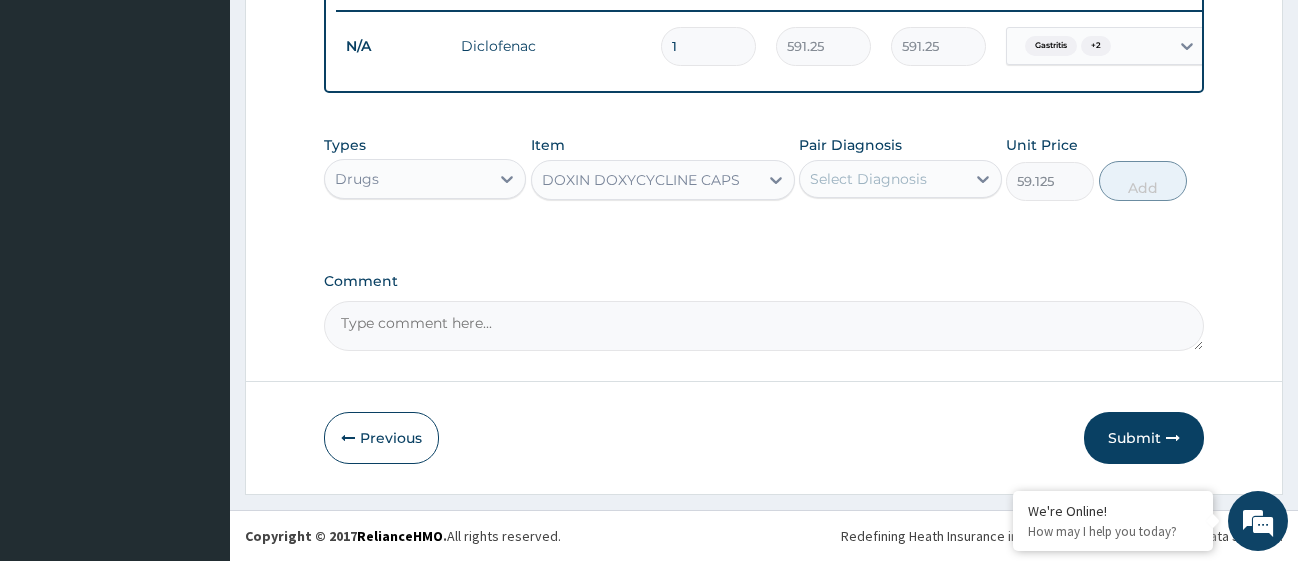 click on "Select Diagnosis" at bounding box center (882, 179) 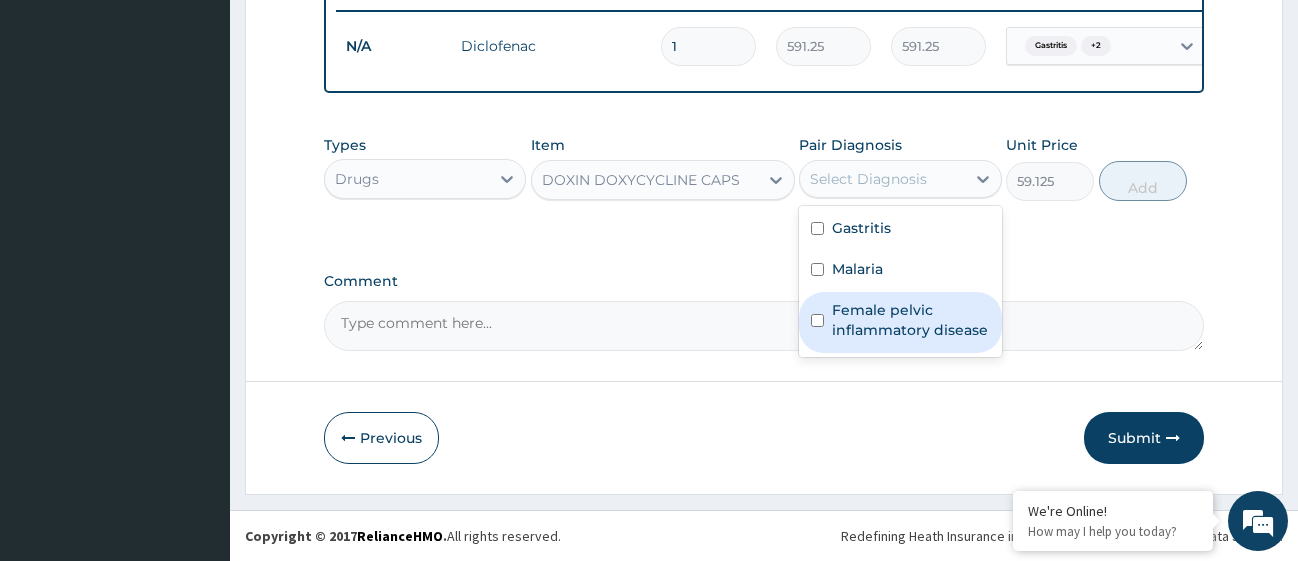 click at bounding box center [817, 320] 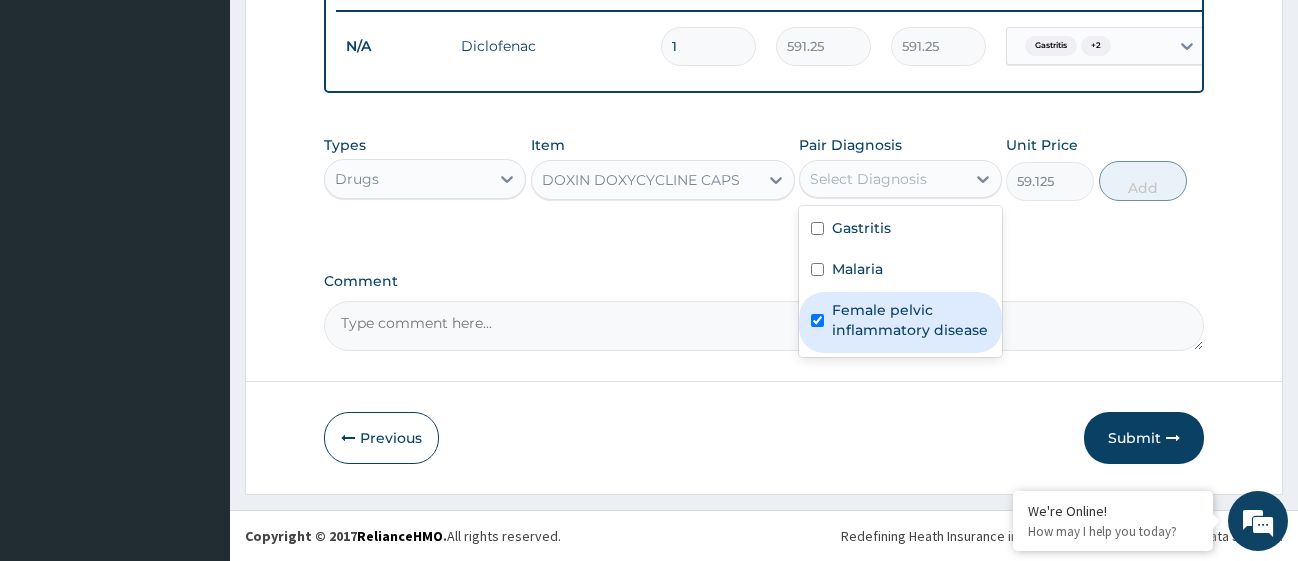 checkbox on "true" 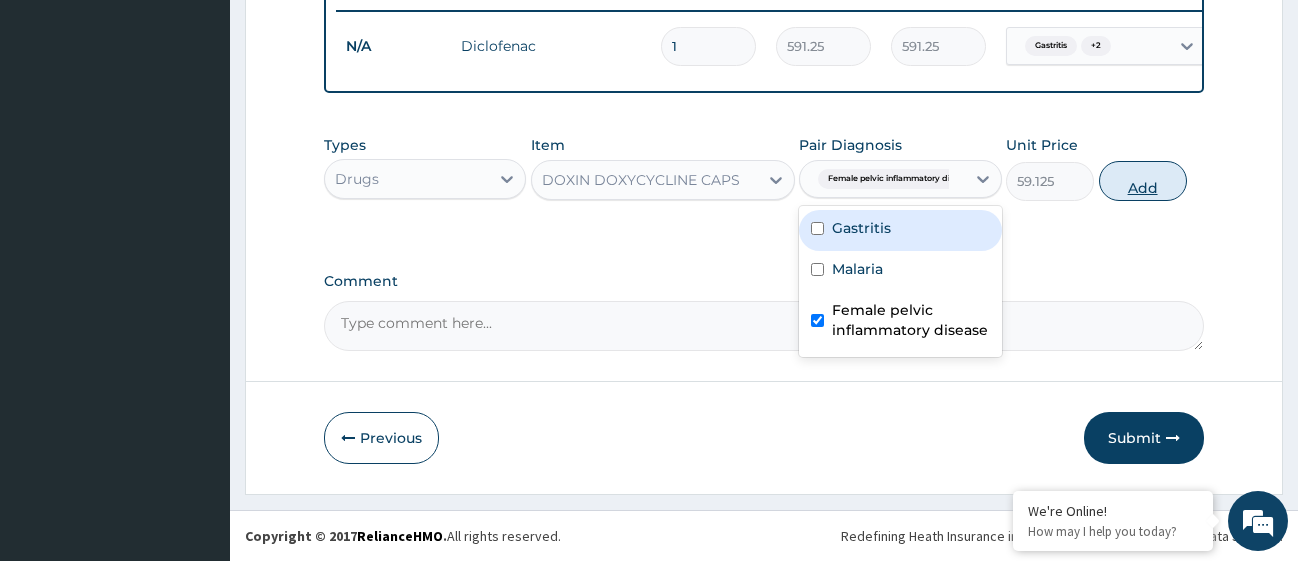 click on "Add" at bounding box center [1143, 181] 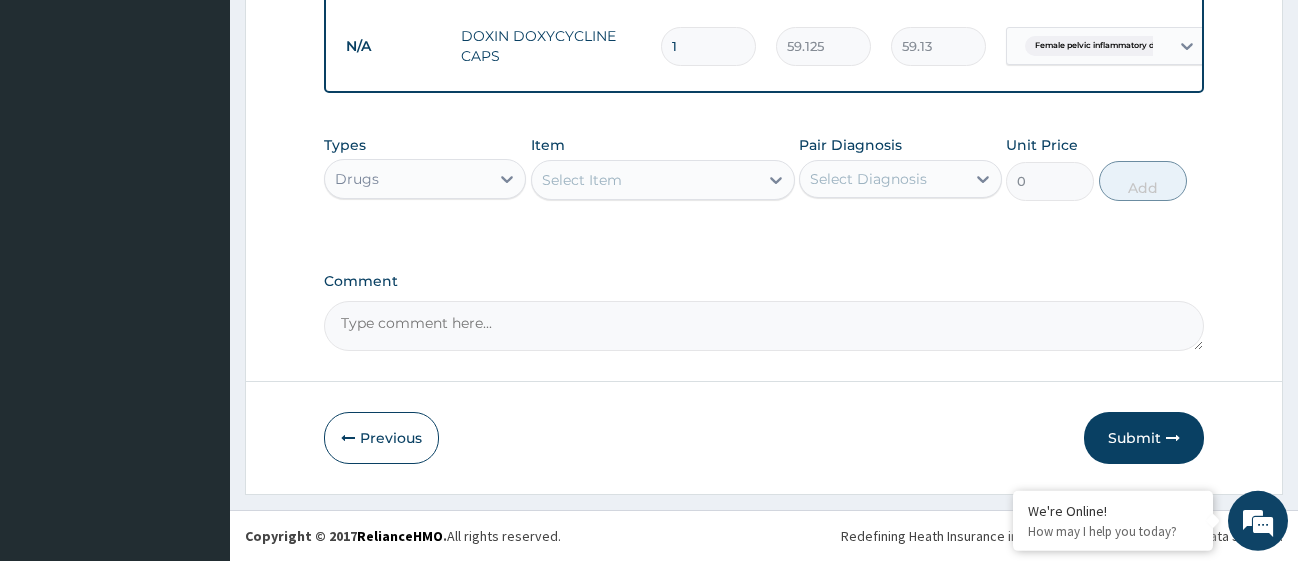 scroll, scrollTop: 872, scrollLeft: 0, axis: vertical 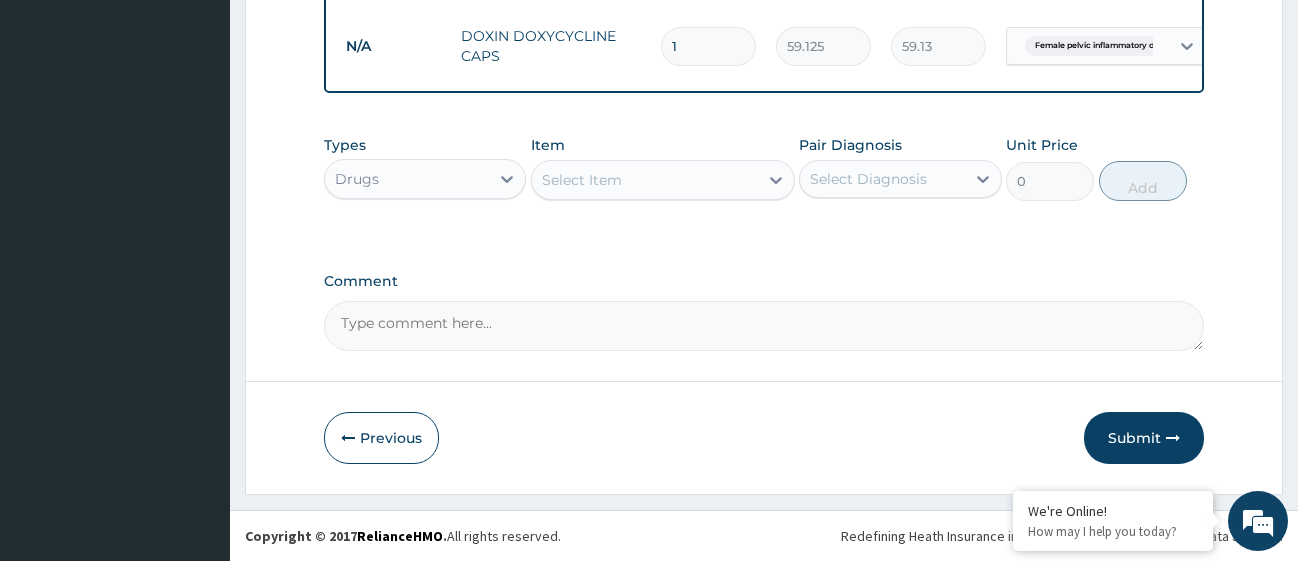type 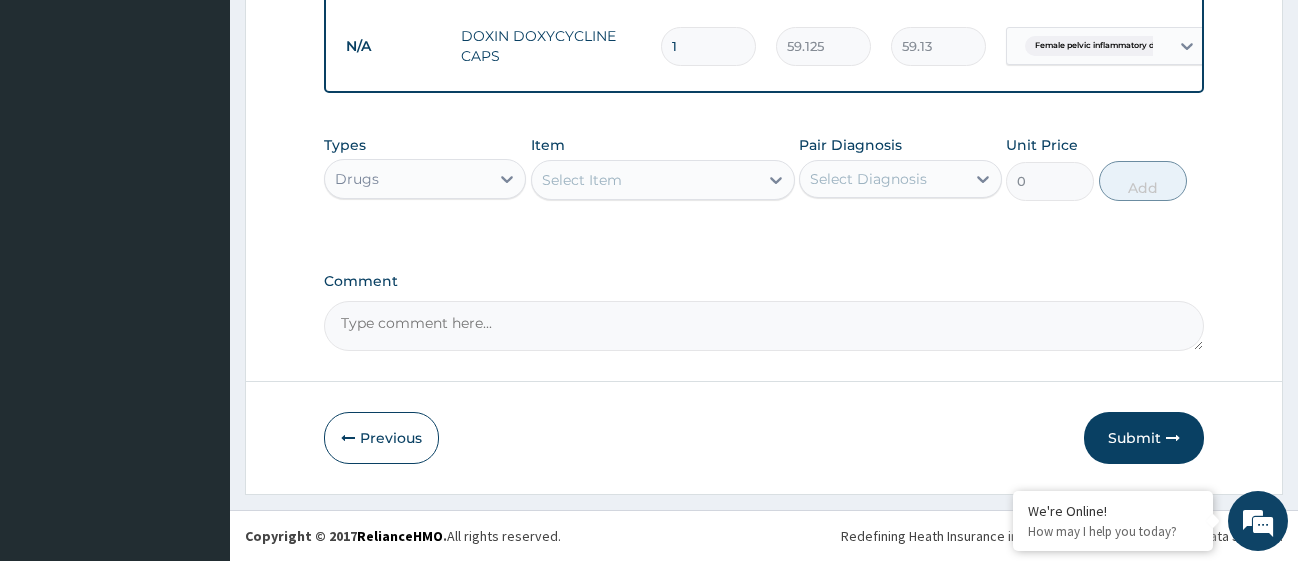 type on "0.00" 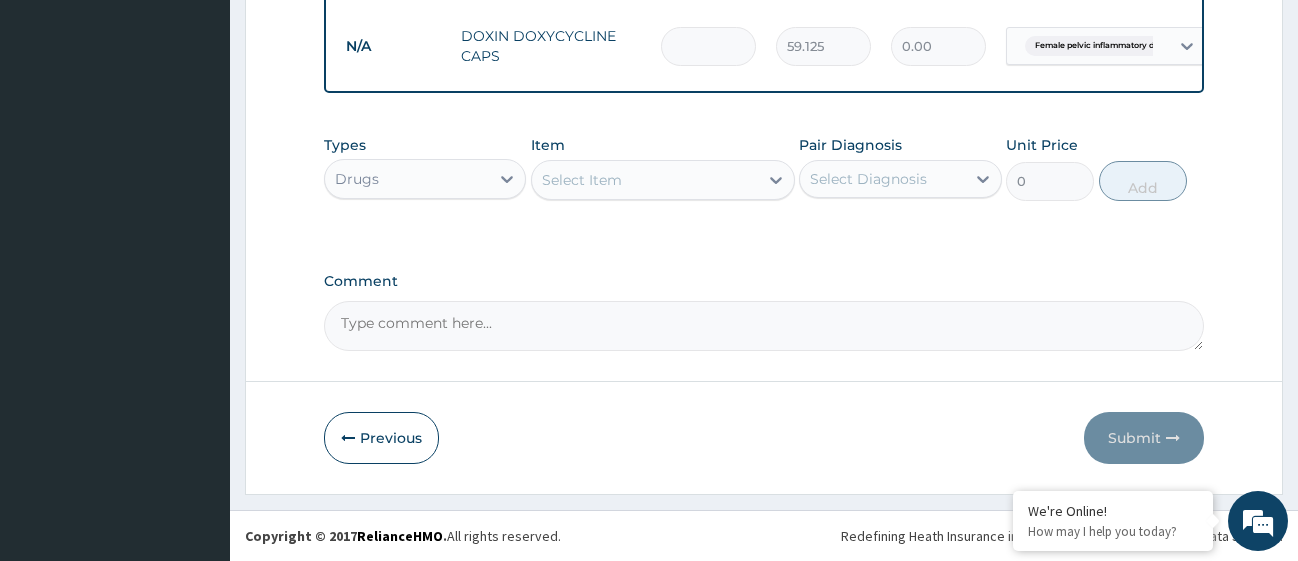 type on "2" 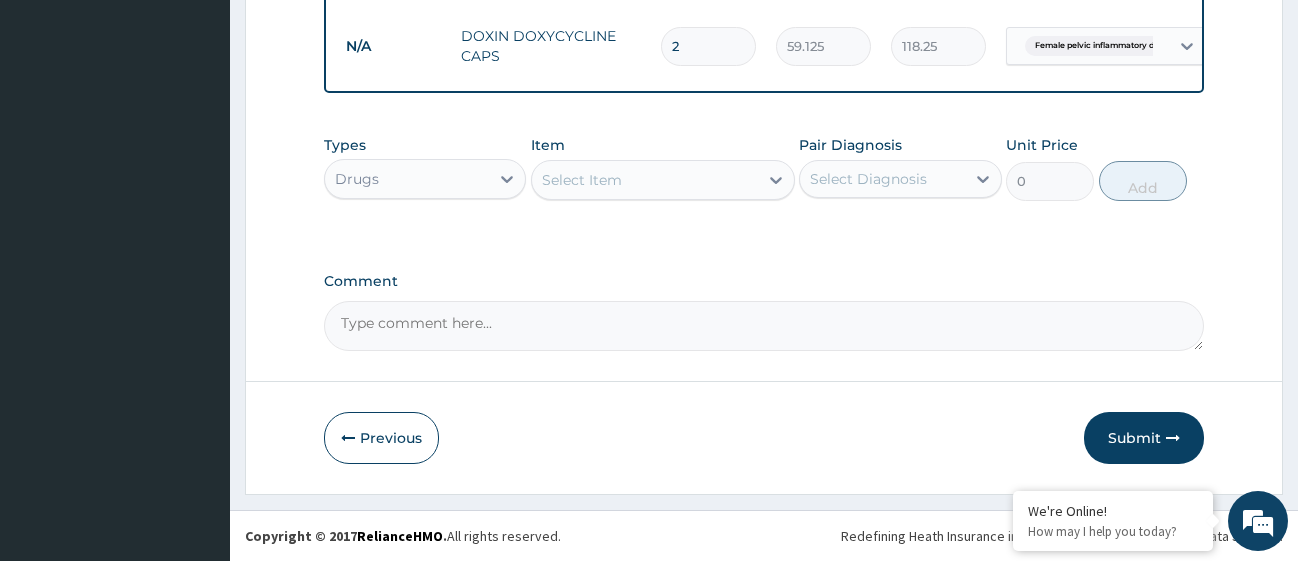 type on "20" 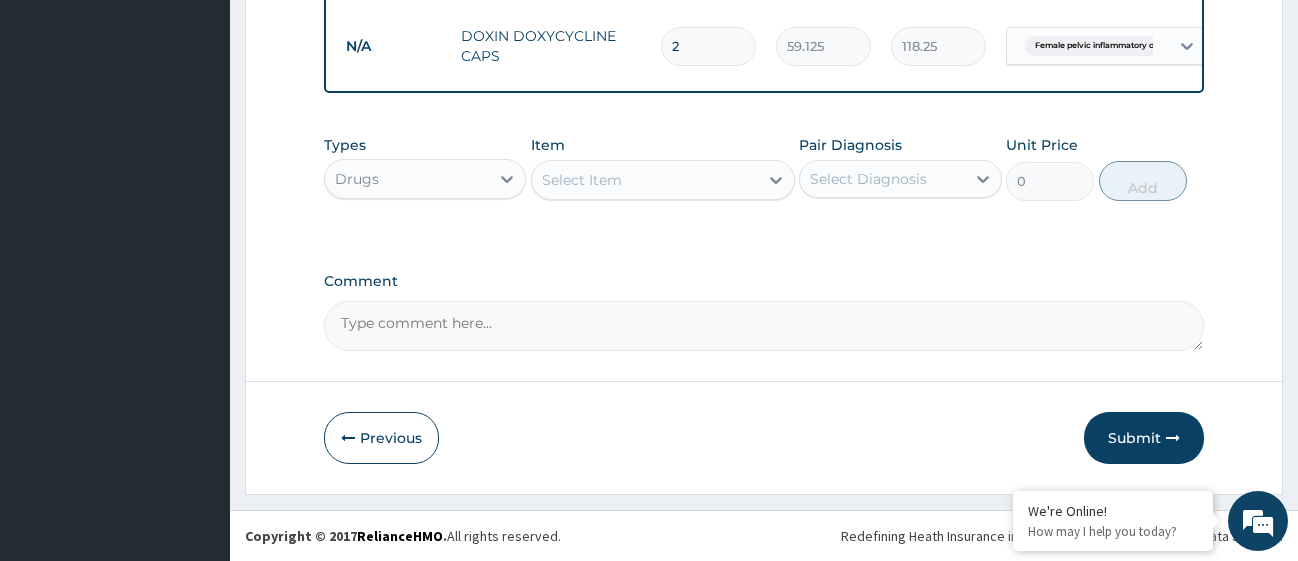 type on "1182.50" 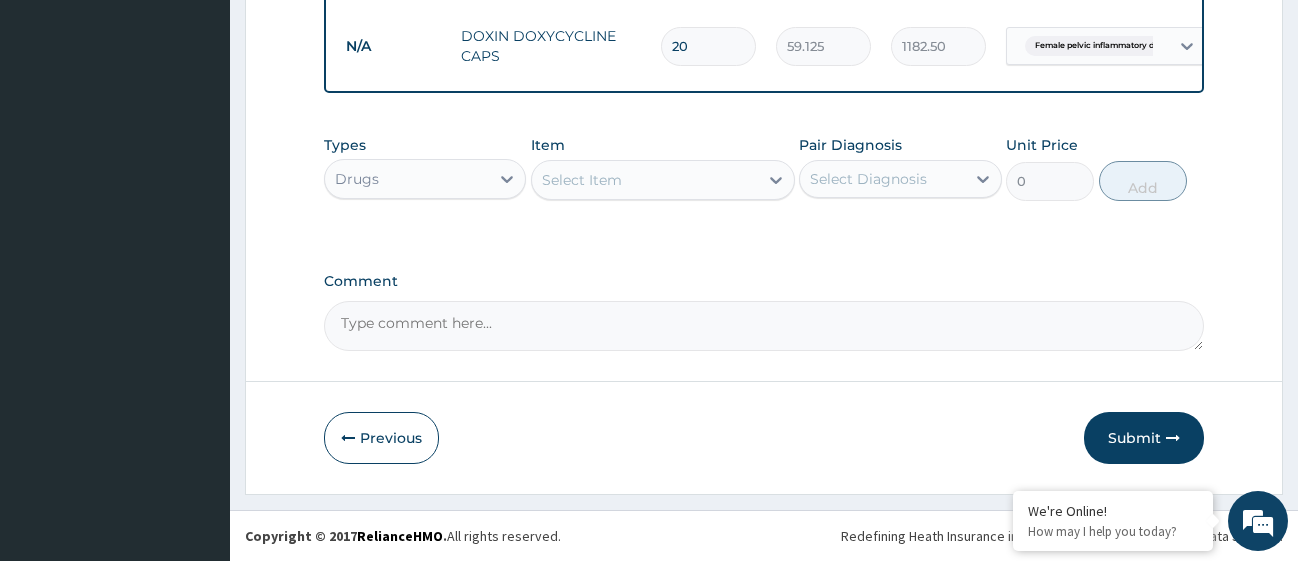 type on "20" 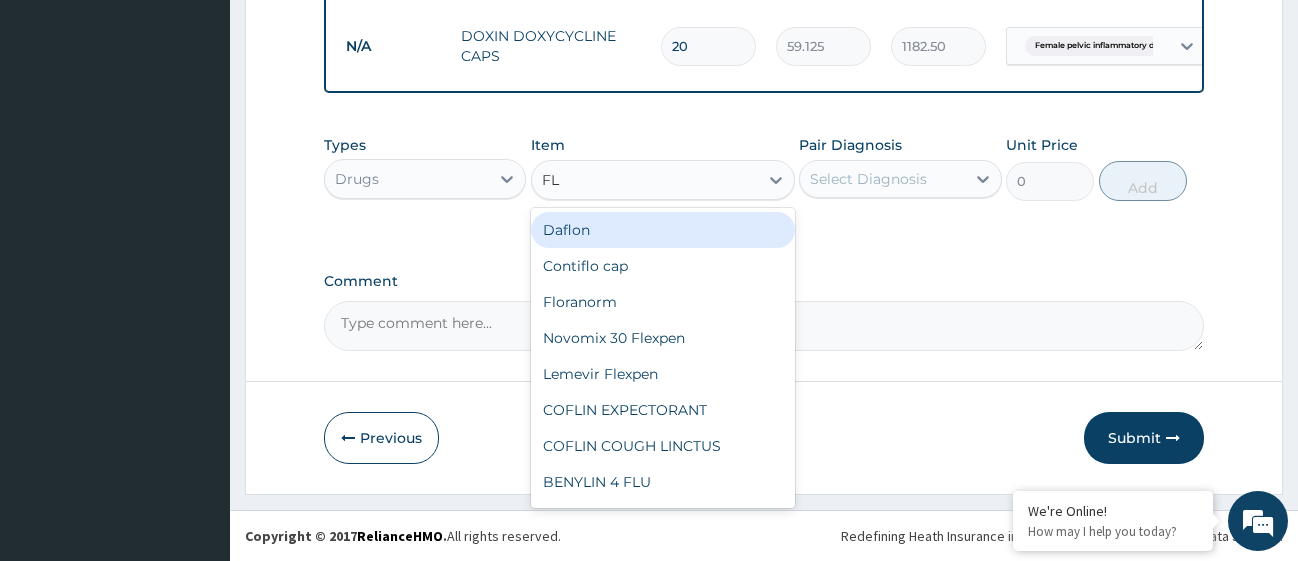 type on "FLA" 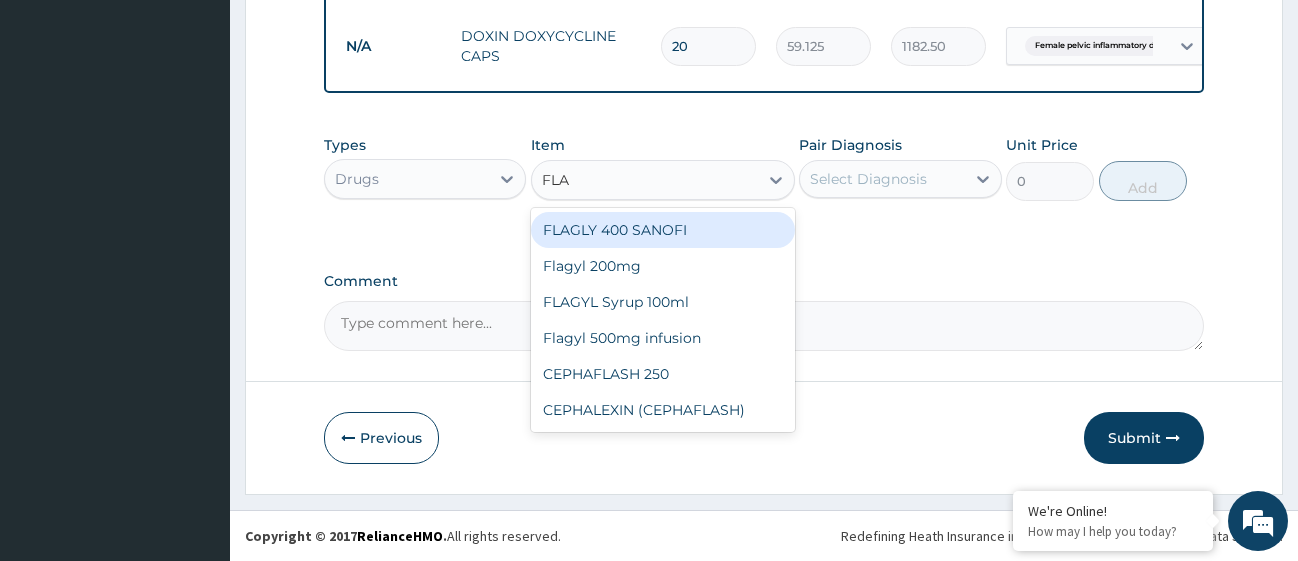 click on "FLAGLY 400 SANOFI" at bounding box center (663, 230) 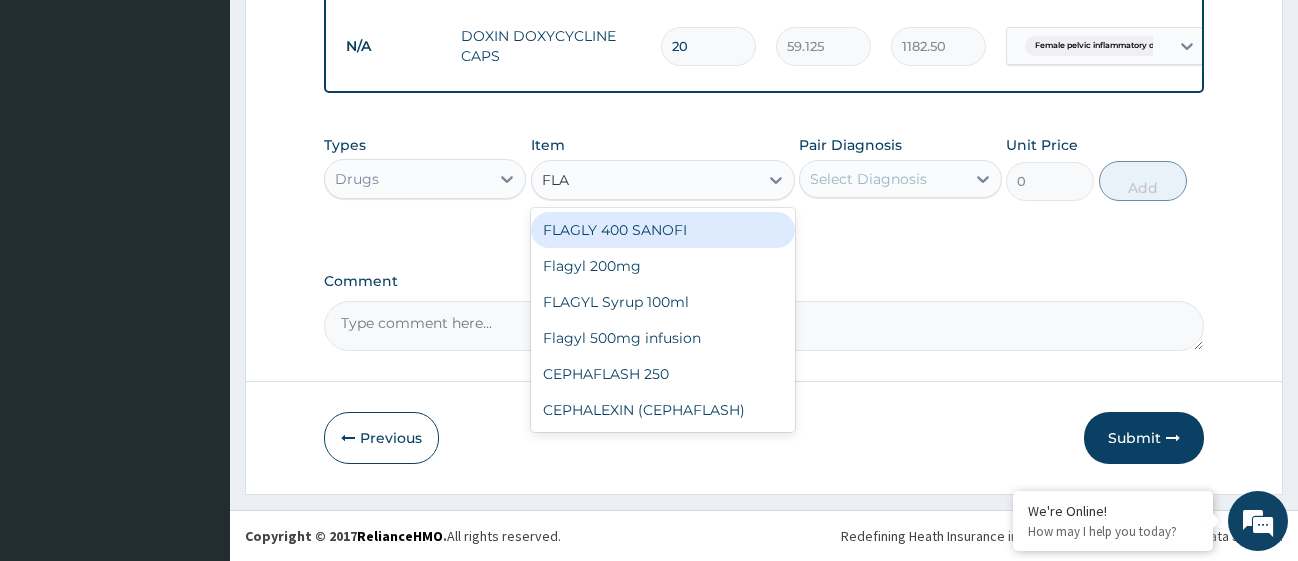 type 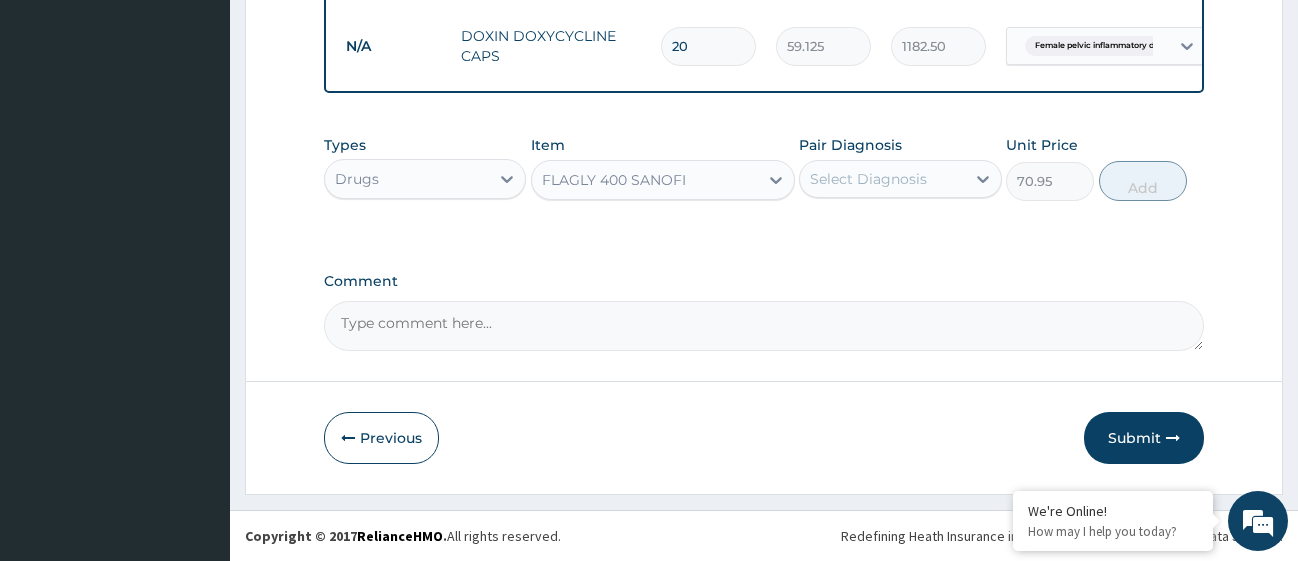 click on "Select Diagnosis" at bounding box center [868, 179] 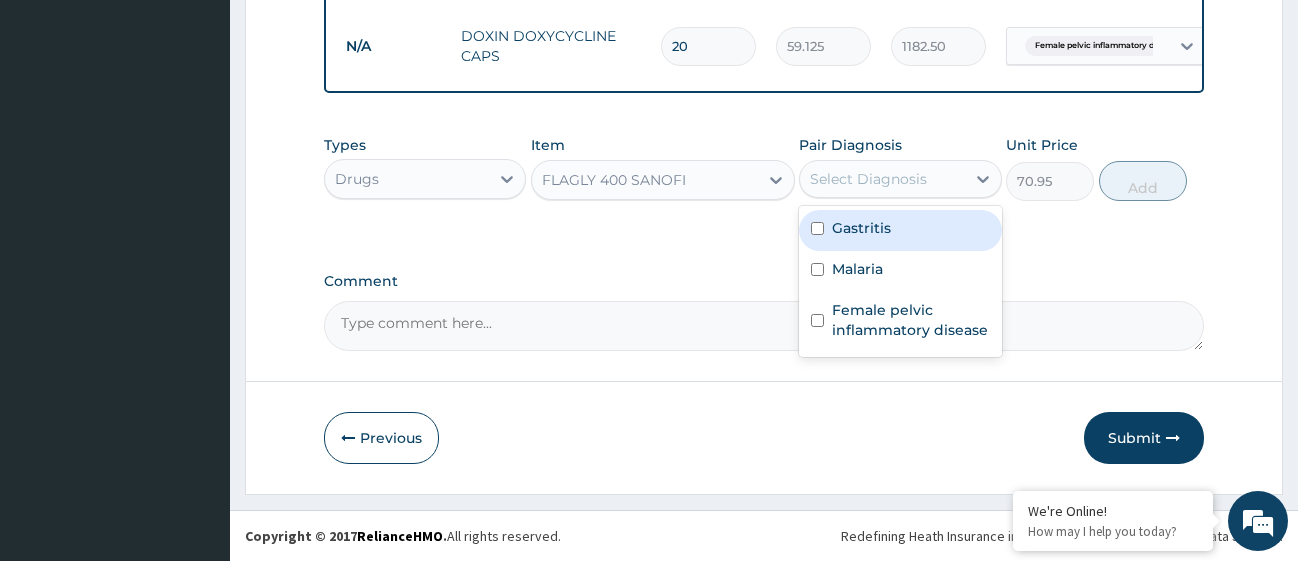 click at bounding box center (817, 228) 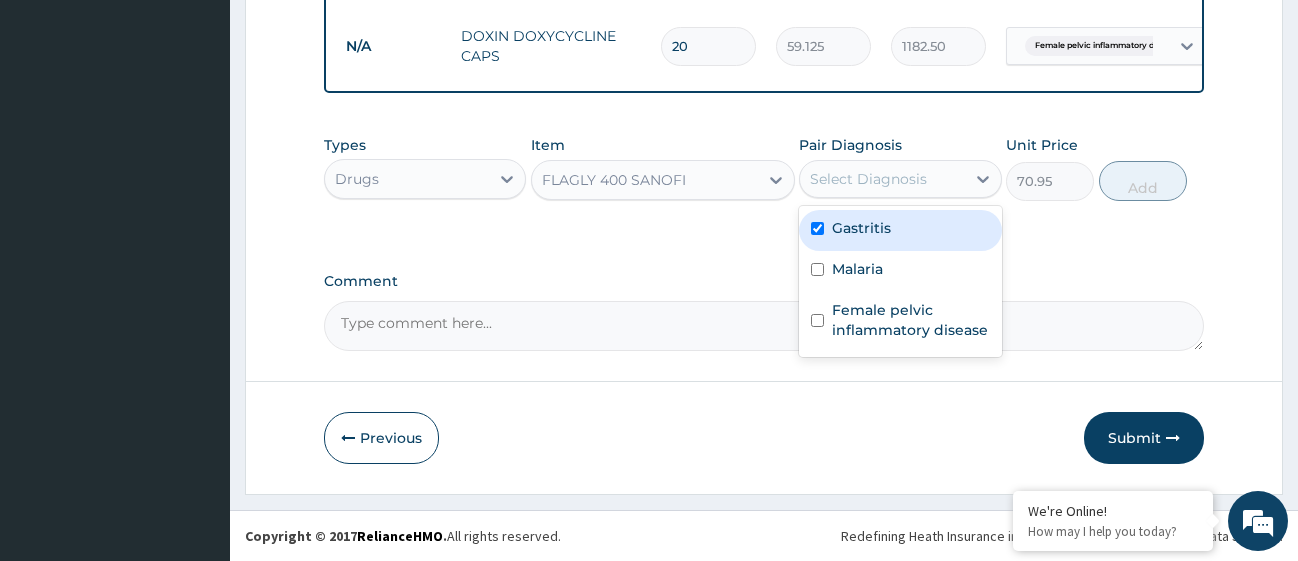 checkbox on "true" 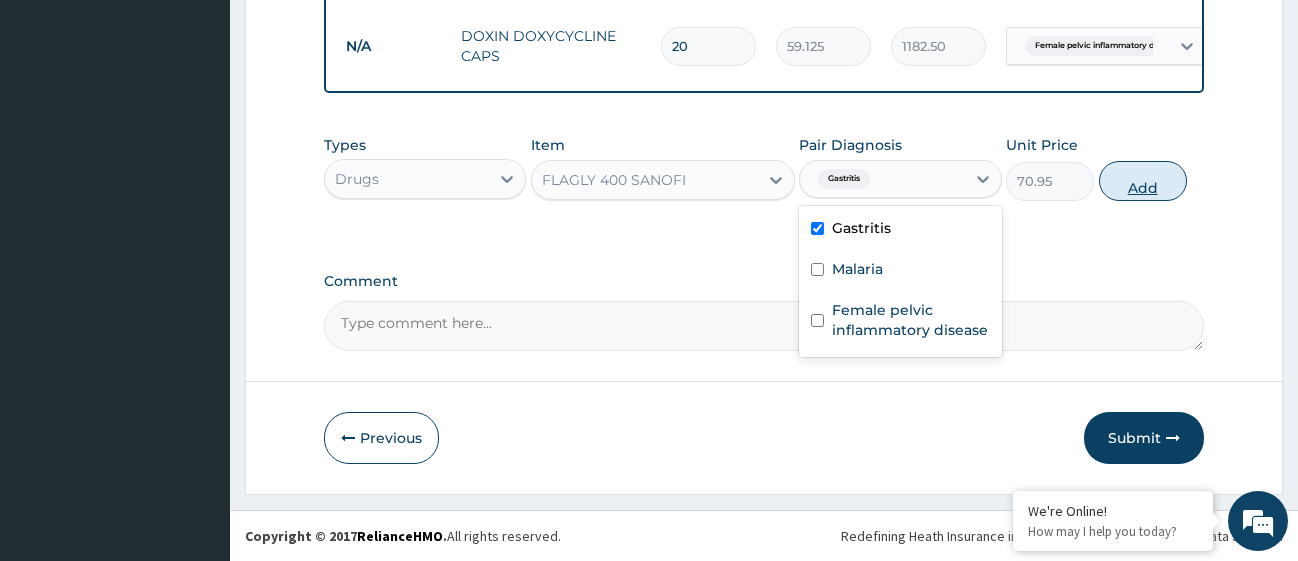 click on "Add" at bounding box center (1143, 181) 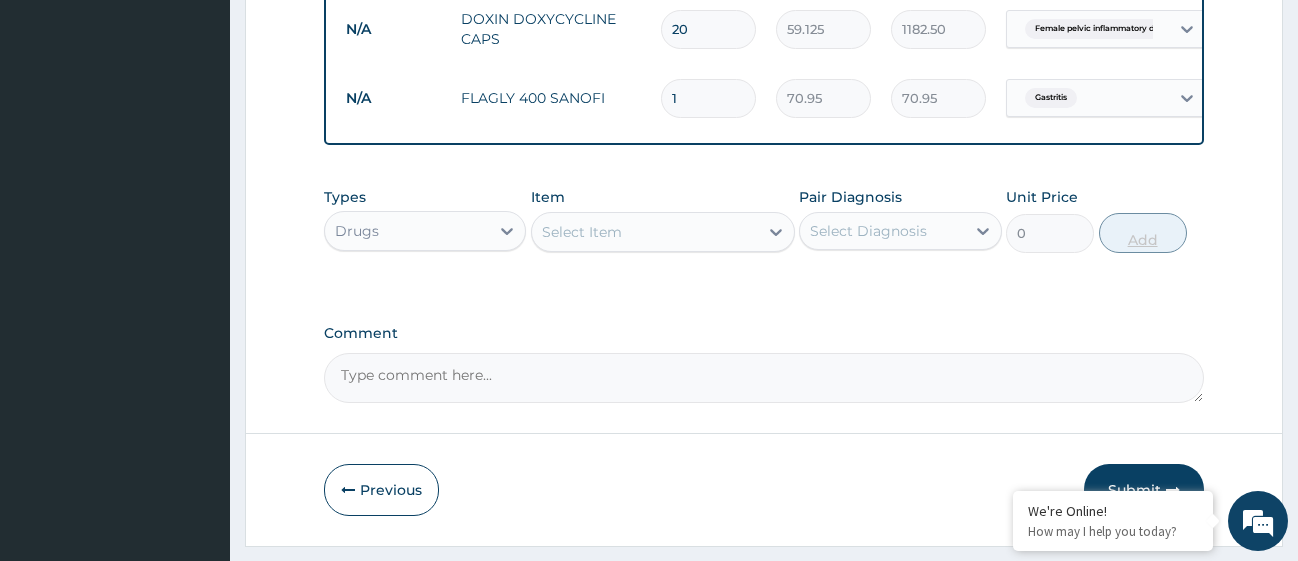 type on "15" 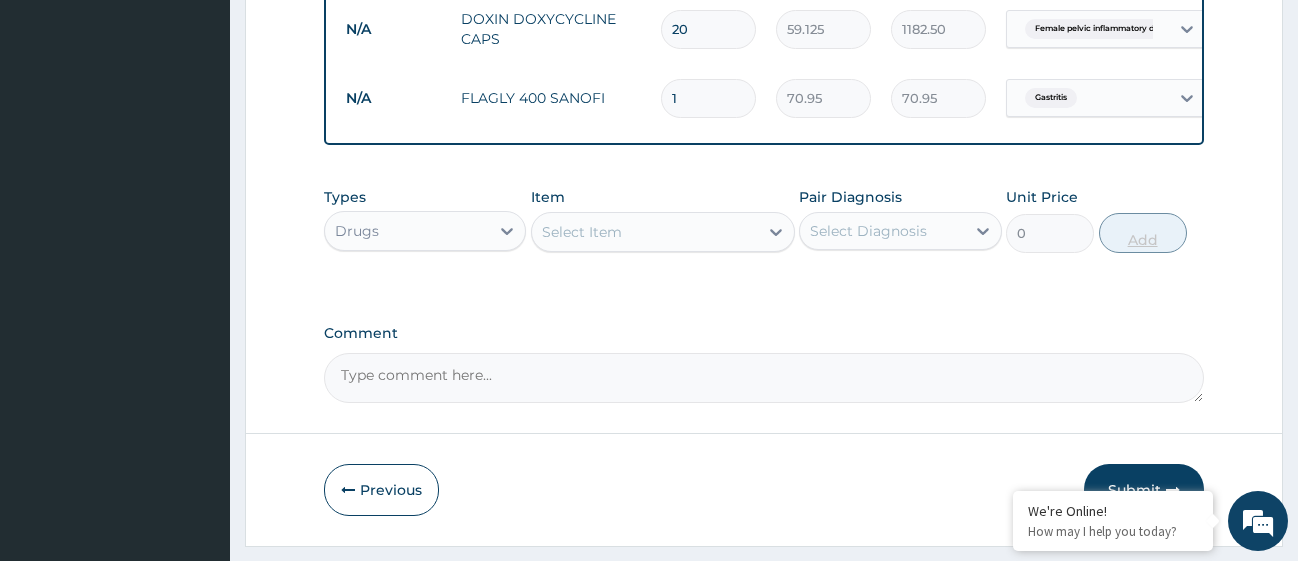 type on "1064.25" 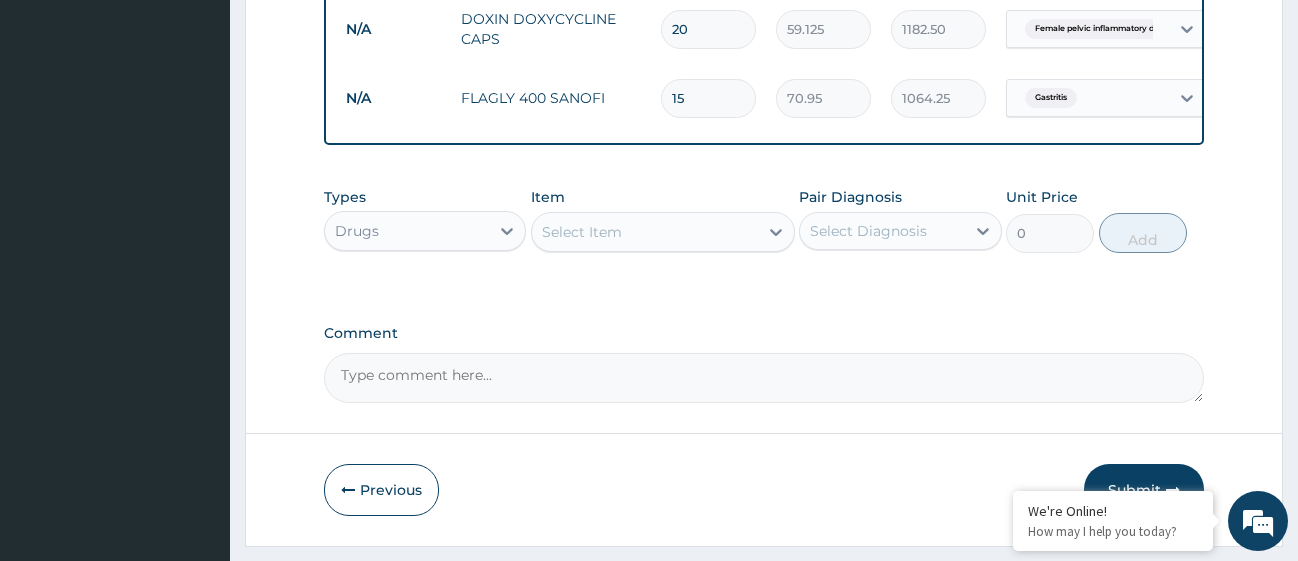 type on "15" 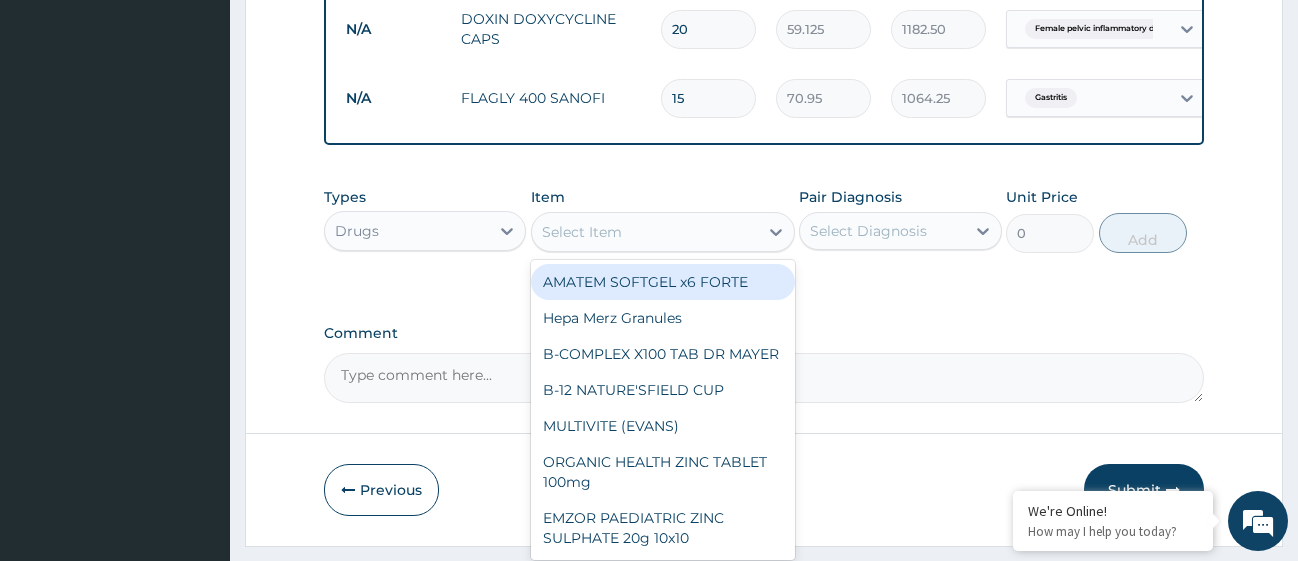click on "Select Item" at bounding box center [582, 232] 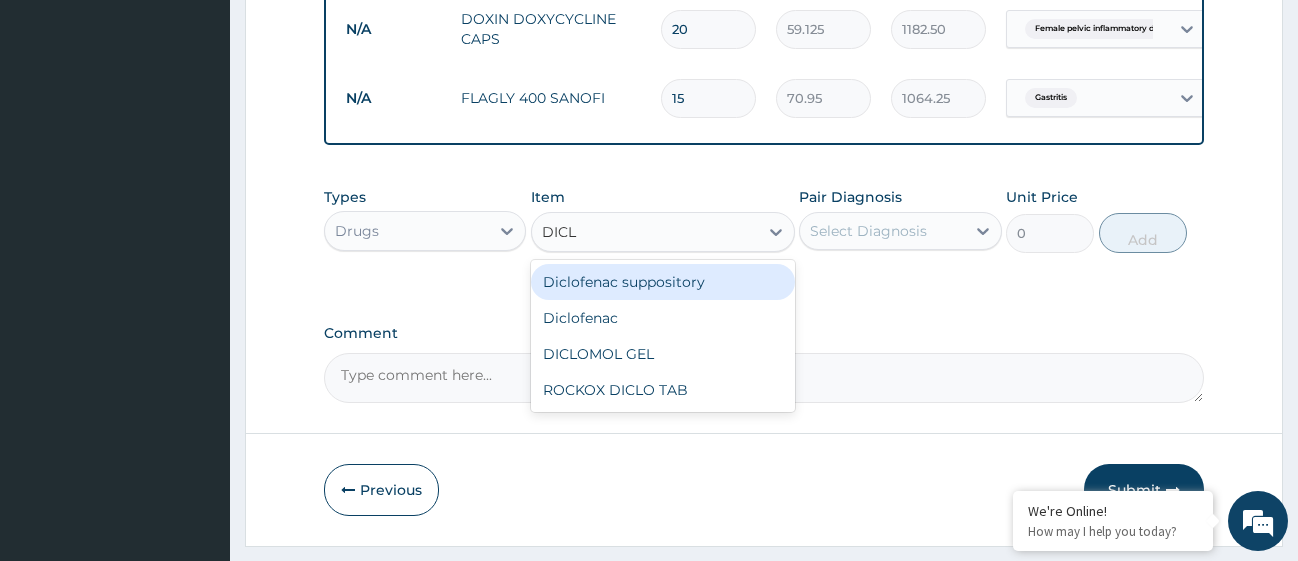 type on "DICLO" 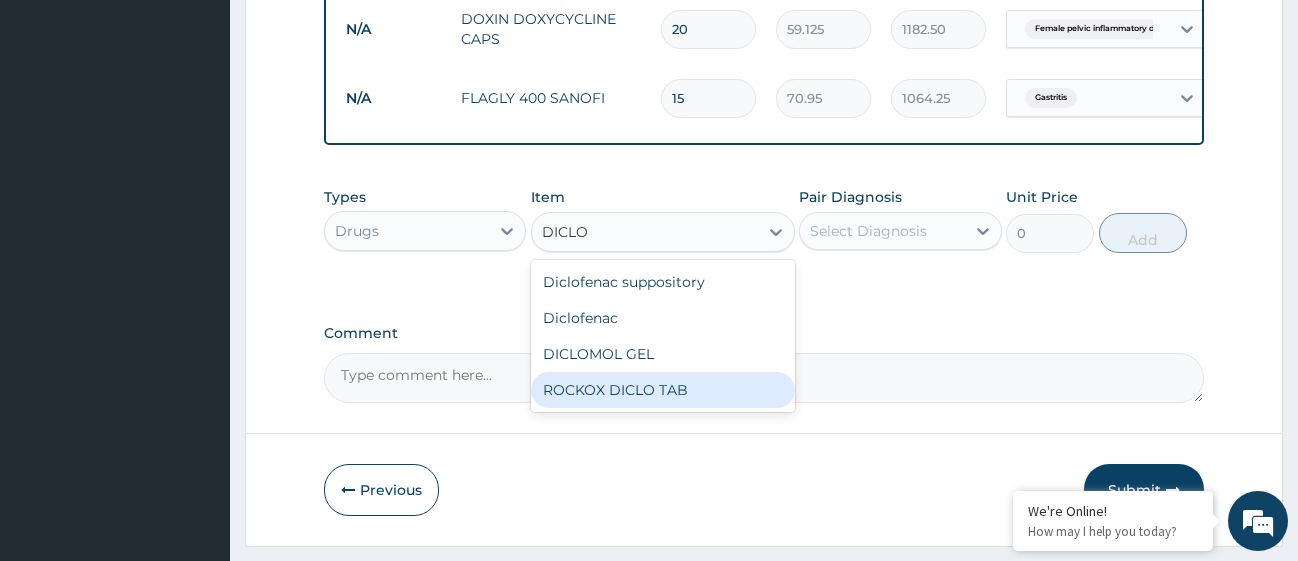 click on "ROCKOX DICLO TAB" at bounding box center [663, 390] 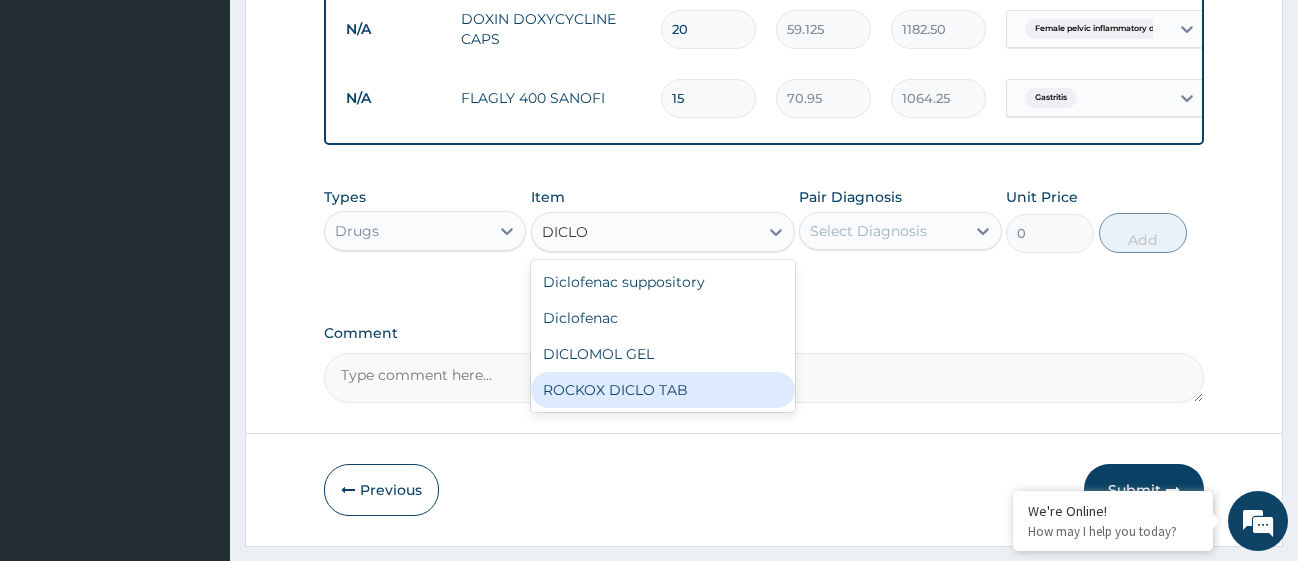 type 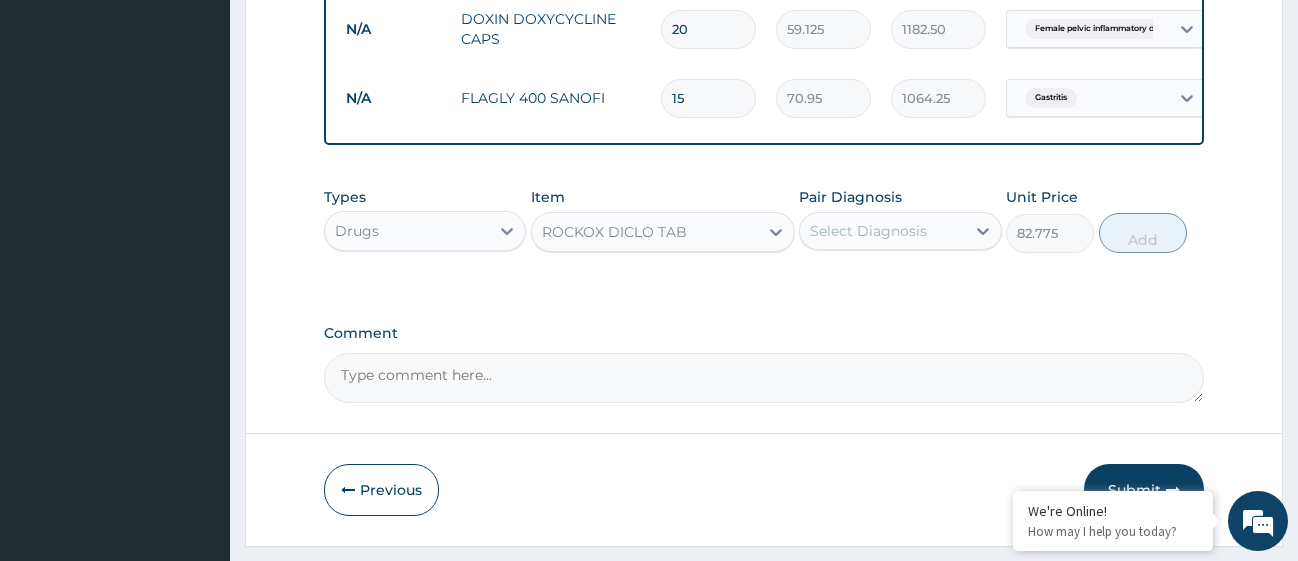 click on "Select Diagnosis" at bounding box center [868, 231] 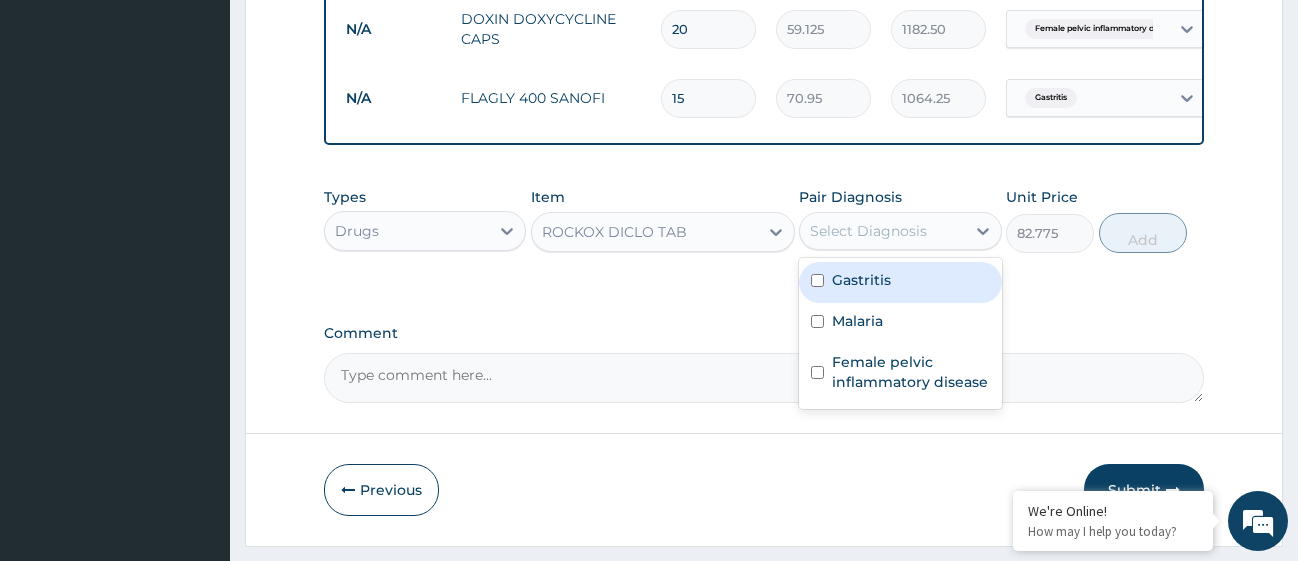 click at bounding box center [817, 280] 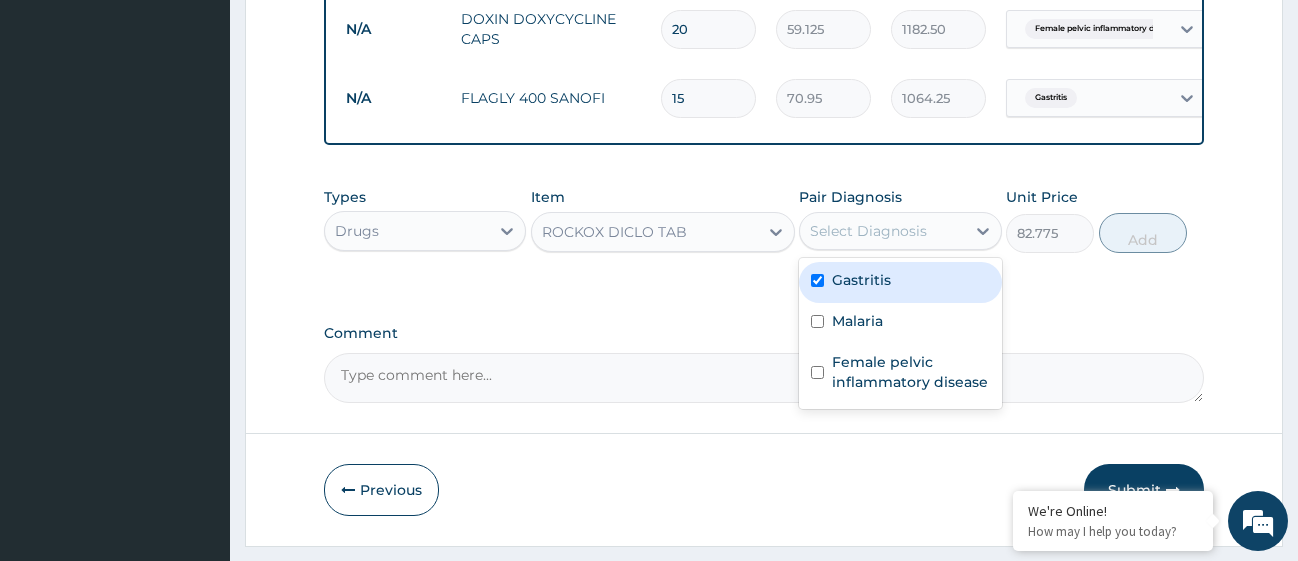 checkbox on "true" 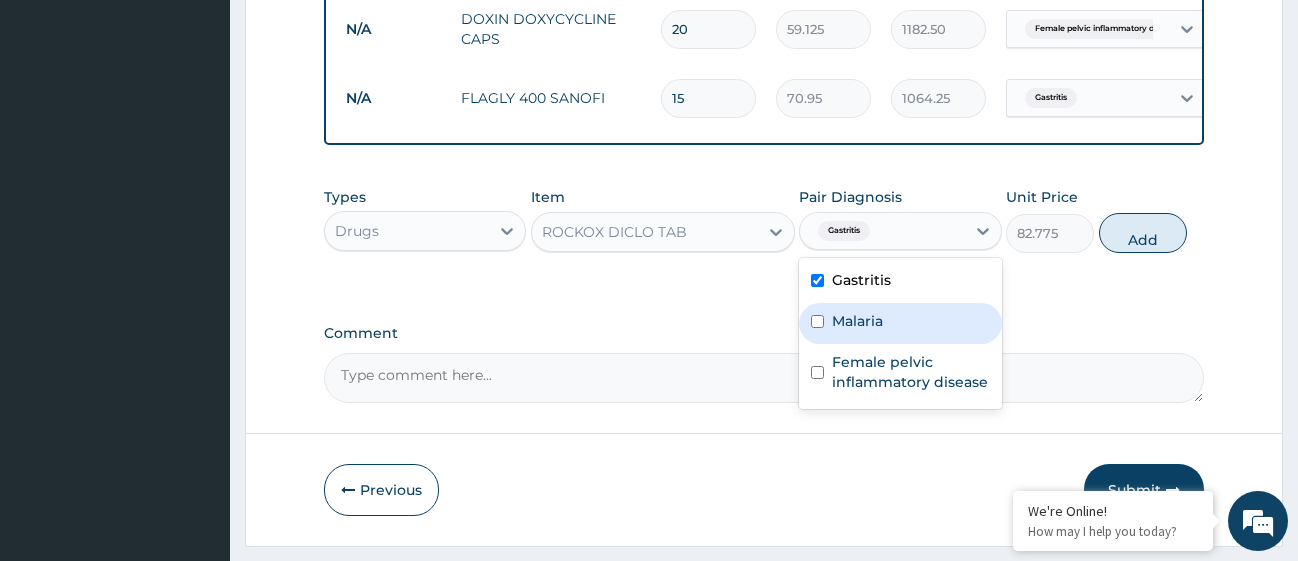 click at bounding box center [817, 321] 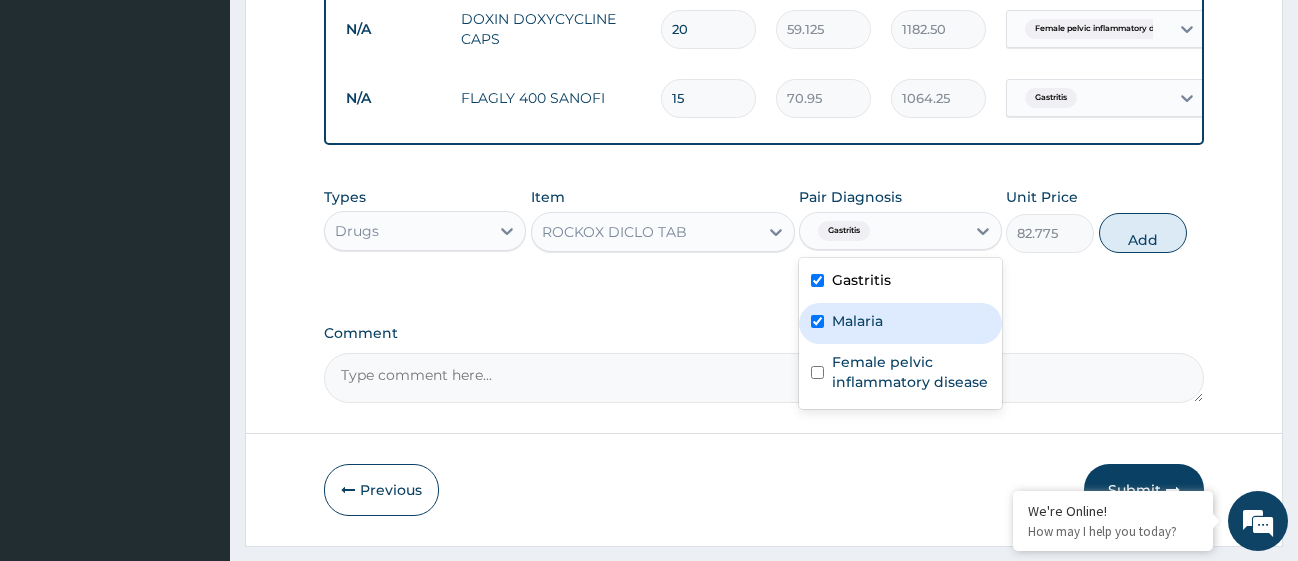 checkbox on "true" 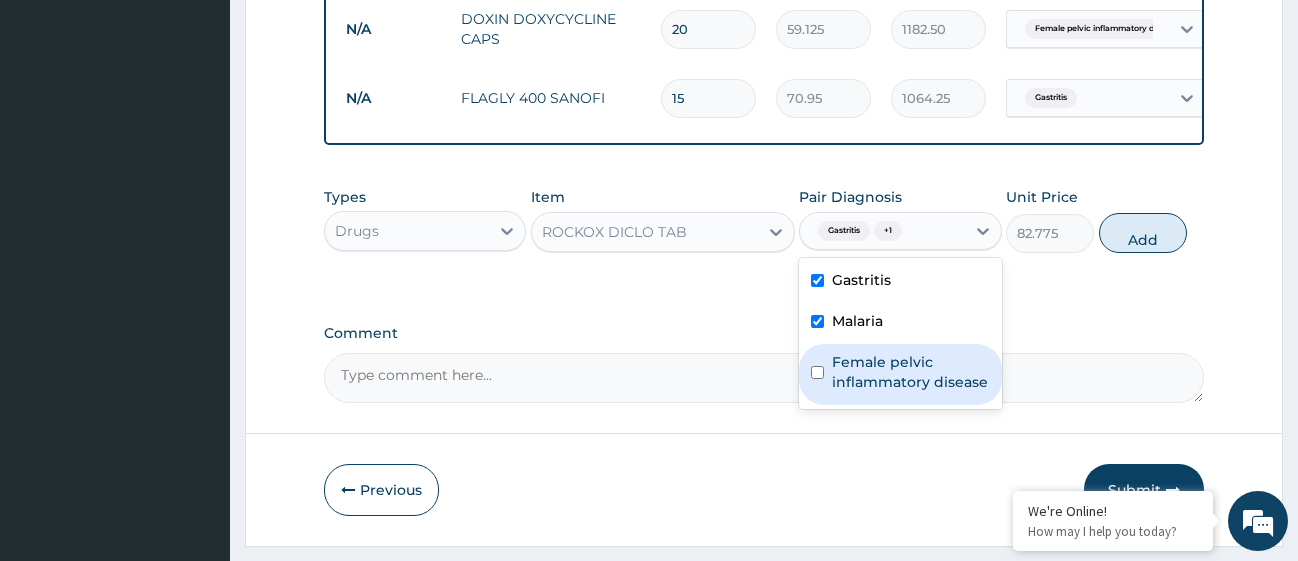 click at bounding box center (817, 372) 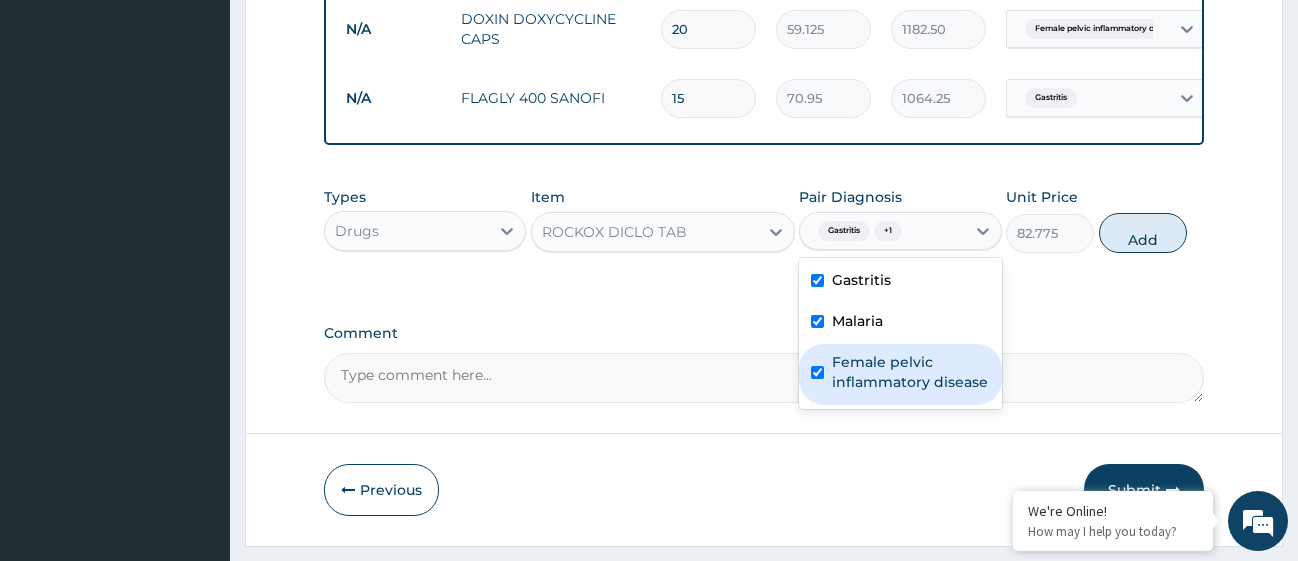 checkbox on "true" 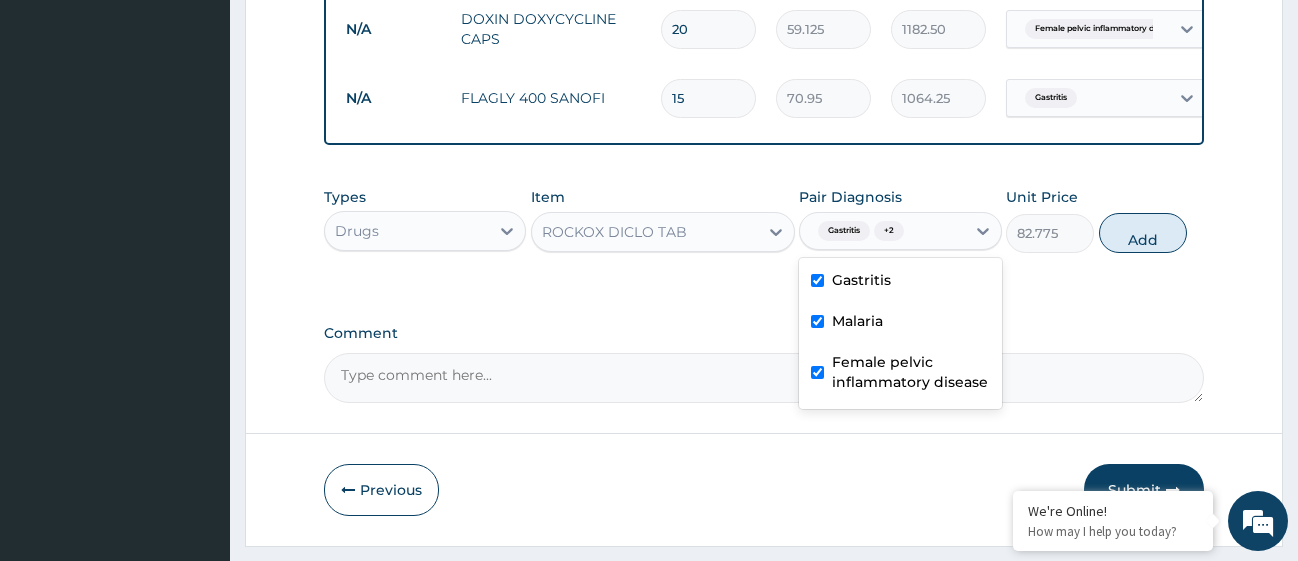click at bounding box center (817, 321) 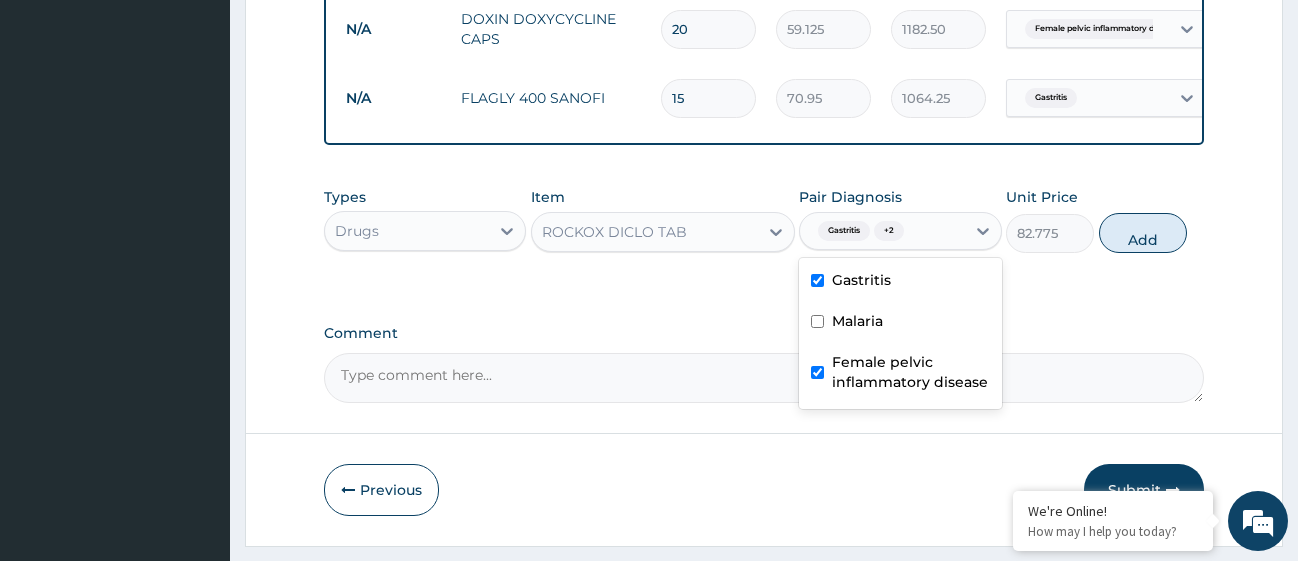 checkbox on "false" 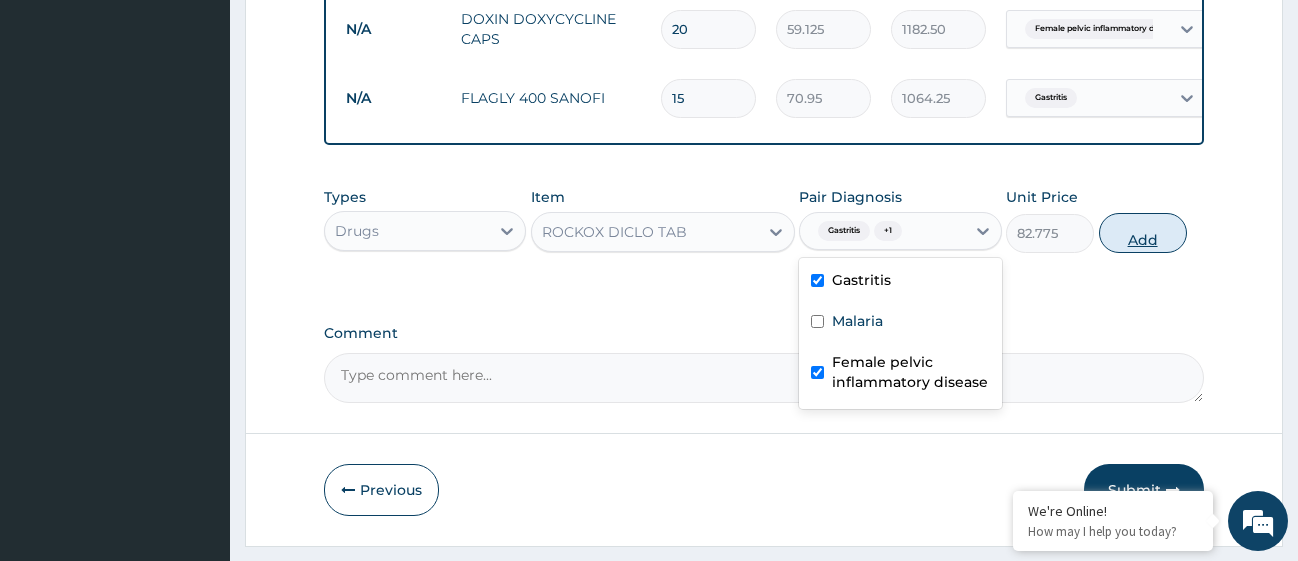 click on "Add" at bounding box center [1143, 233] 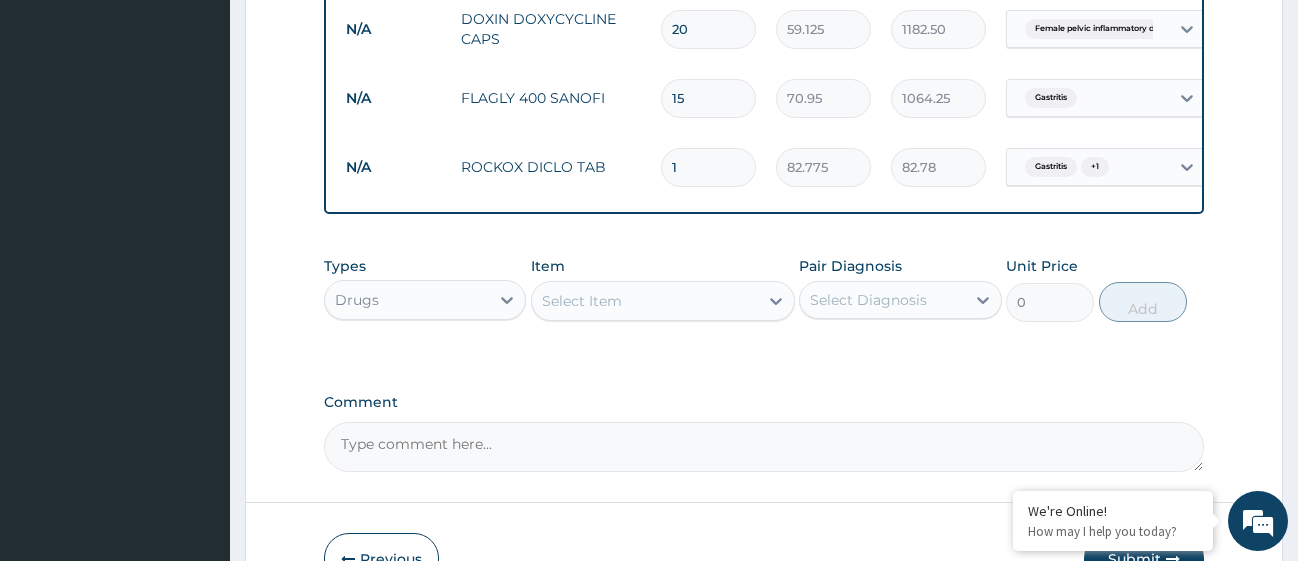 type 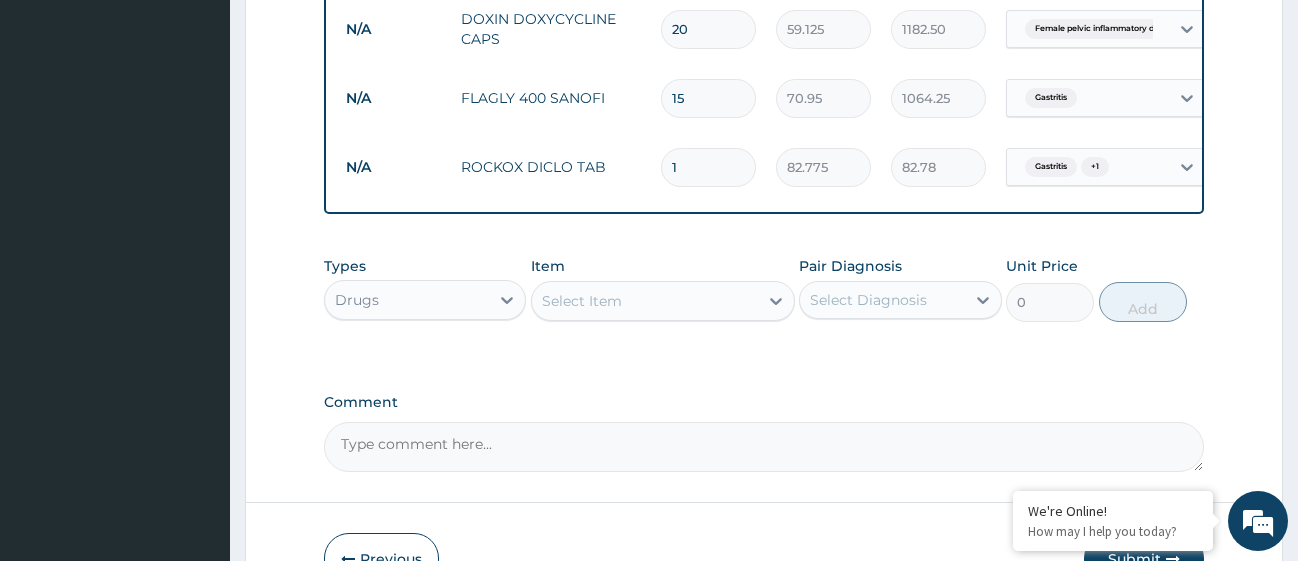 type on "0.00" 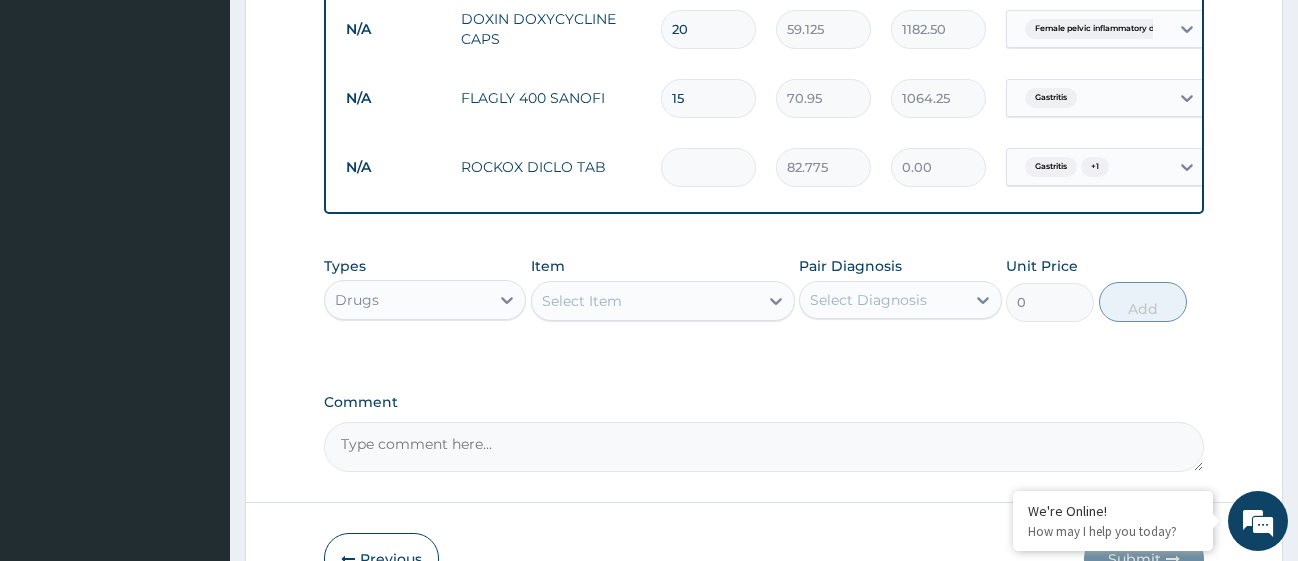 type on "1" 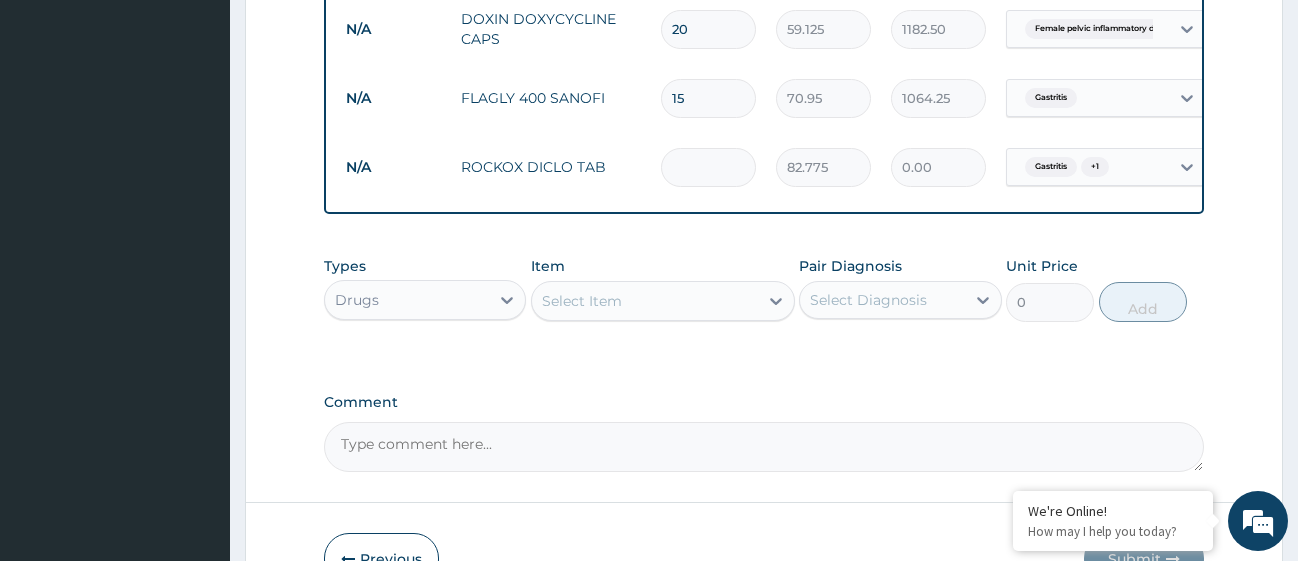 type on "82.78" 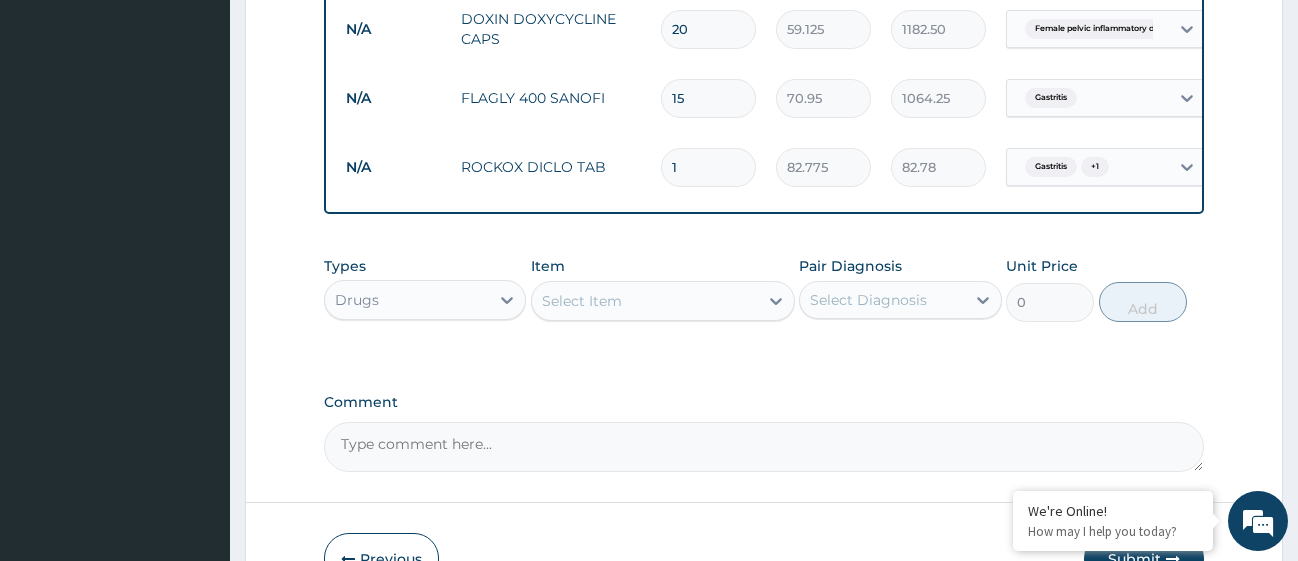 type on "15" 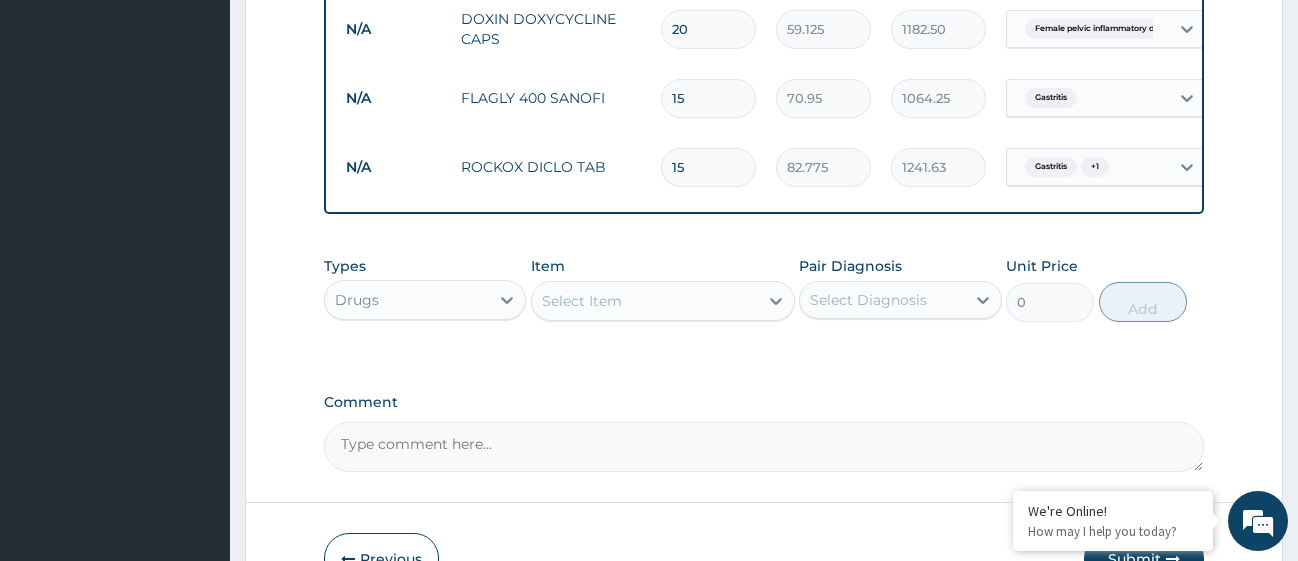 type on "15" 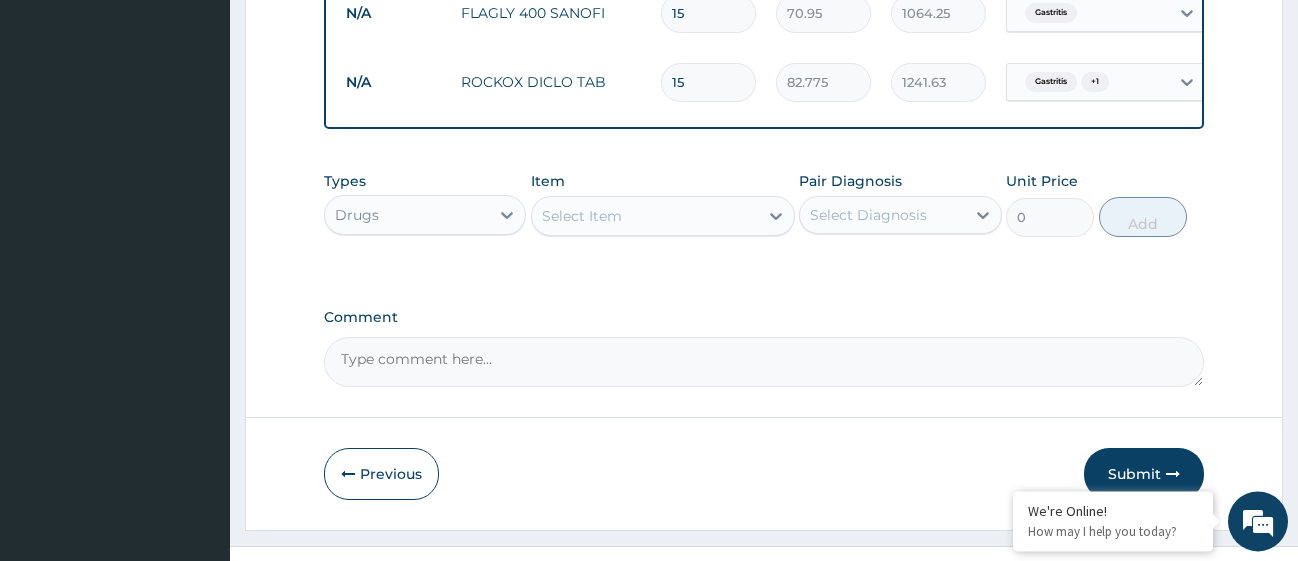 scroll, scrollTop: 1010, scrollLeft: 0, axis: vertical 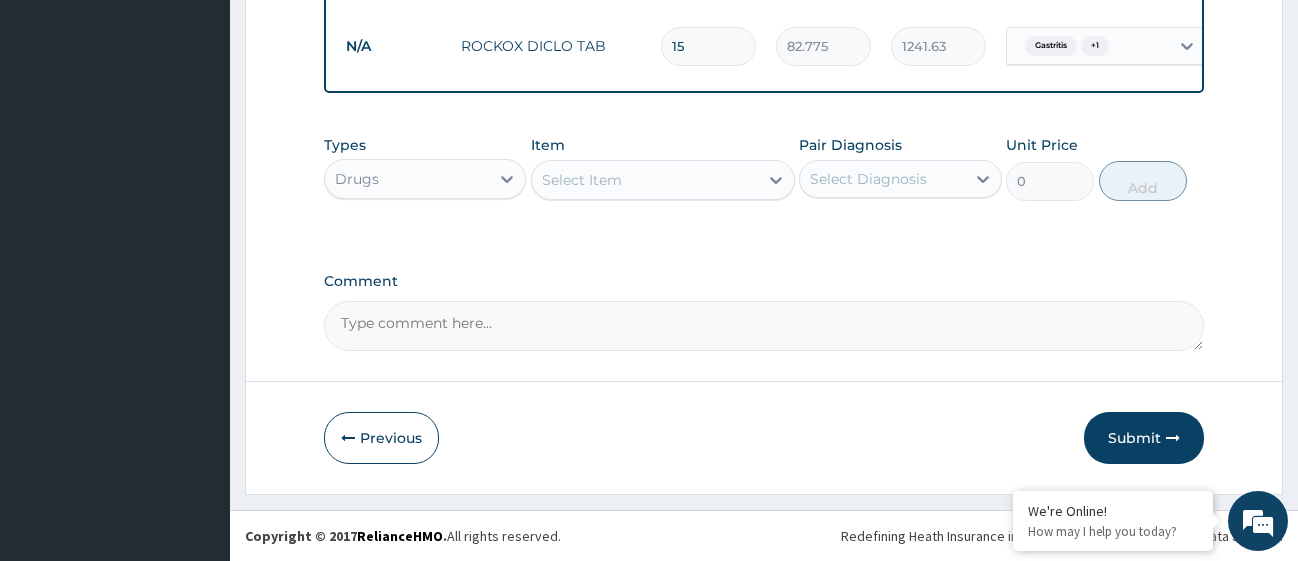 click on "Select Item" at bounding box center (645, 180) 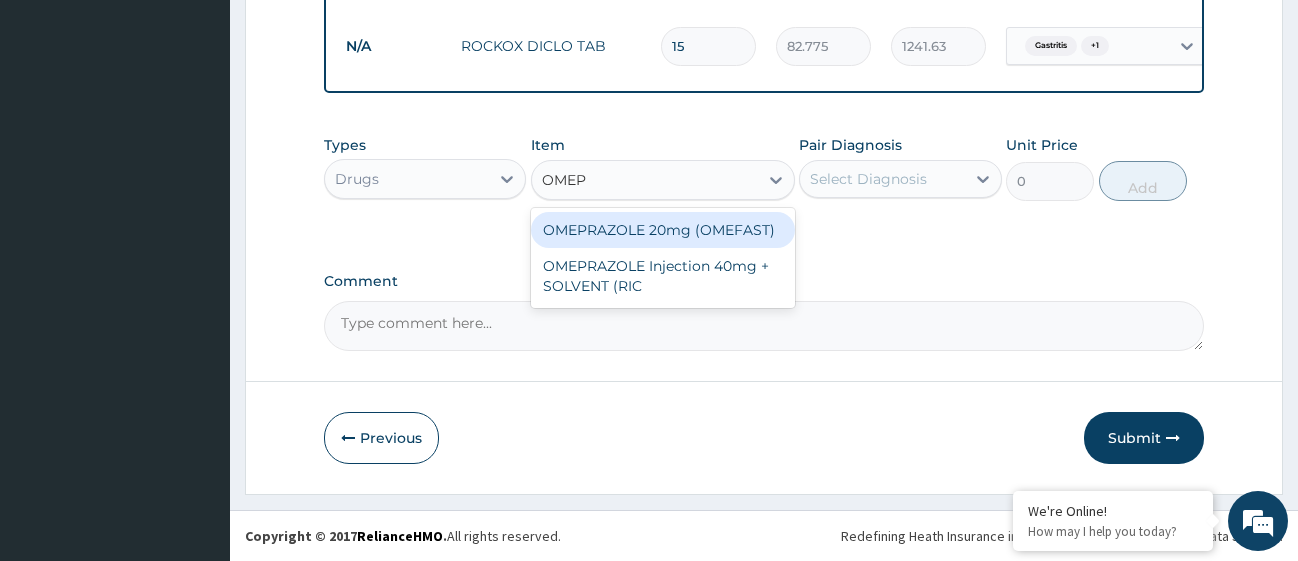 type on "OMEPR" 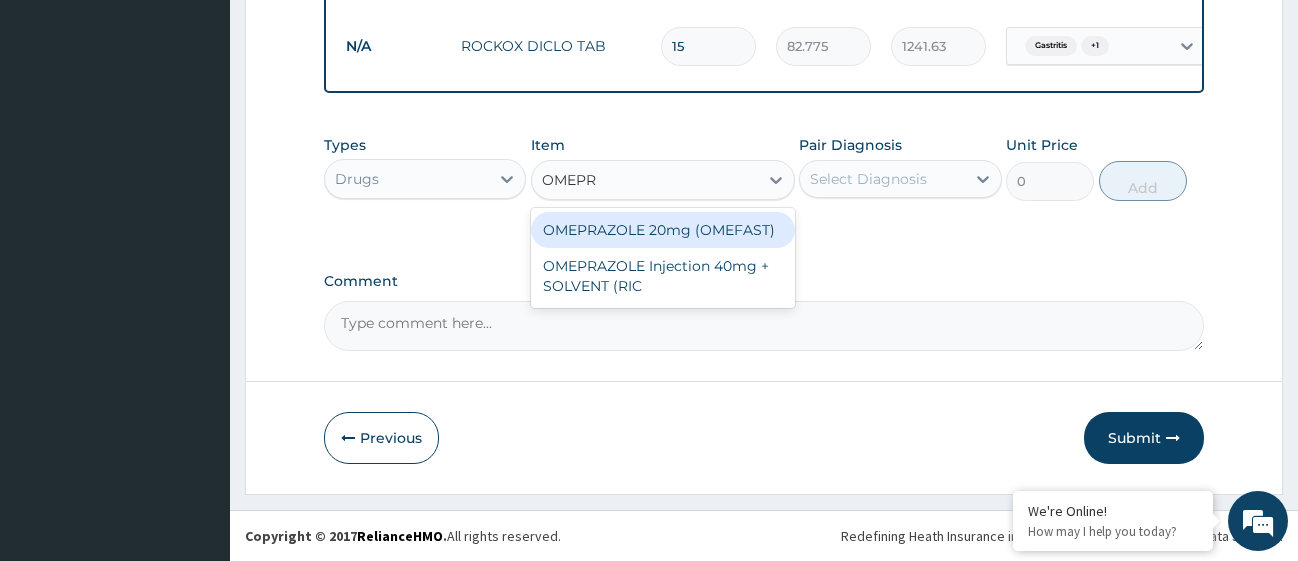 click on "OMEPRAZOLE 20mg (OMEFAST)" at bounding box center (663, 230) 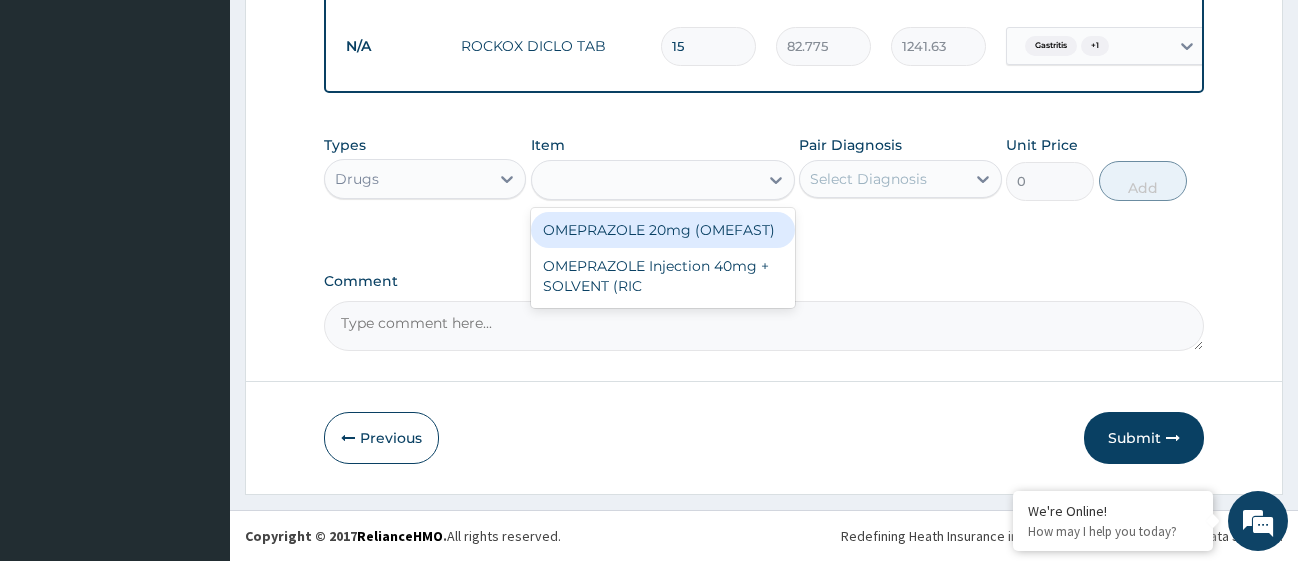 type on "82.775" 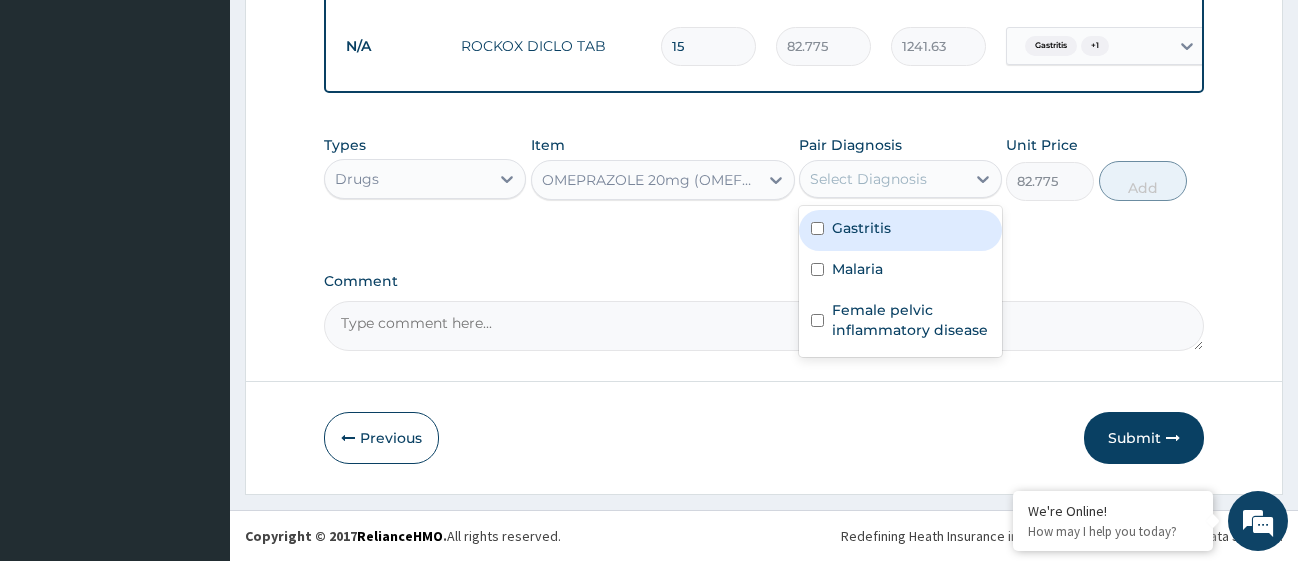 click on "Select Diagnosis" at bounding box center [882, 179] 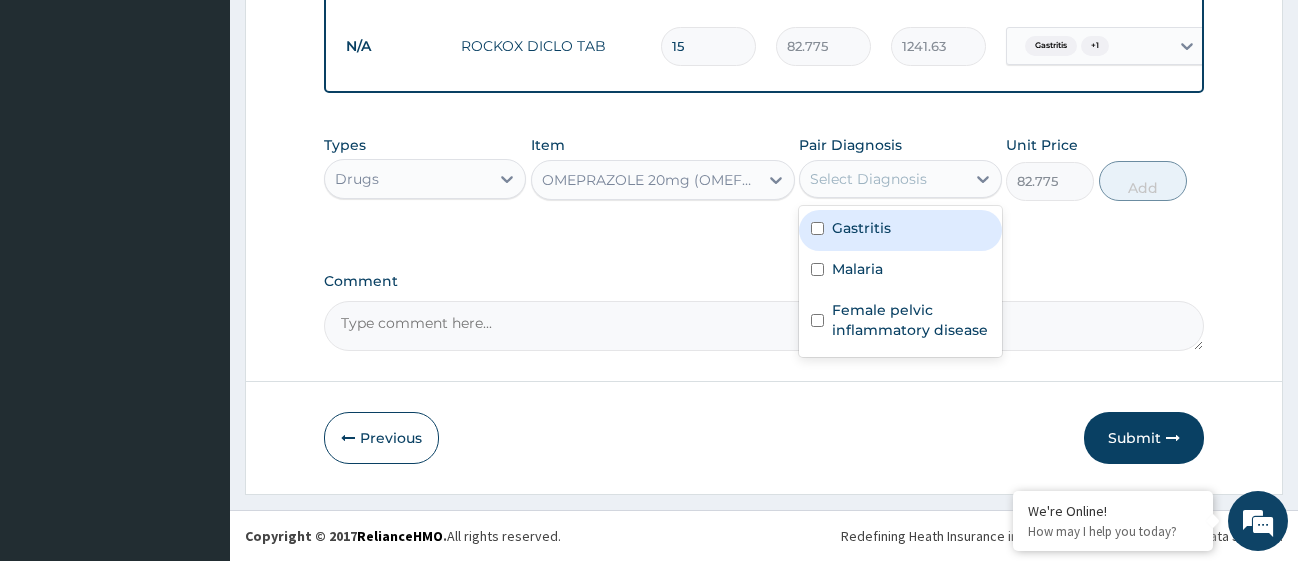 click at bounding box center [817, 228] 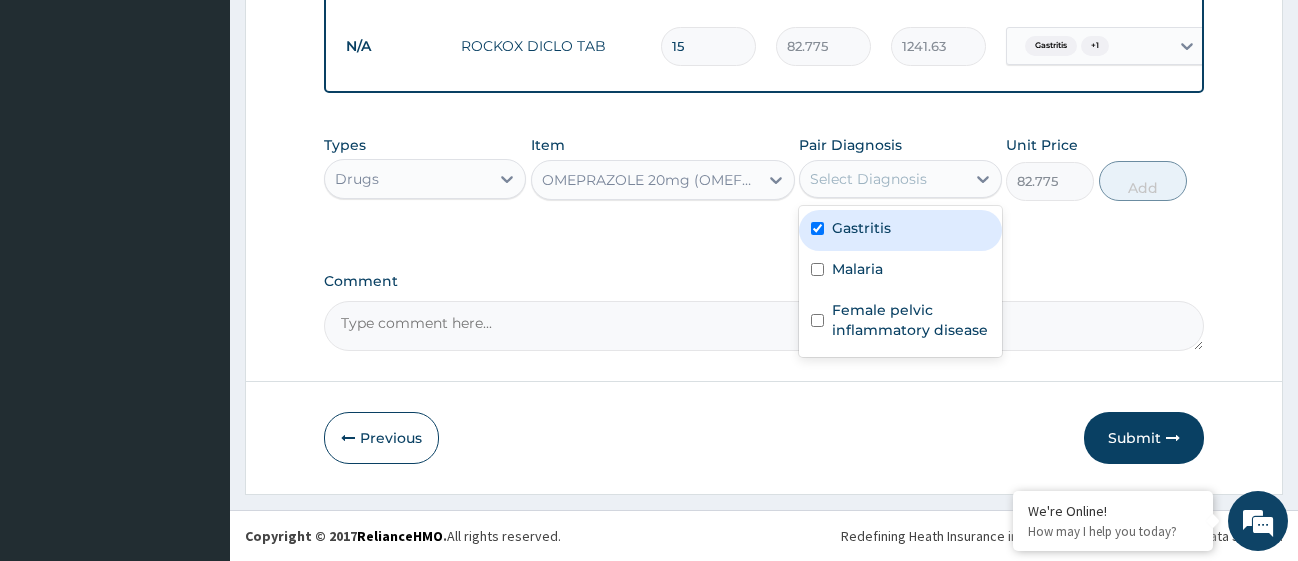 checkbox on "true" 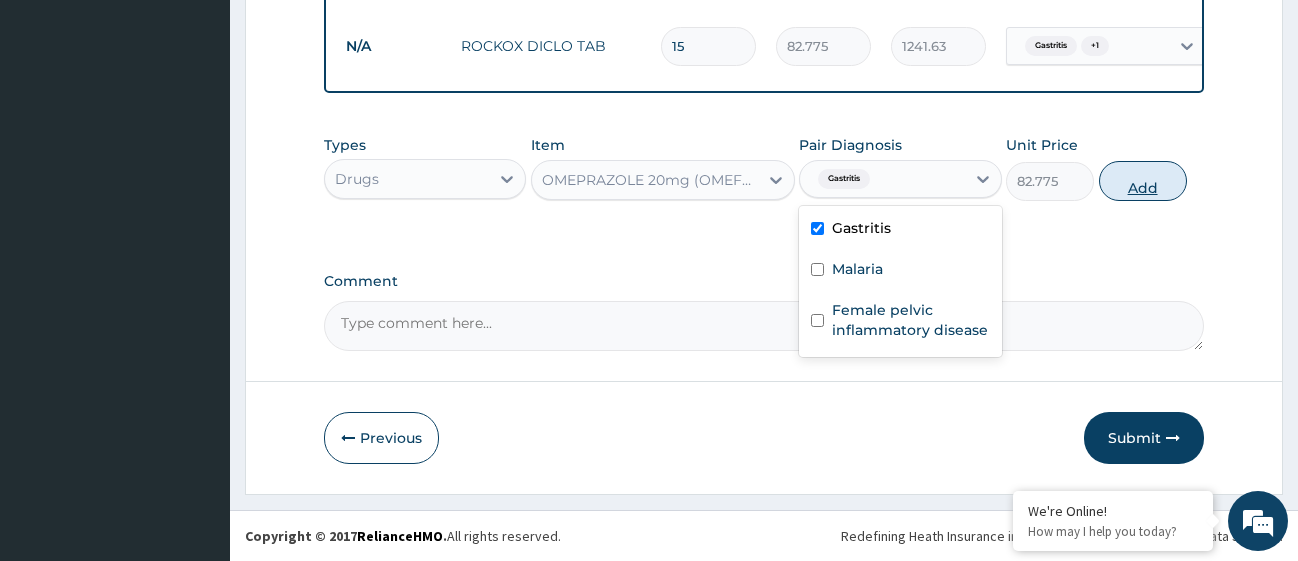 click on "Add" at bounding box center [1143, 181] 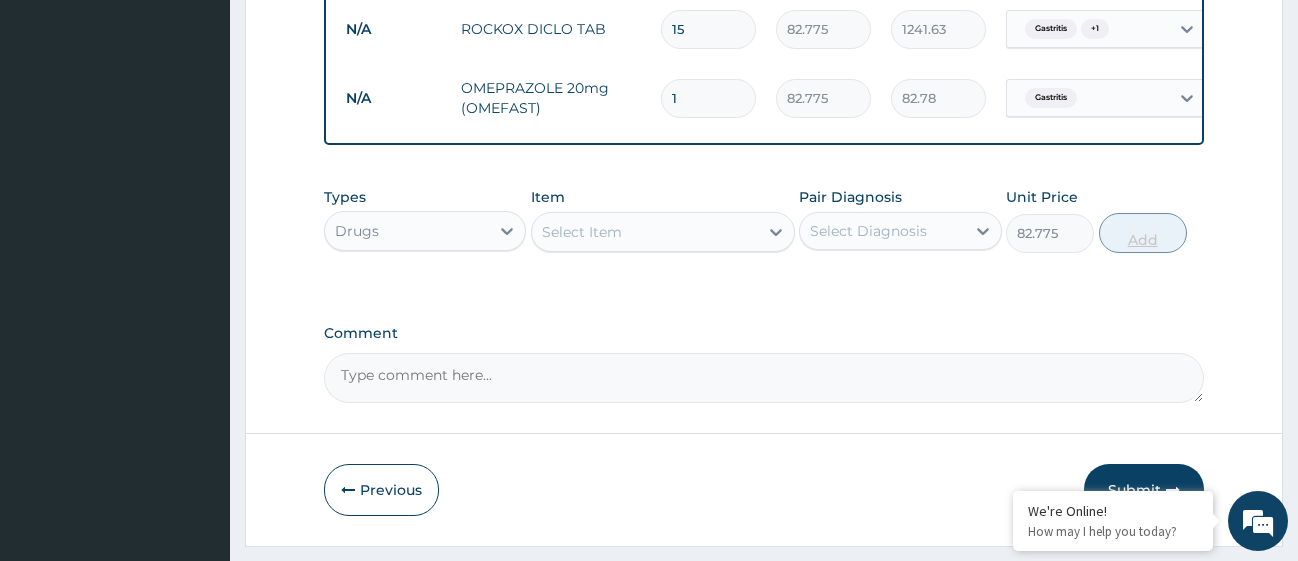 type on "0" 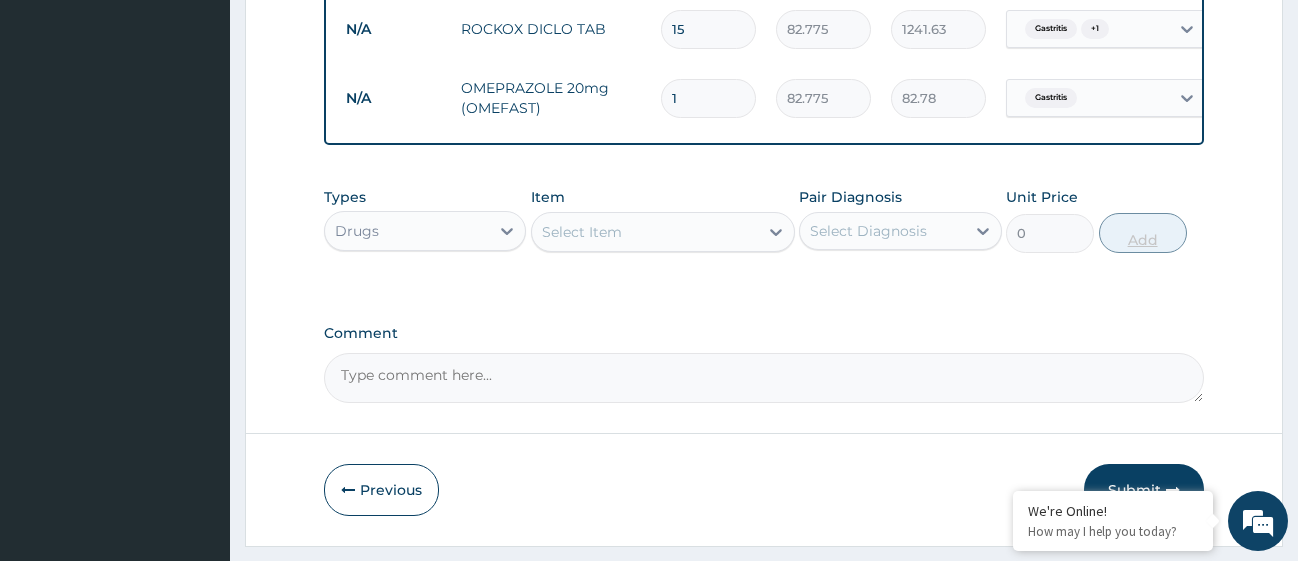 type on "14" 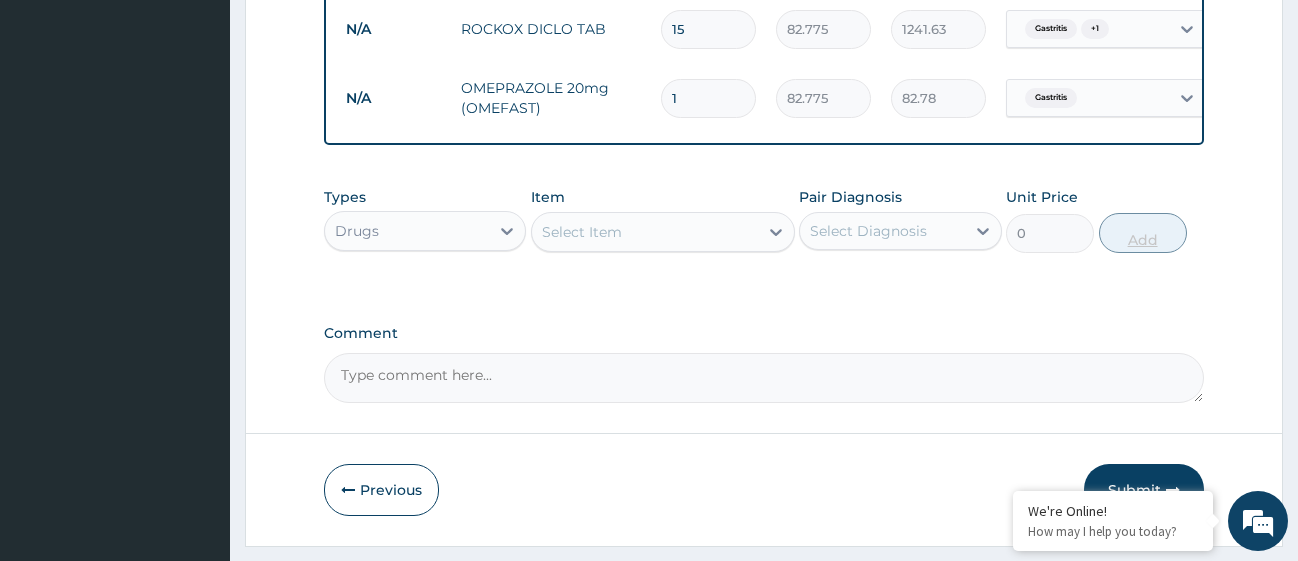 type on "1158.85" 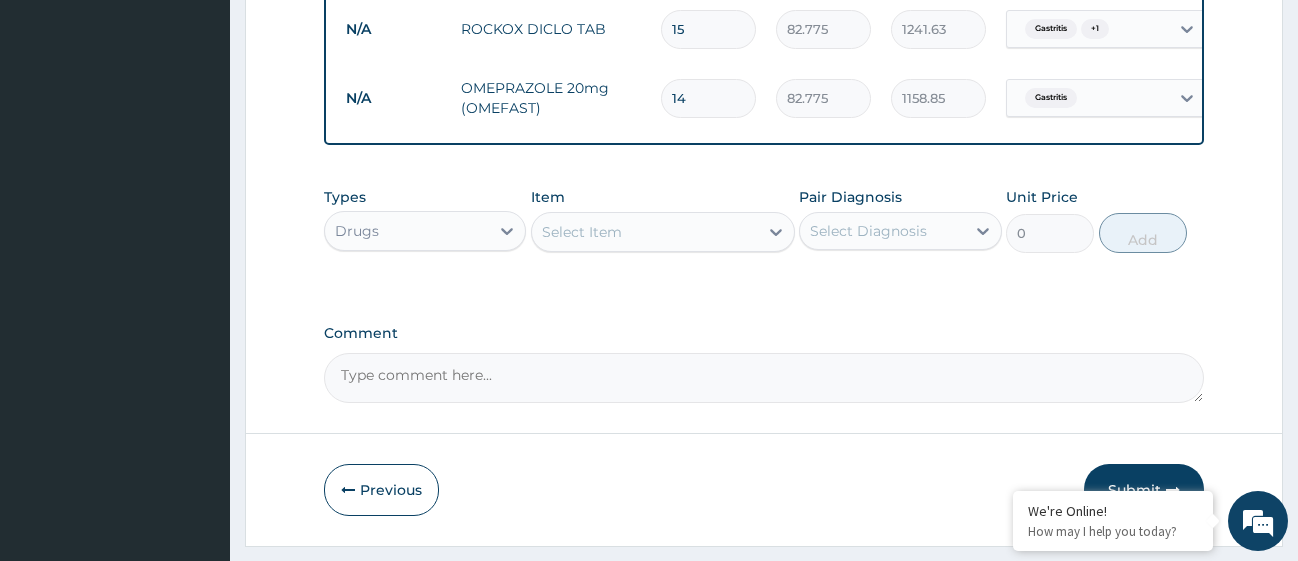 type on "14" 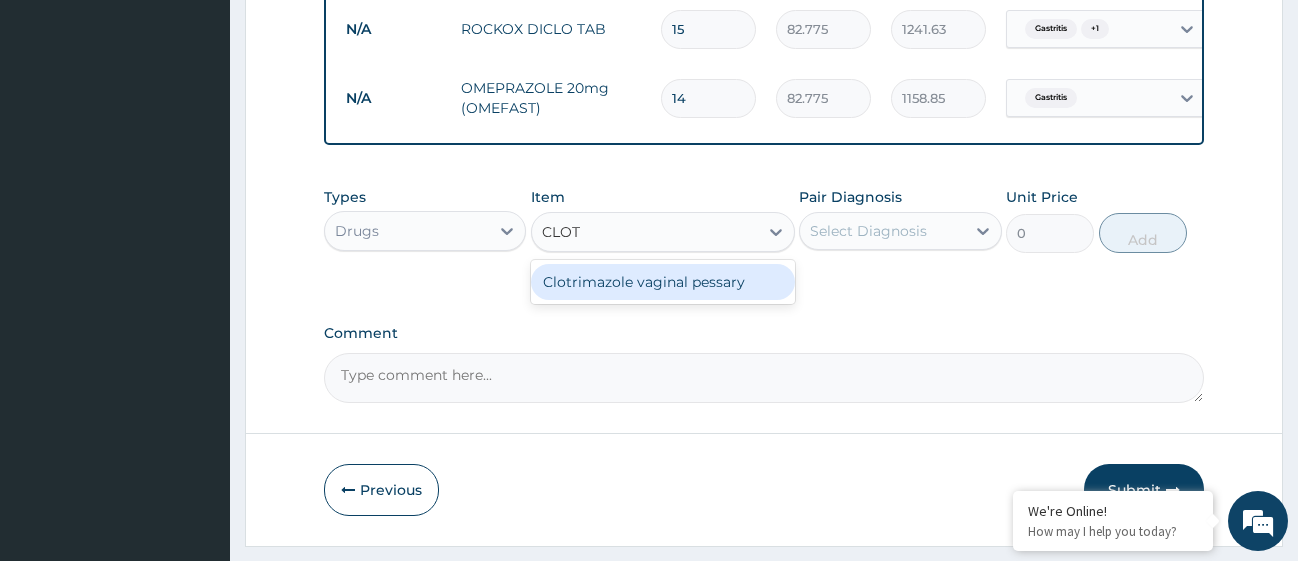 type on "CLOTR" 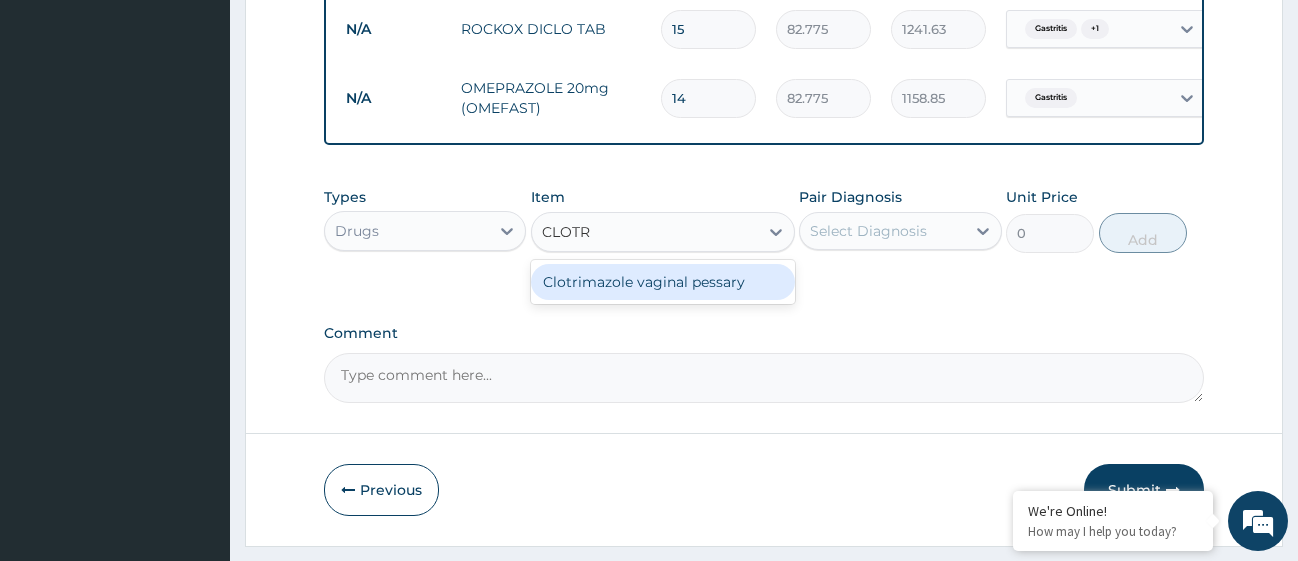 click on "Clotrimazole vaginal pessary" at bounding box center (663, 282) 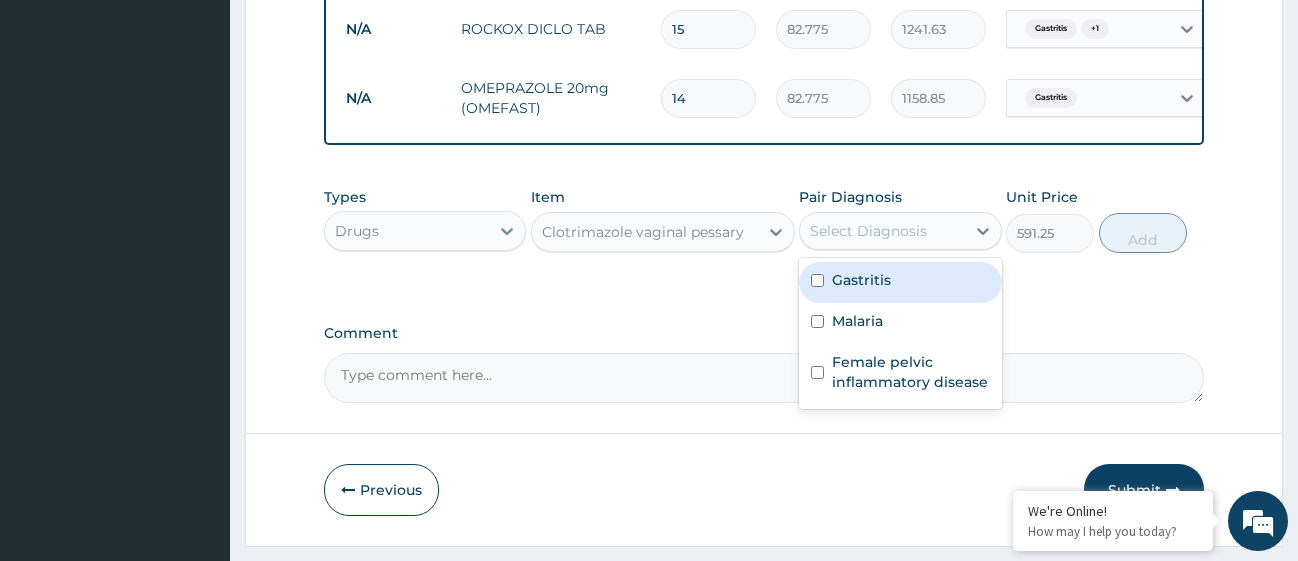 click on "Select Diagnosis" at bounding box center [868, 231] 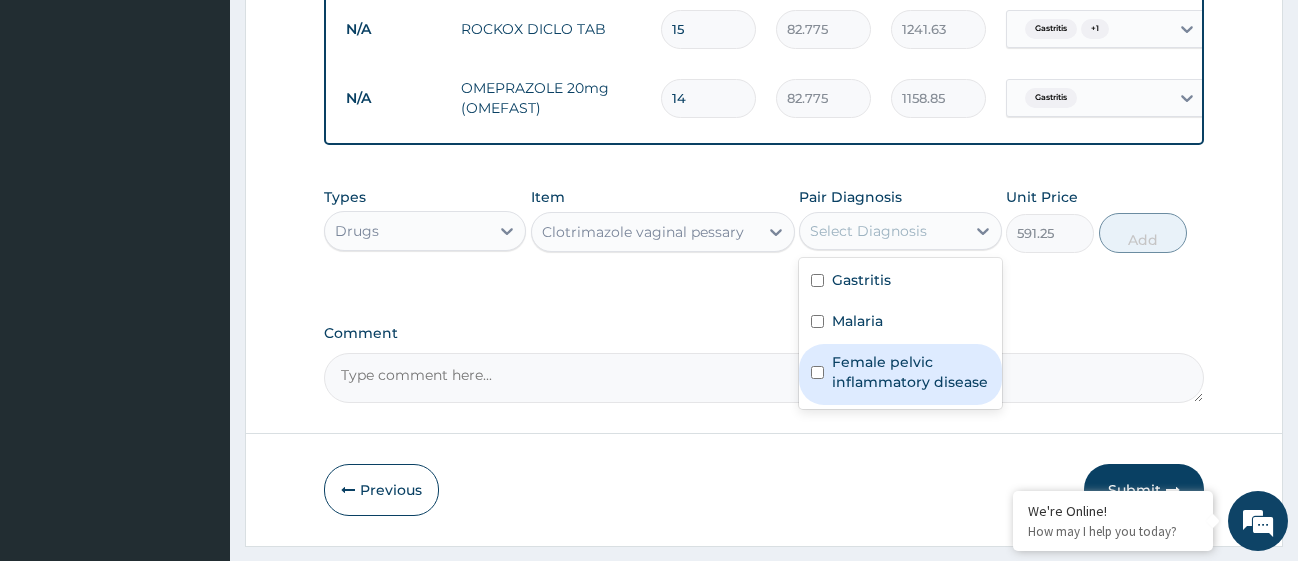 click at bounding box center [817, 372] 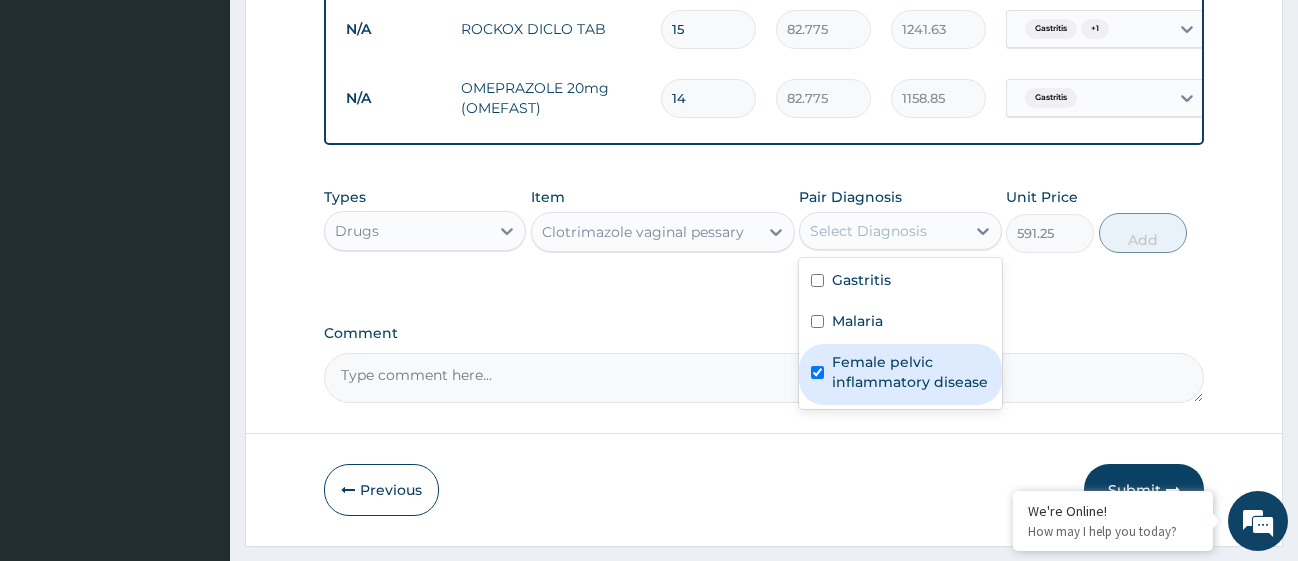 checkbox on "true" 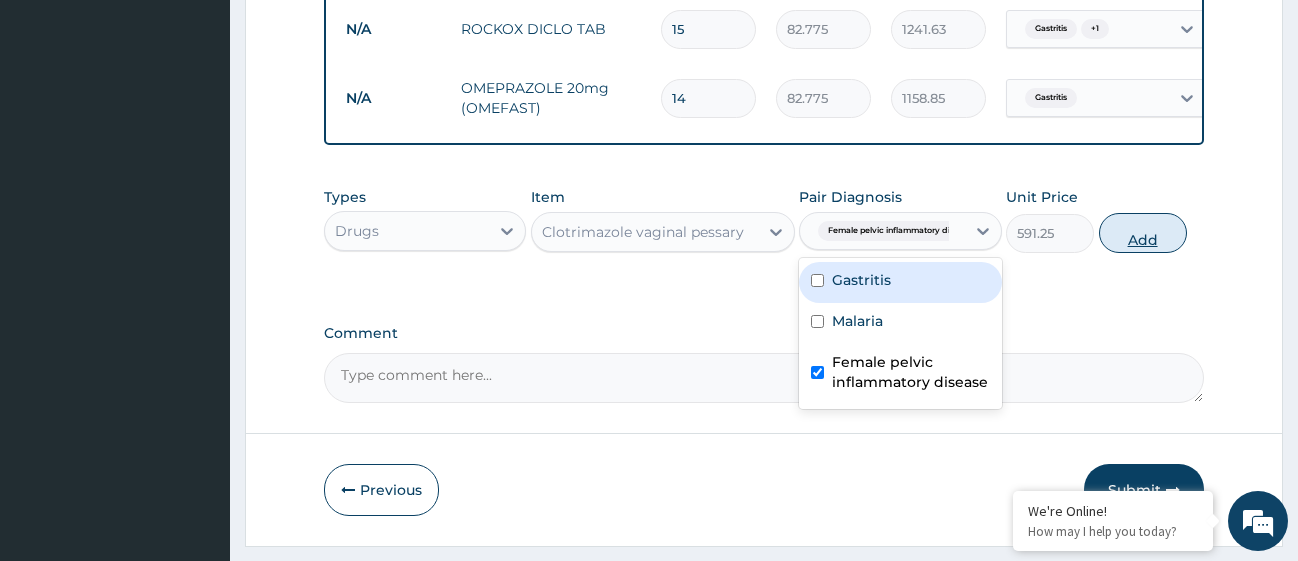 click on "Add" at bounding box center (1143, 233) 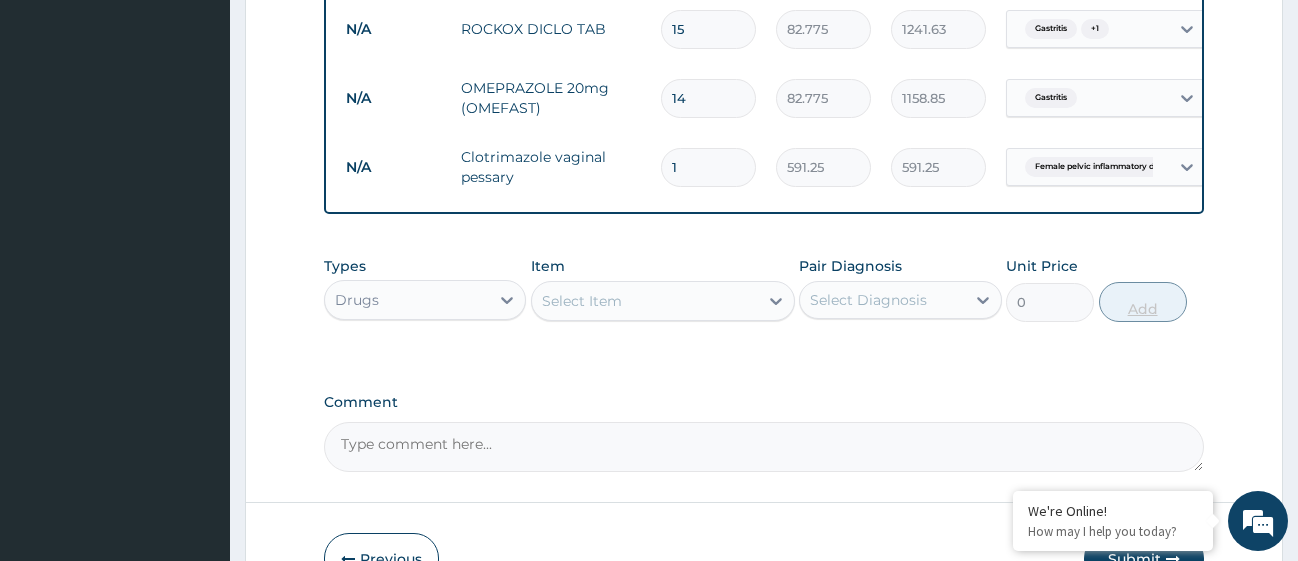 type 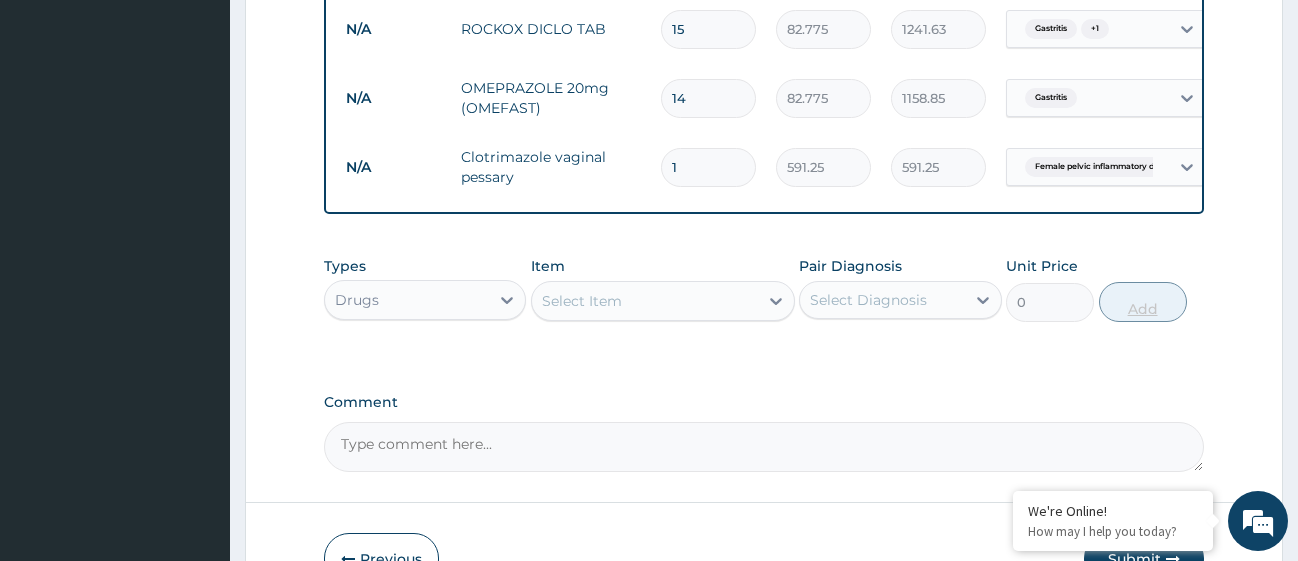 type on "0.00" 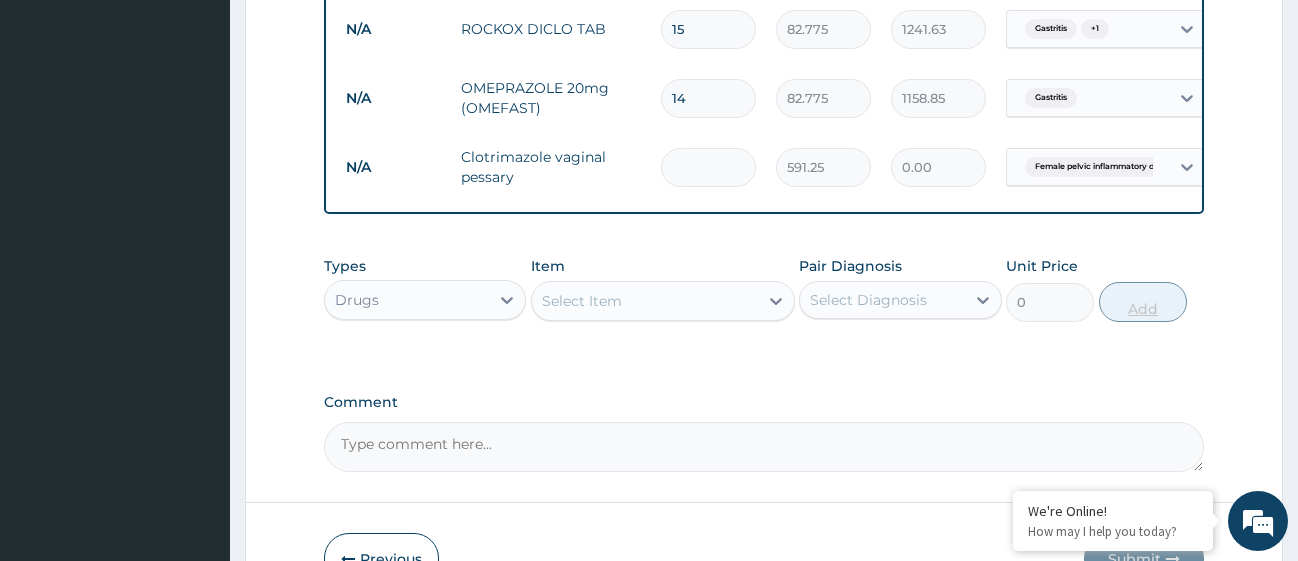type on "6" 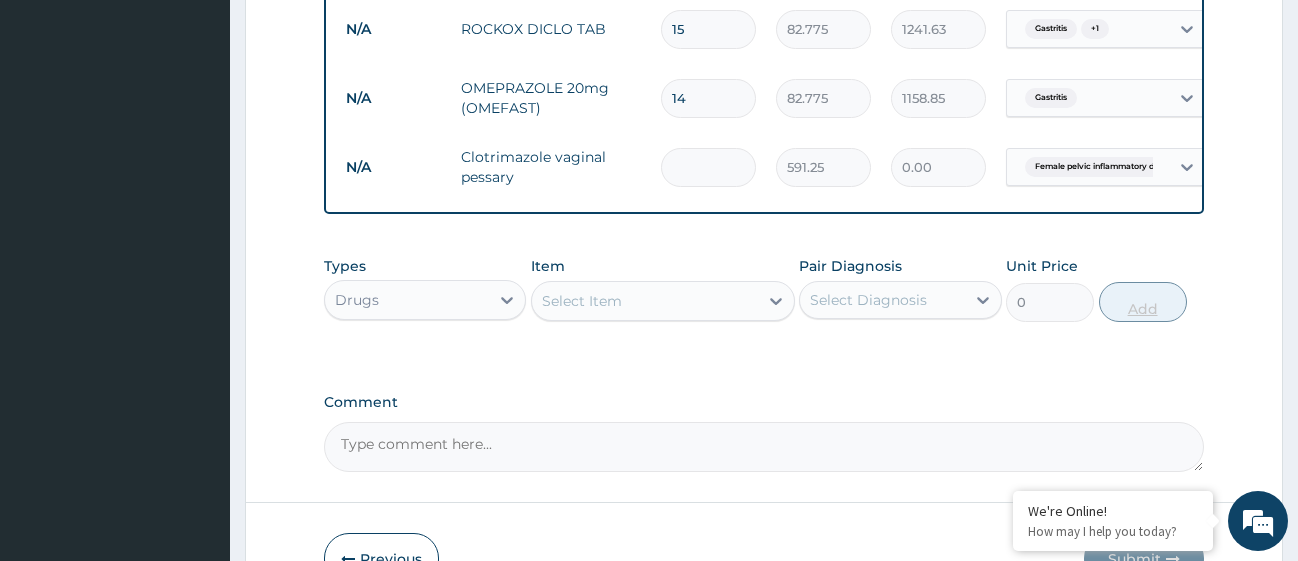 type on "3547.50" 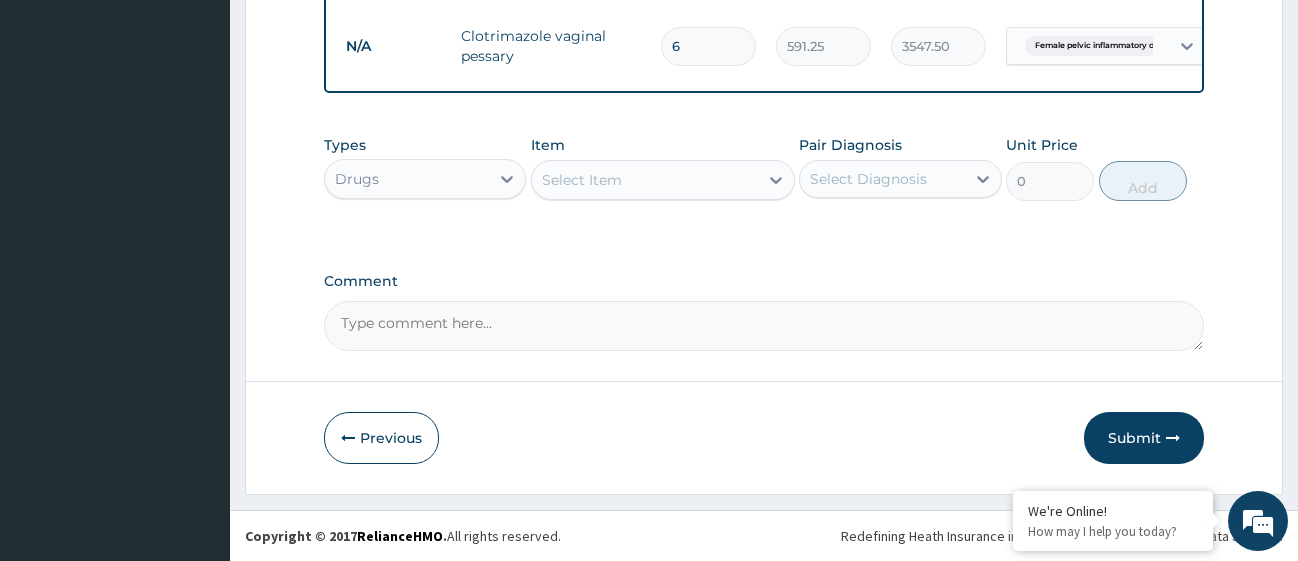 scroll, scrollTop: 1148, scrollLeft: 0, axis: vertical 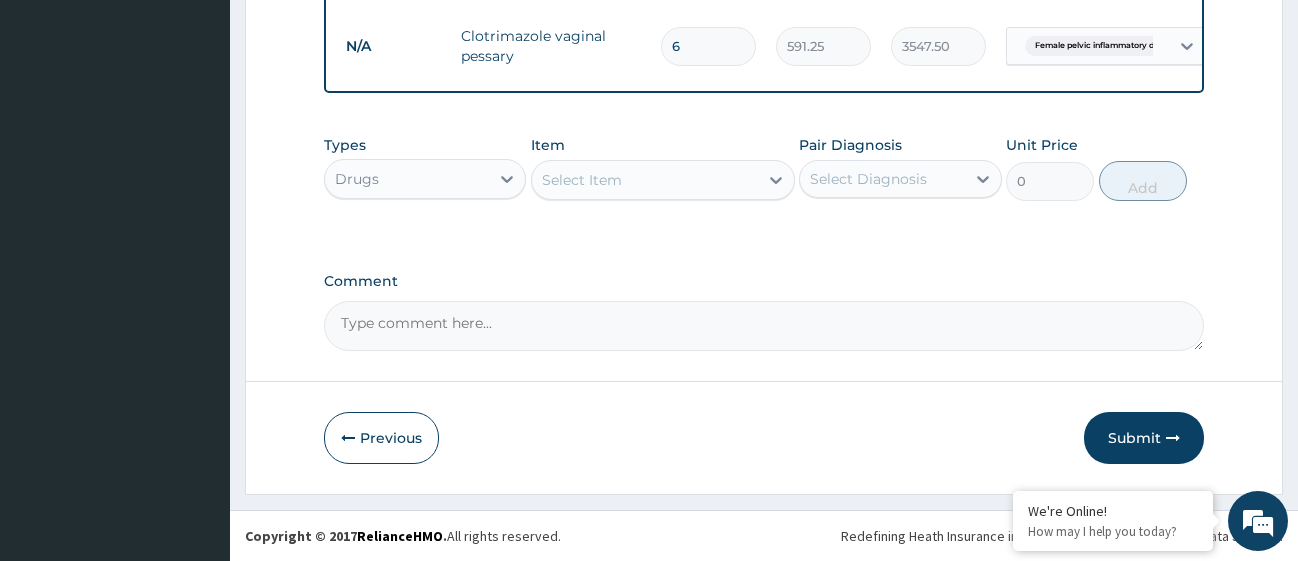 type on "6" 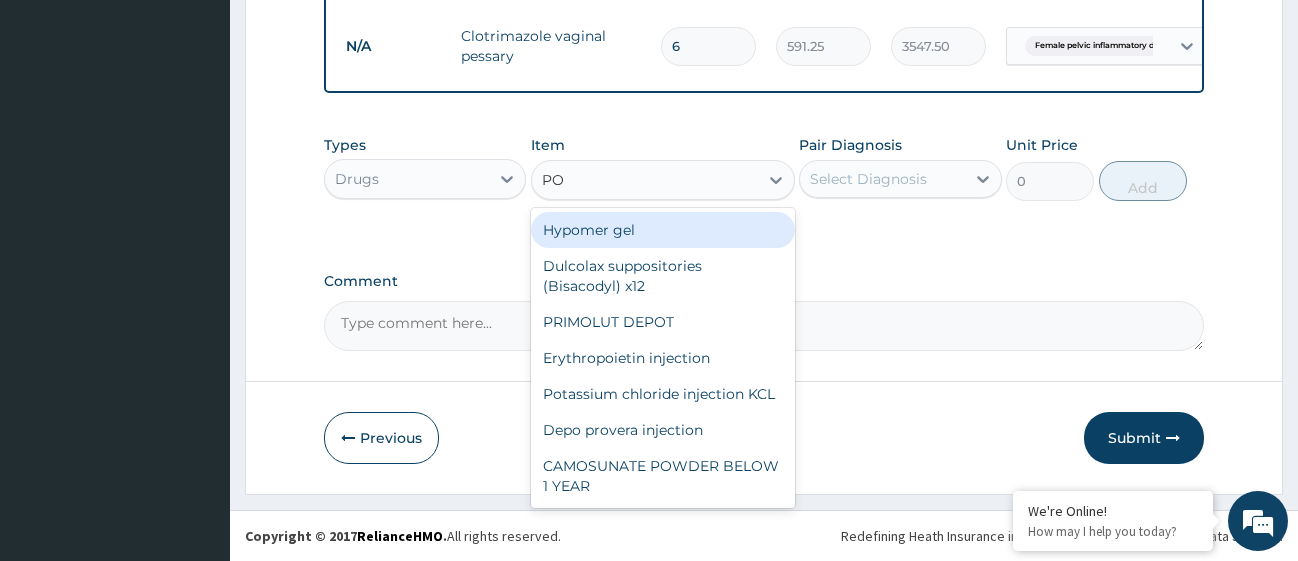 type on "P" 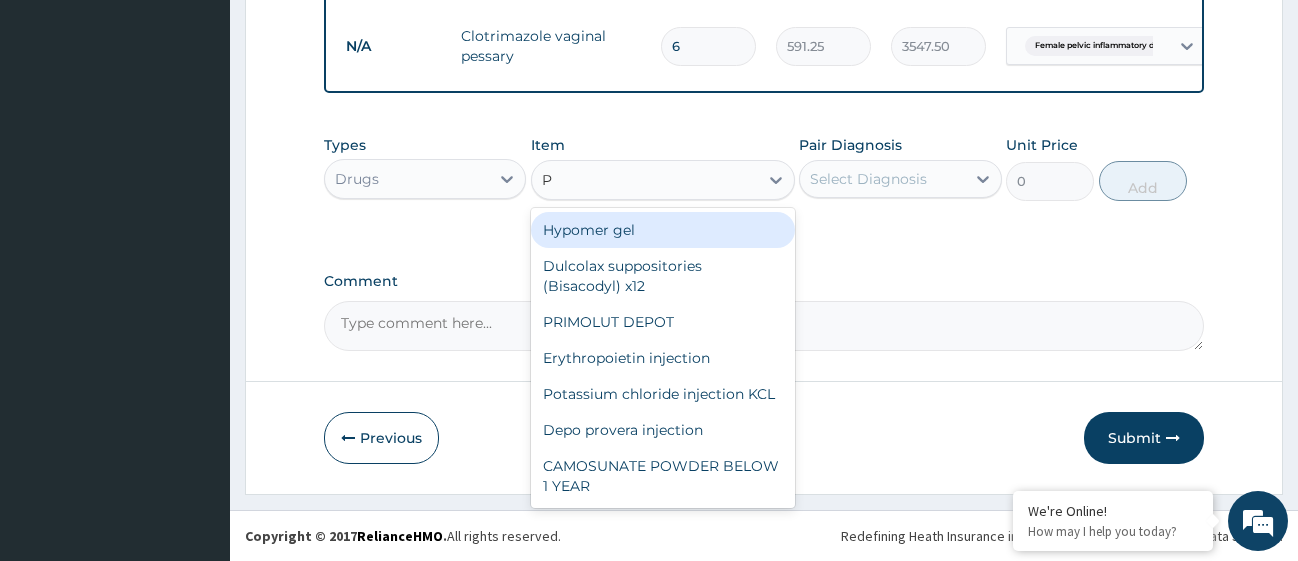 type 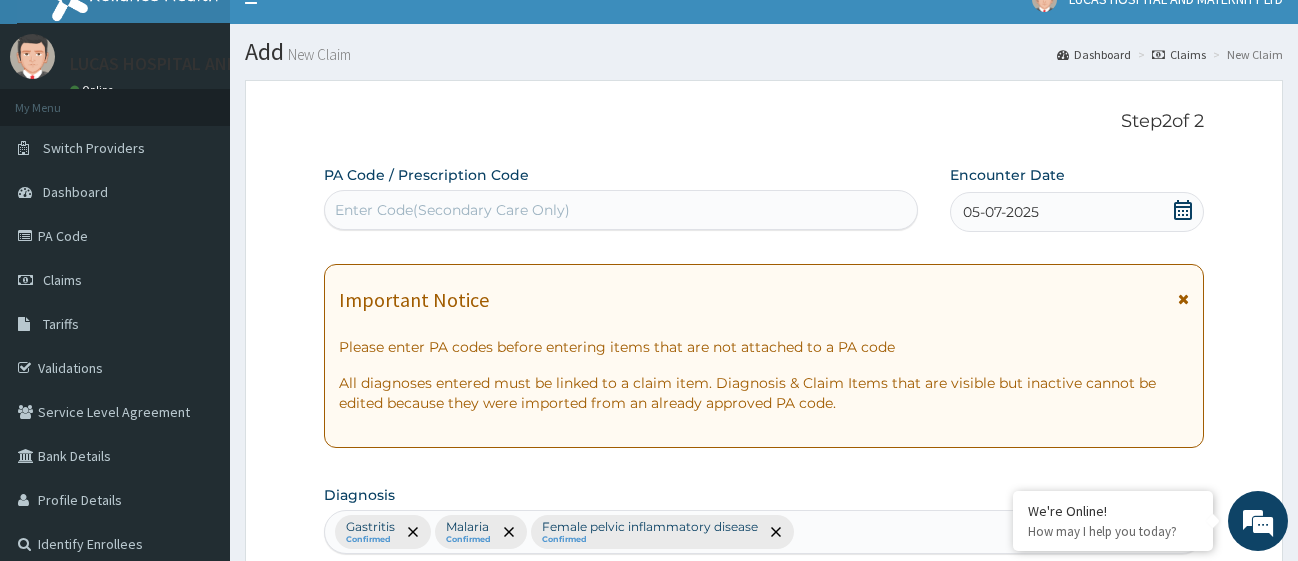 scroll, scrollTop: 0, scrollLeft: 0, axis: both 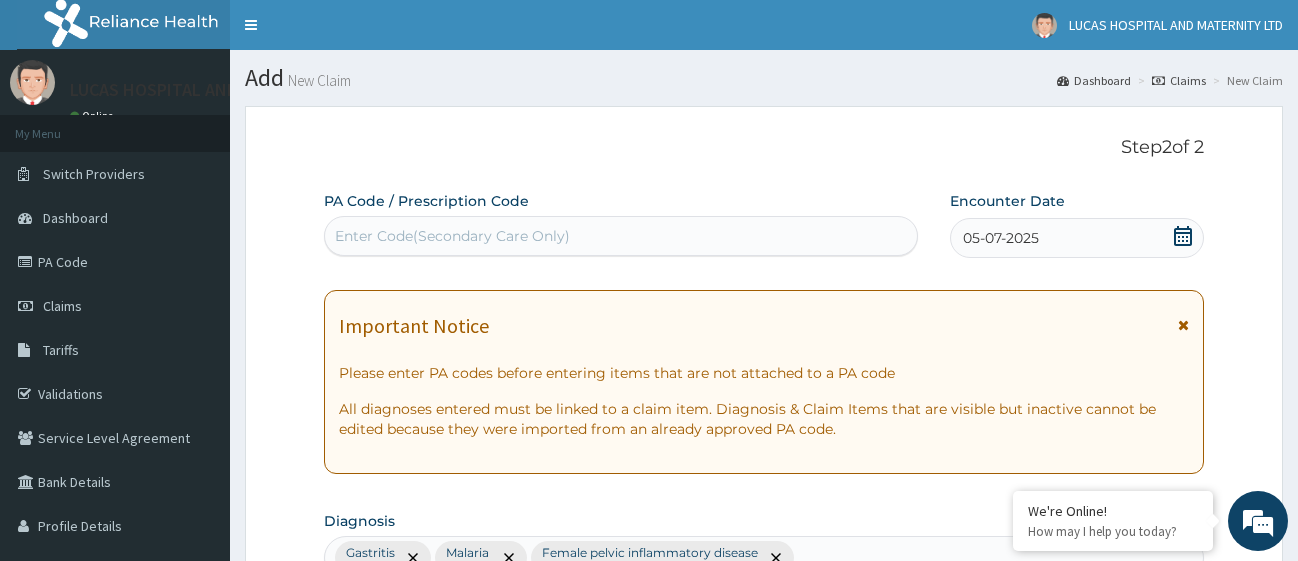 click on "Enter Code(Secondary Care Only)" at bounding box center [621, 236] 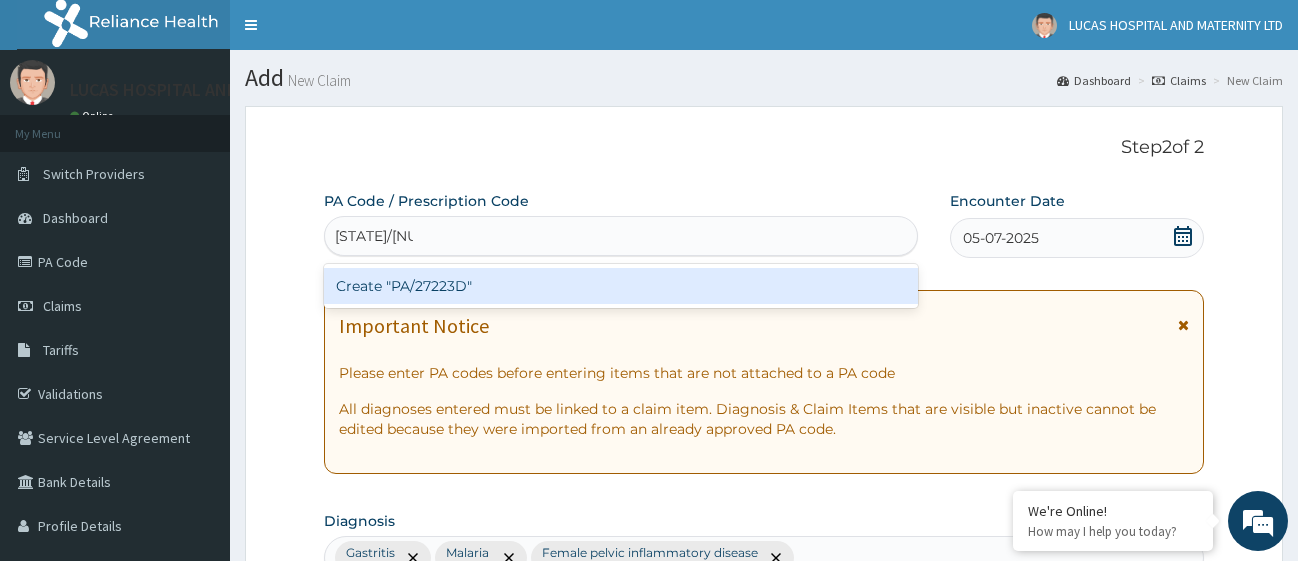 click on "Create "PA/27223D"" at bounding box center (621, 286) 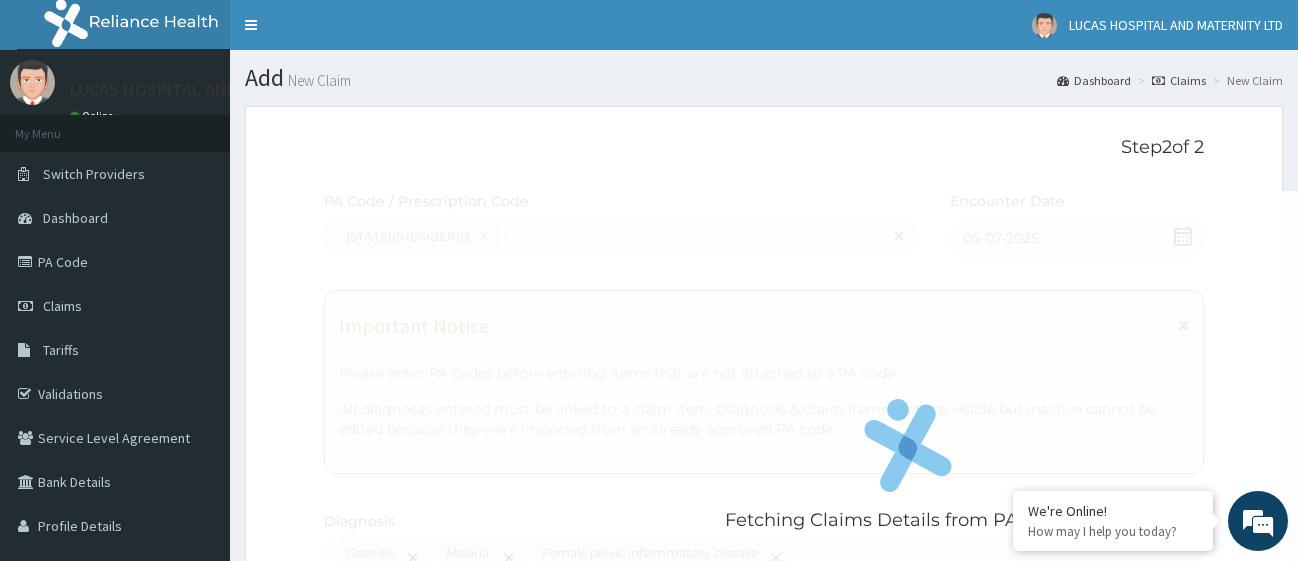 type 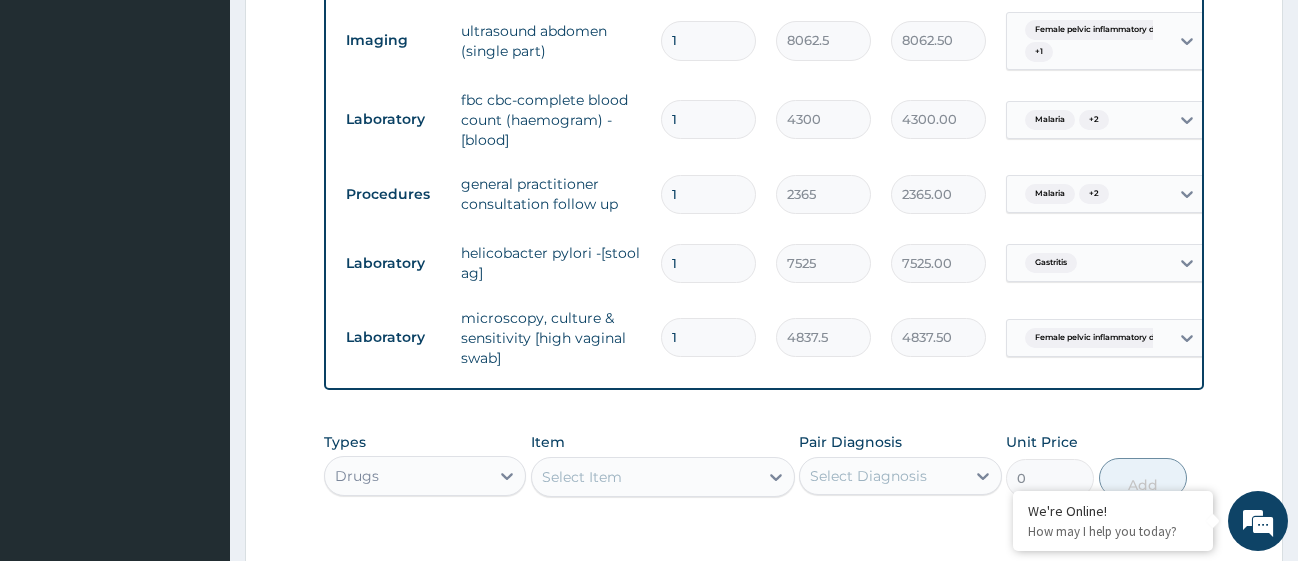 scroll, scrollTop: 1946, scrollLeft: 0, axis: vertical 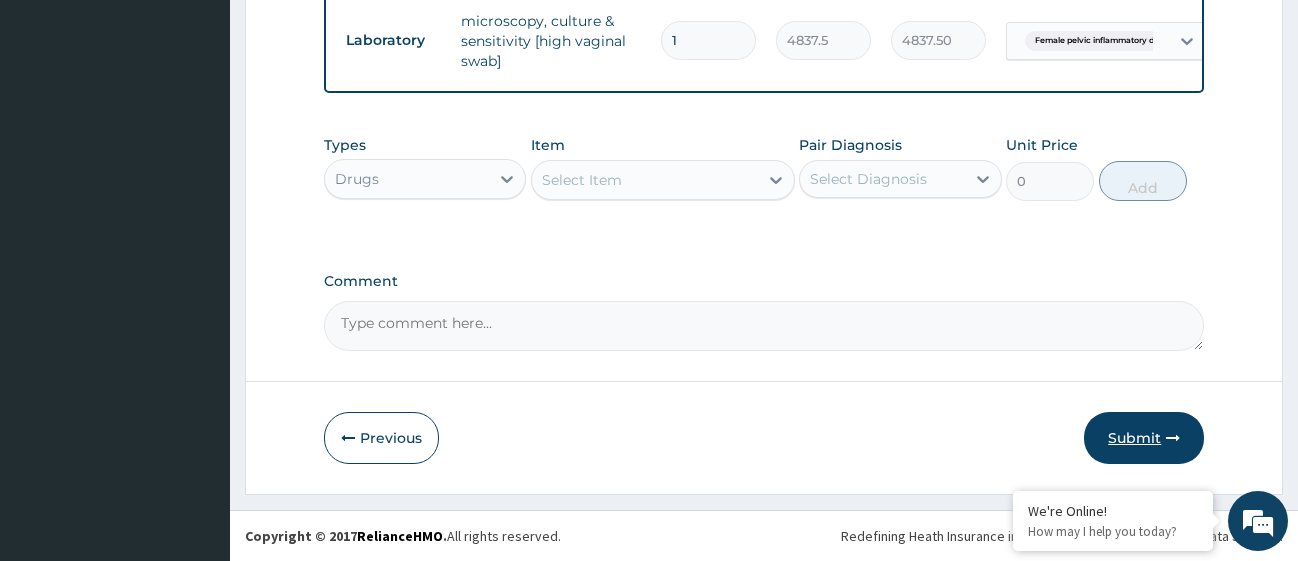 click on "Submit" at bounding box center [1144, 438] 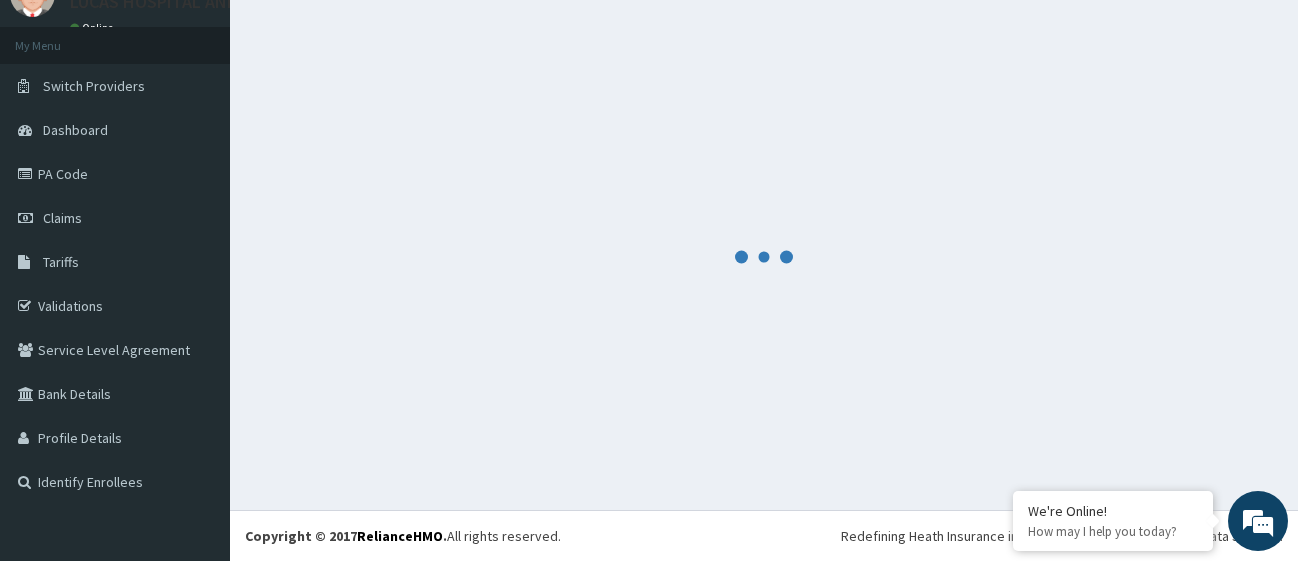 scroll, scrollTop: 88, scrollLeft: 0, axis: vertical 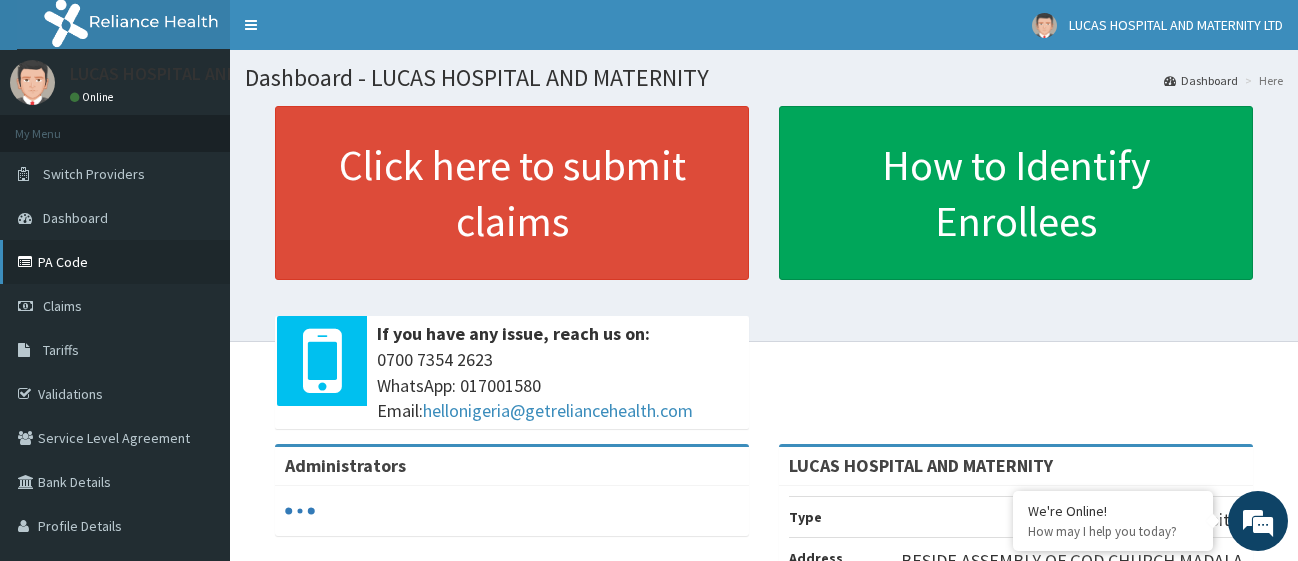 click on "PA Code" at bounding box center (115, 262) 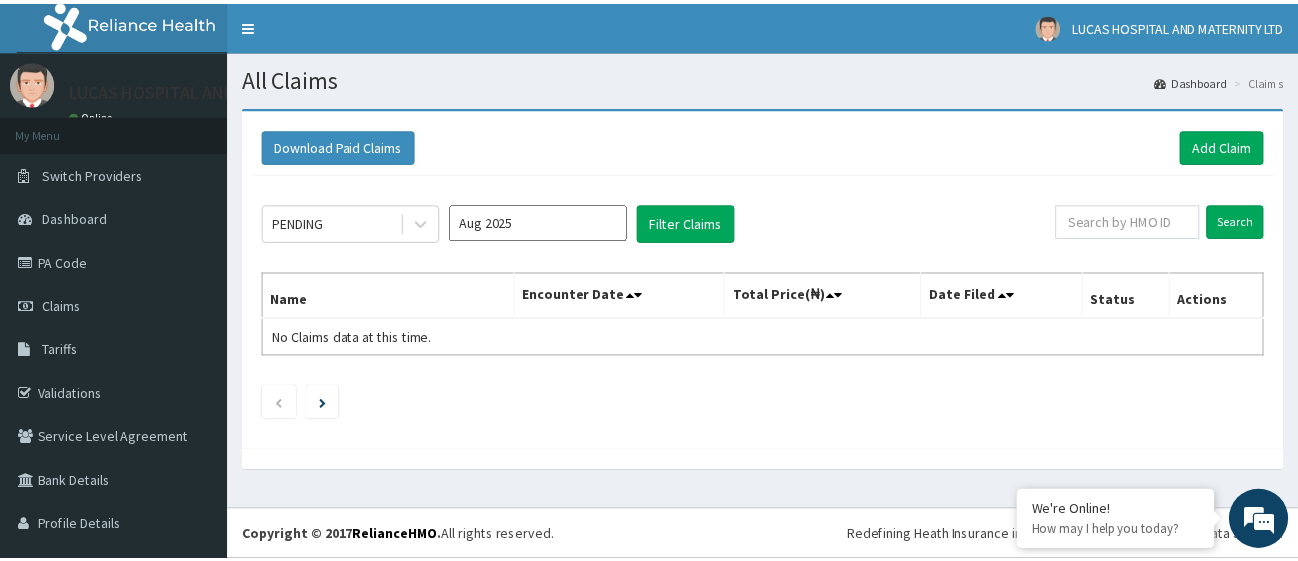 scroll, scrollTop: 0, scrollLeft: 0, axis: both 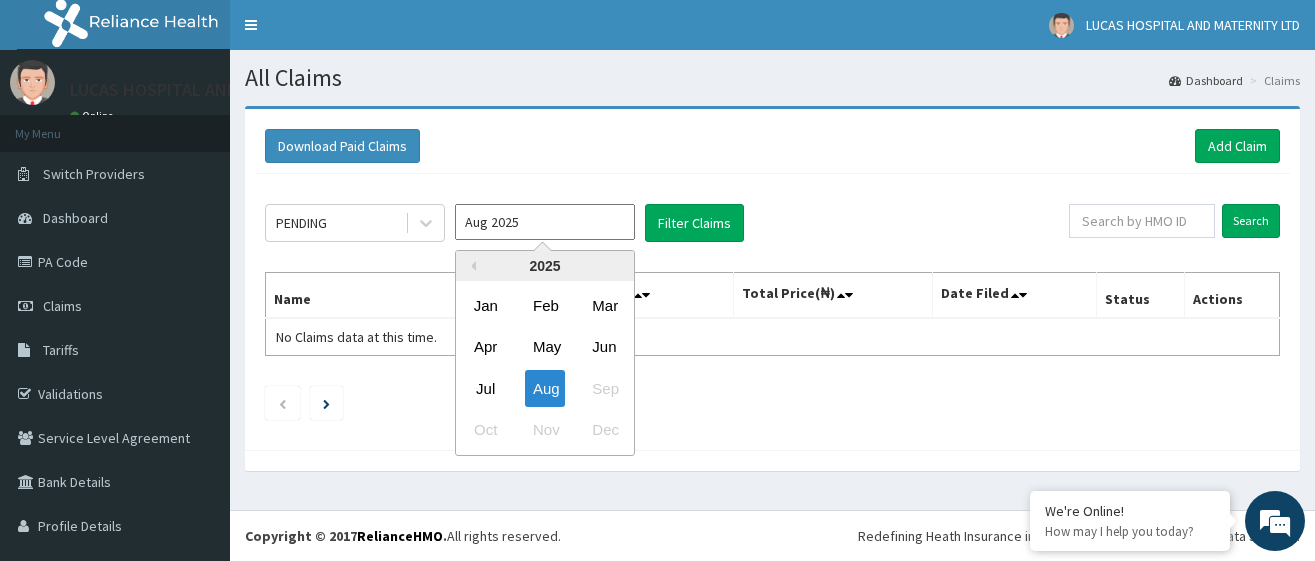 click on "Aug 2025" at bounding box center (545, 222) 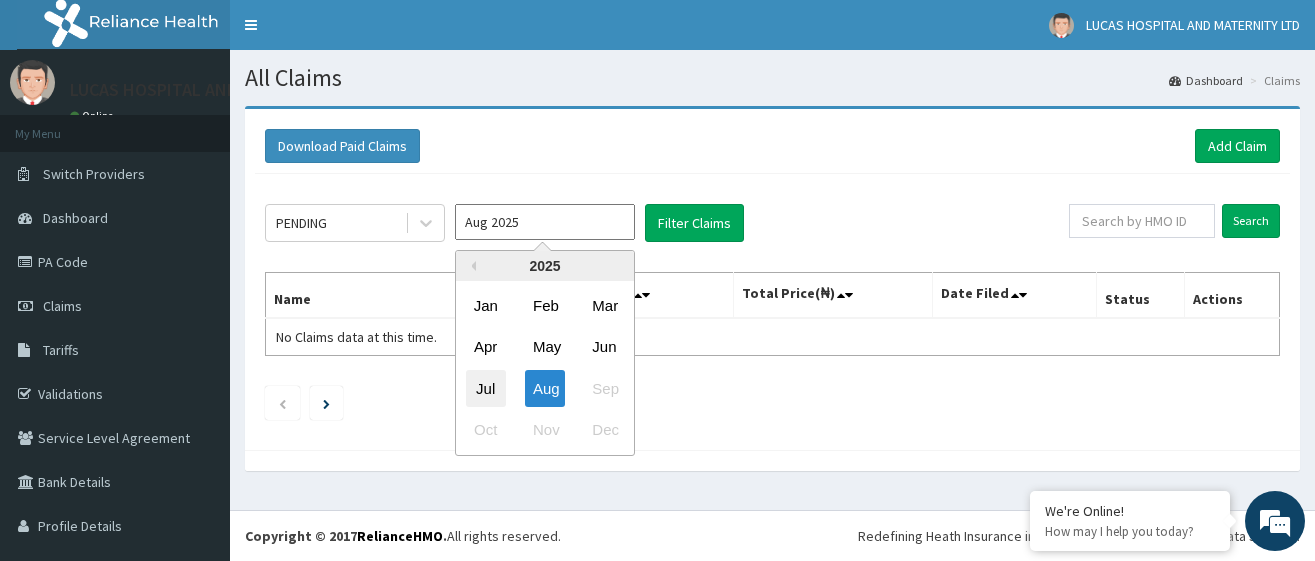 click on "Jul" at bounding box center (486, 388) 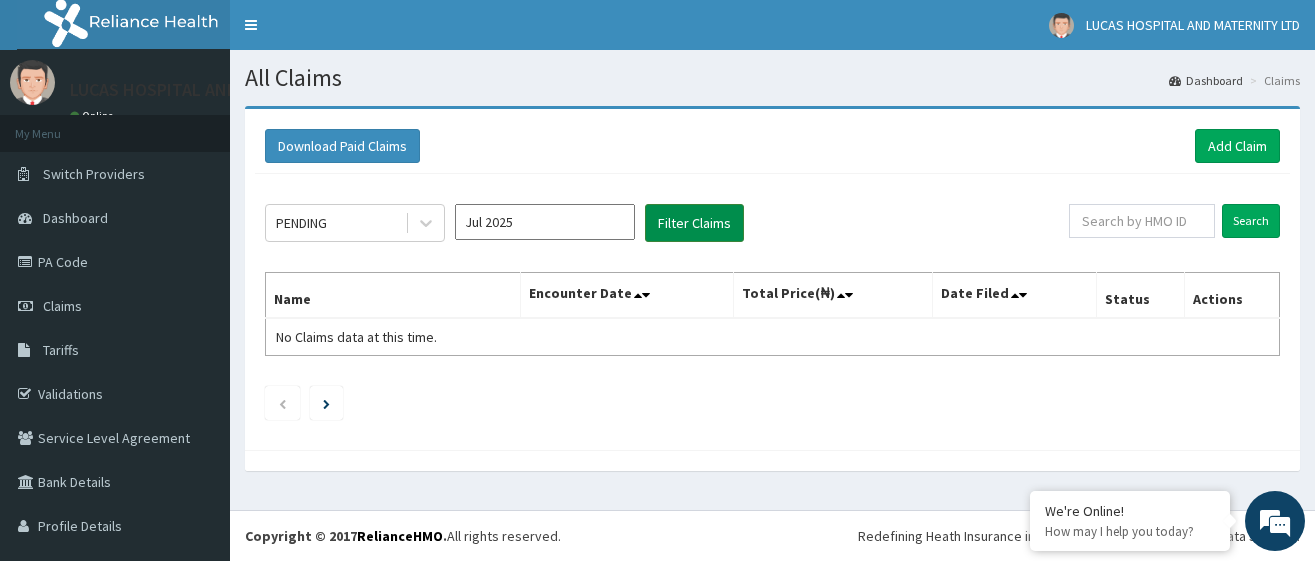 click on "Filter Claims" at bounding box center (694, 223) 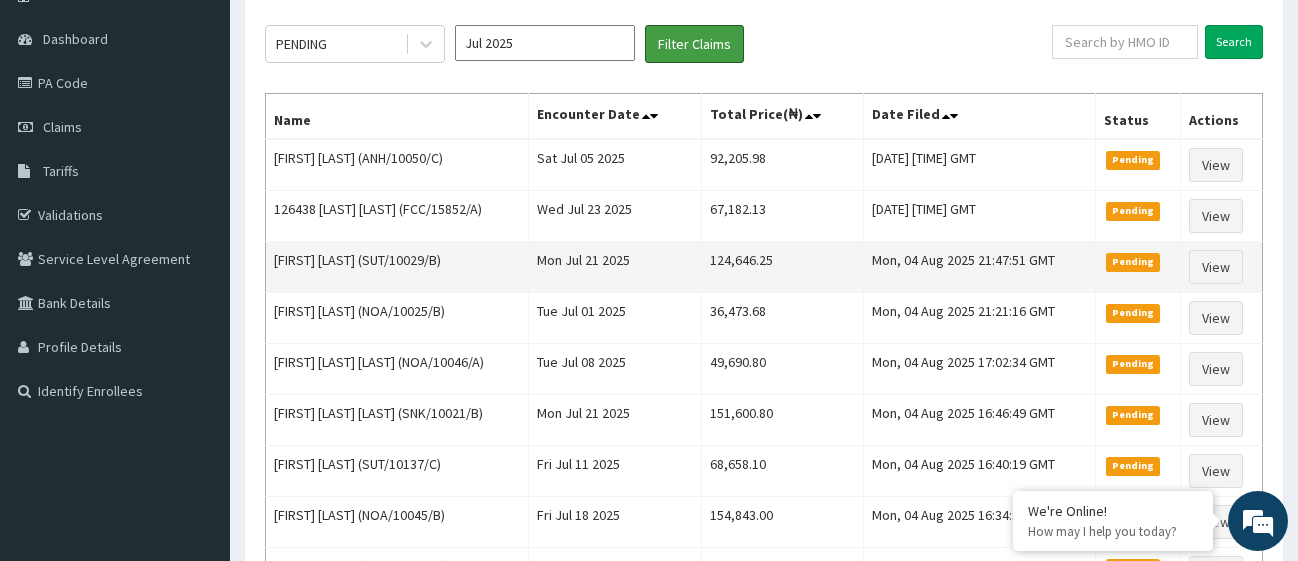 scroll, scrollTop: 204, scrollLeft: 0, axis: vertical 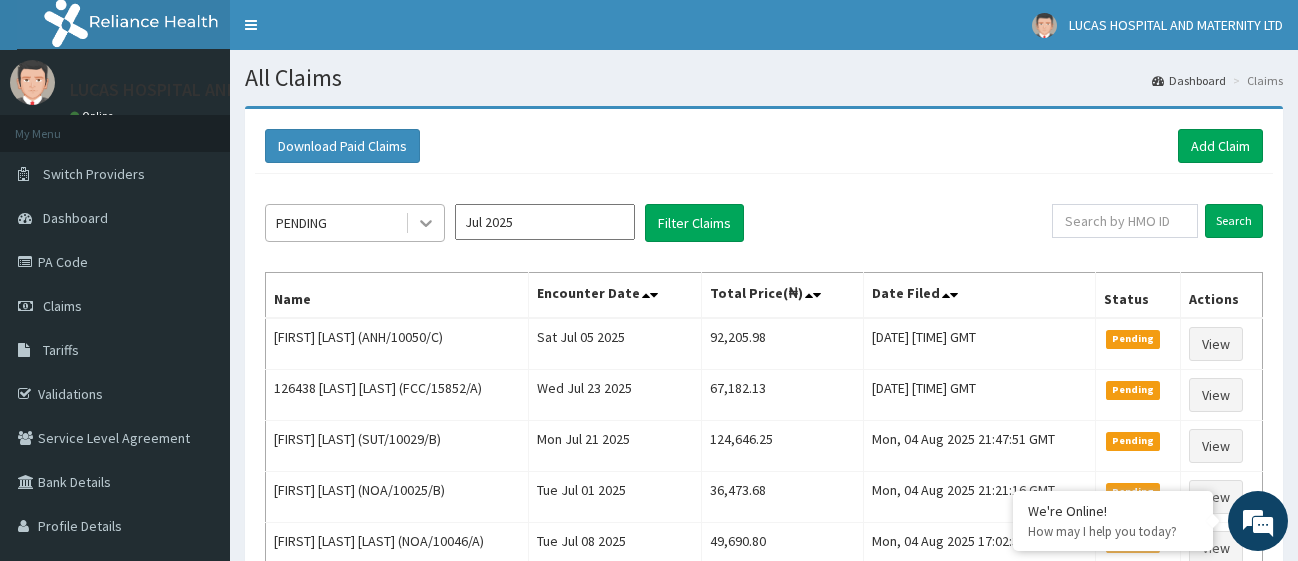click 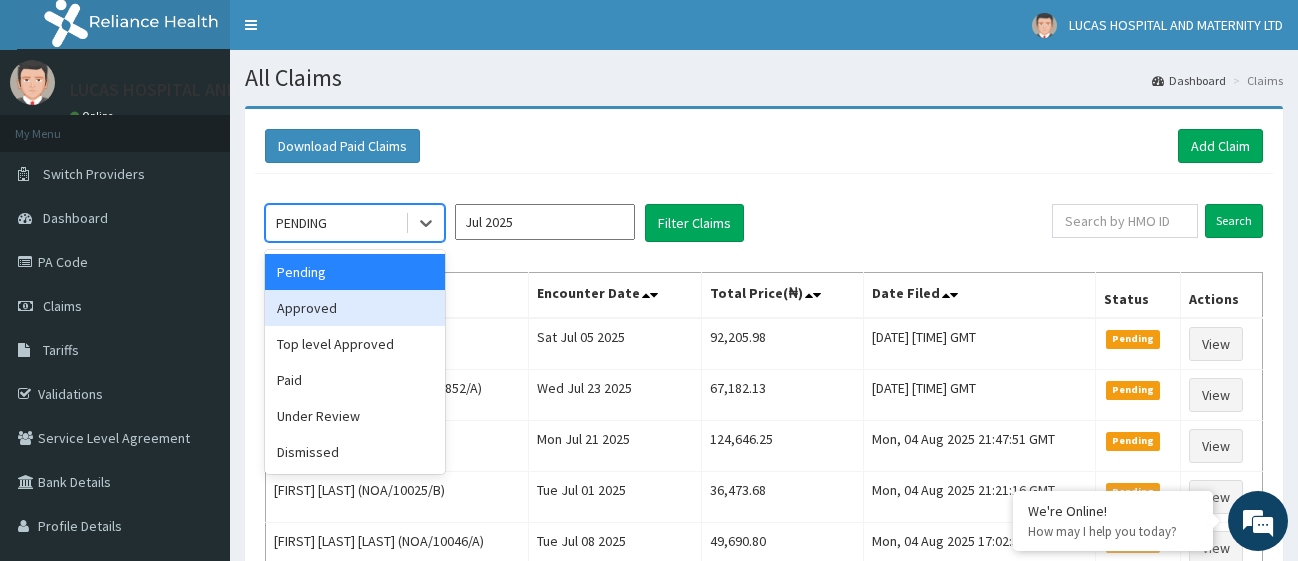 click on "Approved" at bounding box center (355, 308) 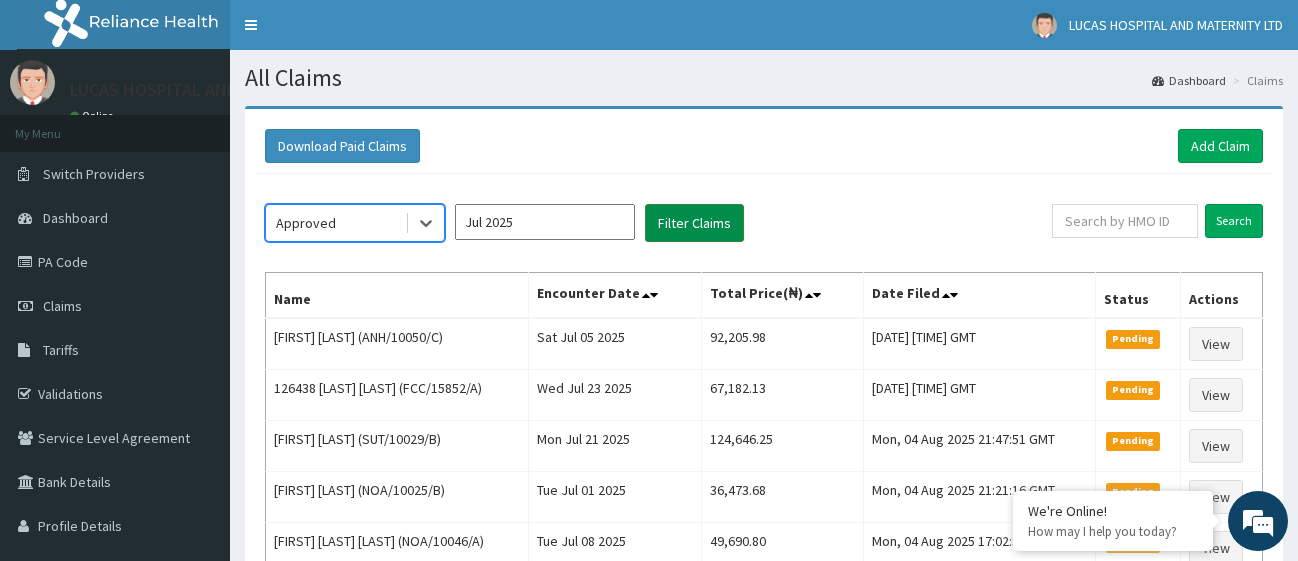 click on "Filter Claims" at bounding box center (694, 223) 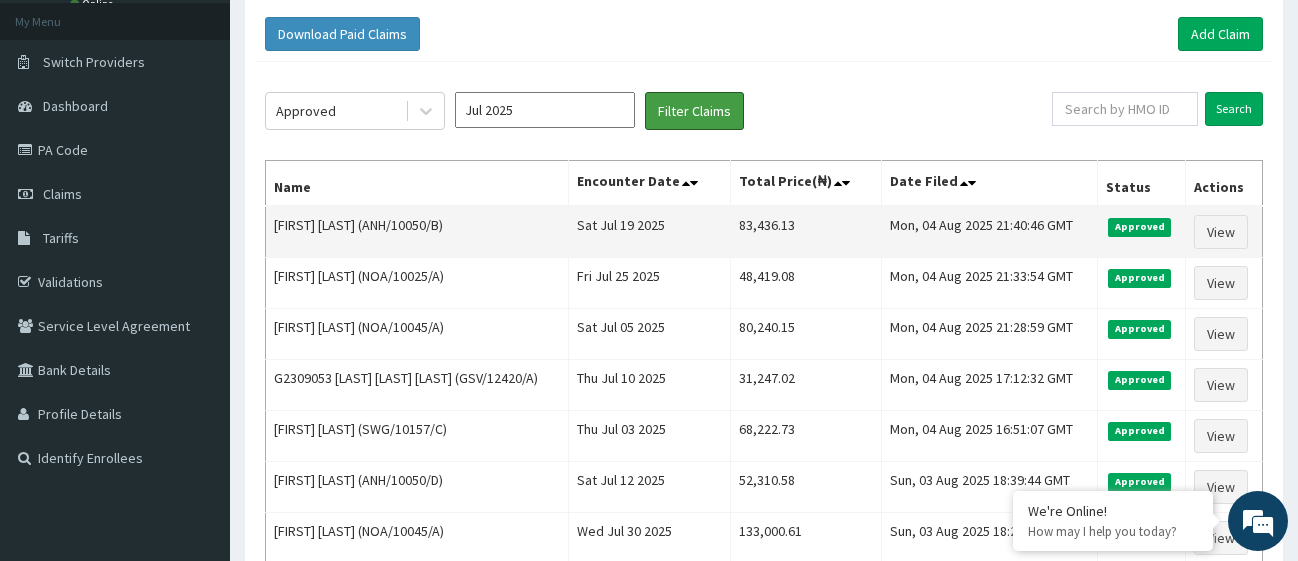 scroll, scrollTop: 0, scrollLeft: 0, axis: both 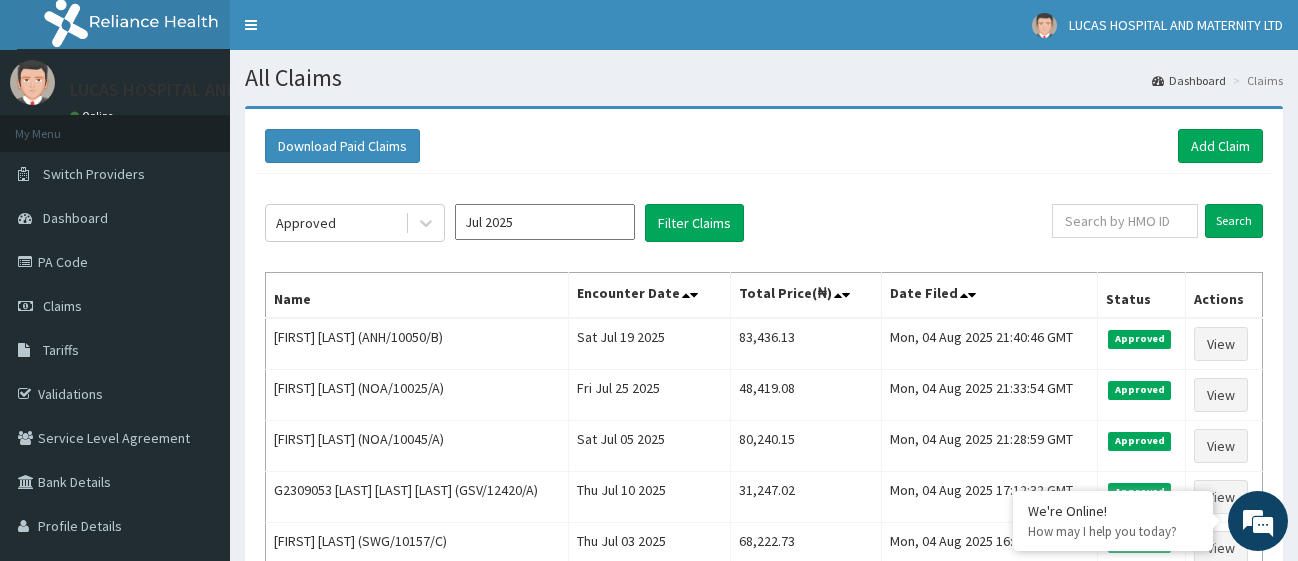 click on "All Claims" at bounding box center (764, 78) 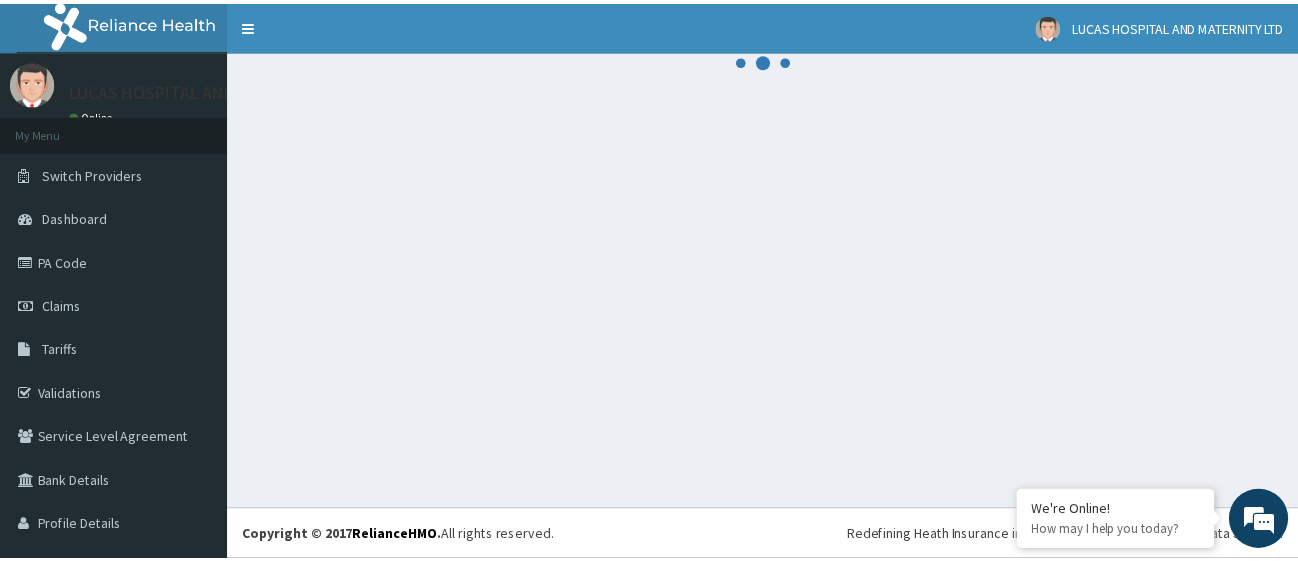 scroll, scrollTop: 0, scrollLeft: 0, axis: both 